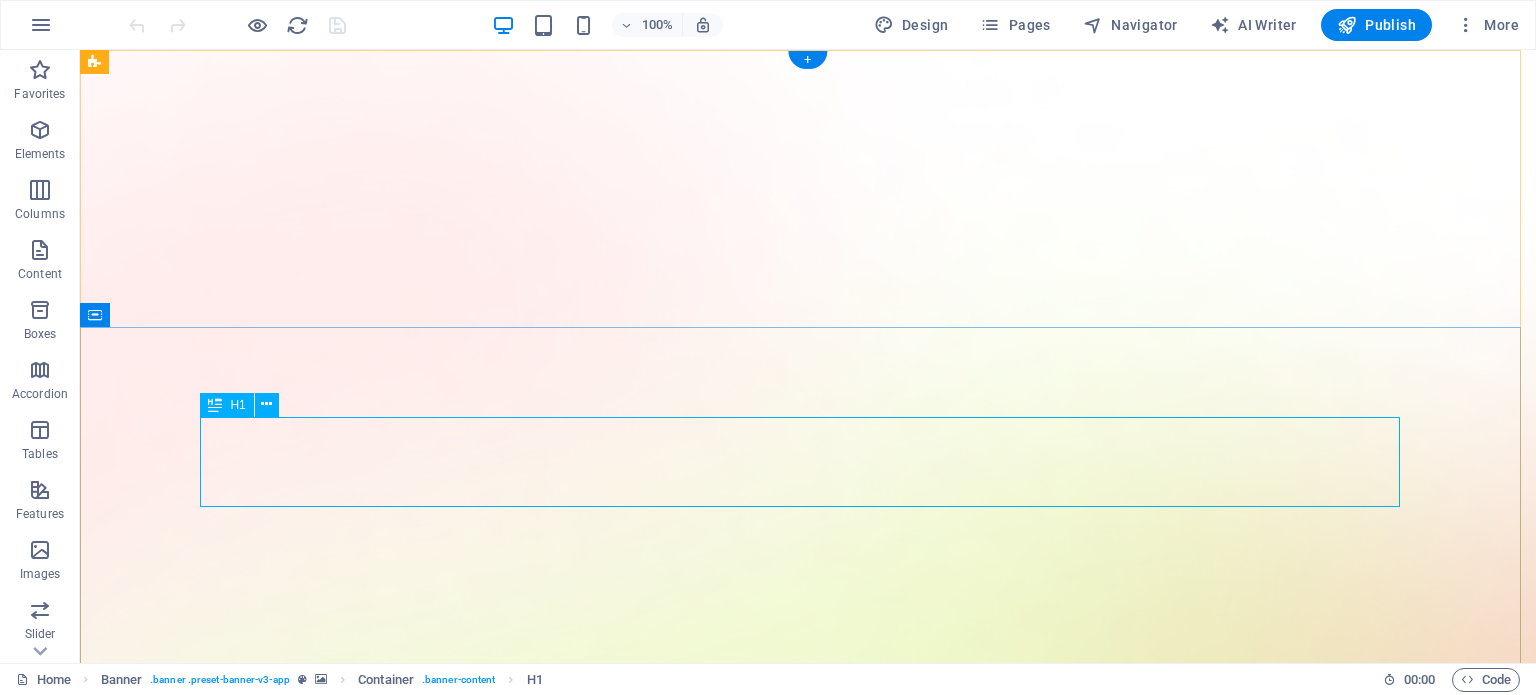 scroll, scrollTop: 0, scrollLeft: 0, axis: both 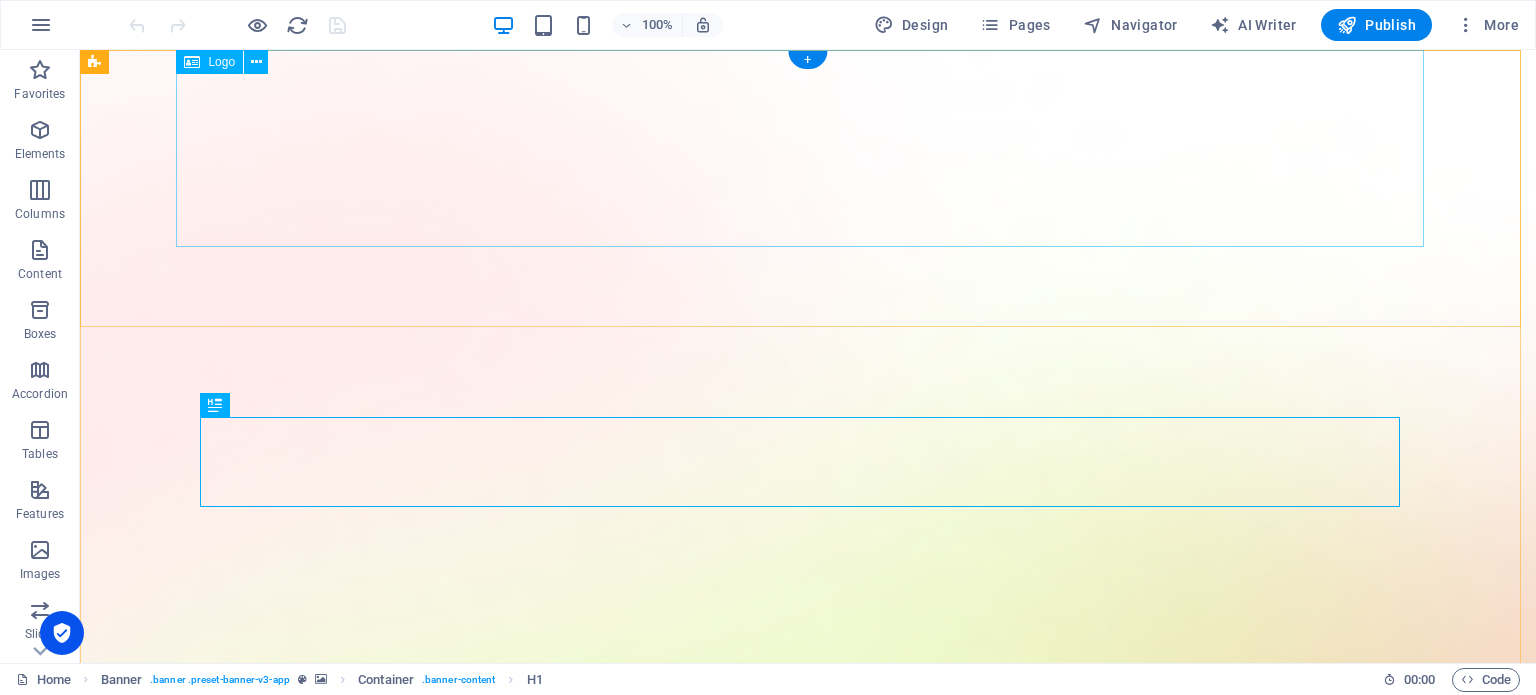 click at bounding box center [808, 1752] 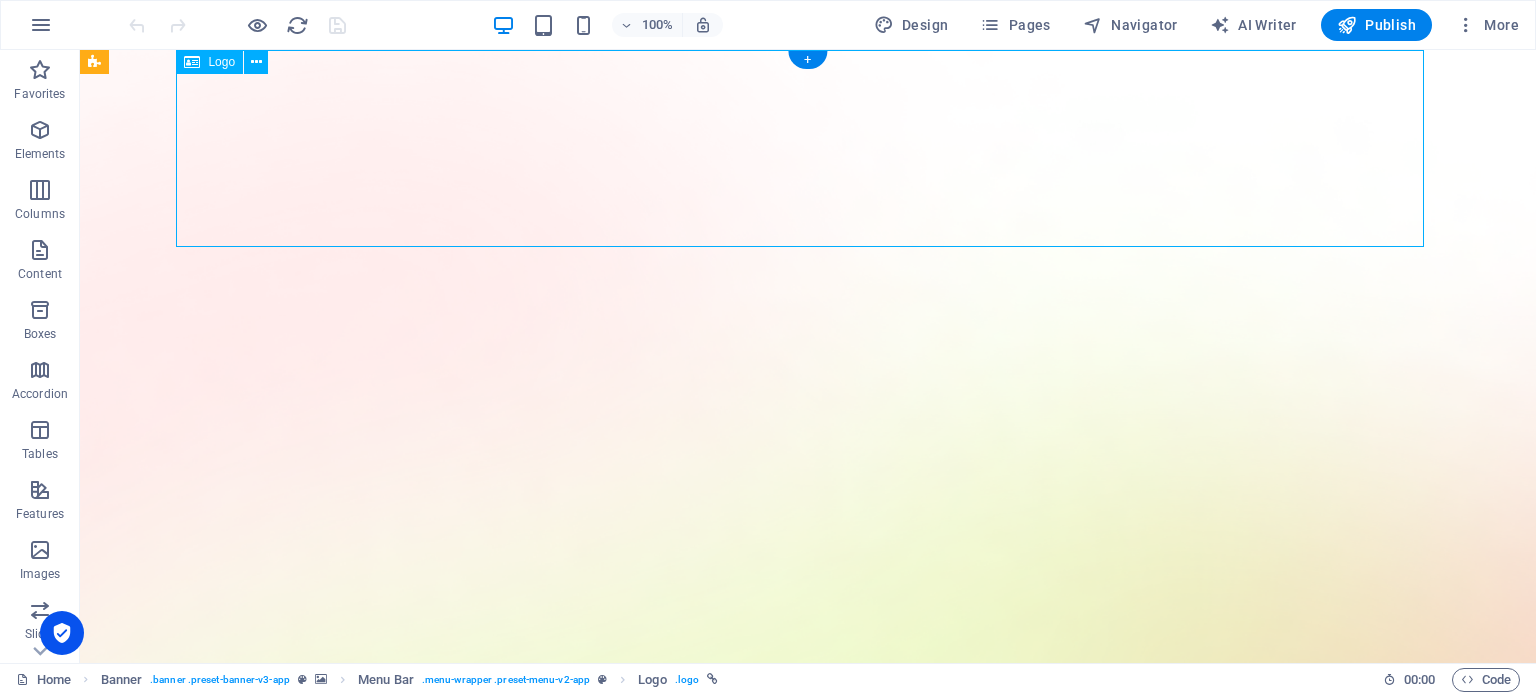 click at bounding box center [808, 1752] 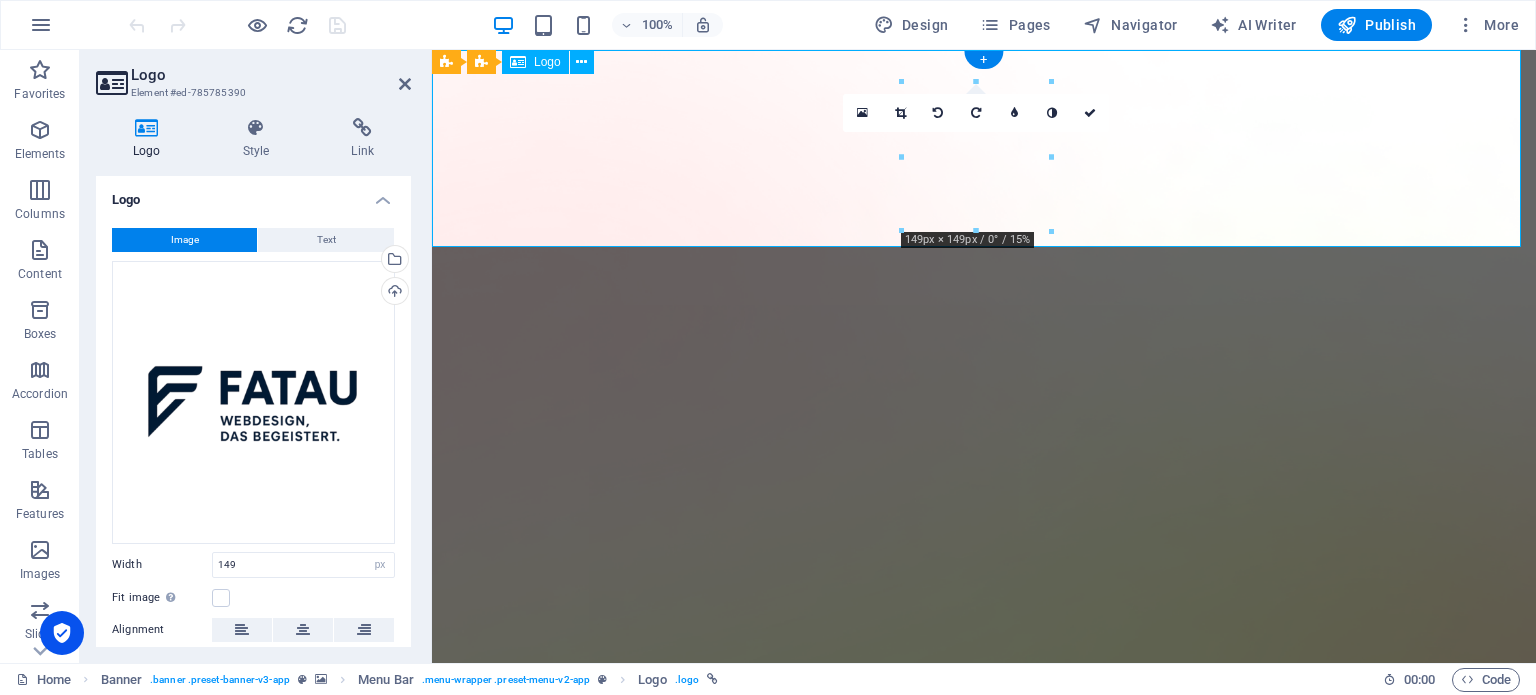 click at bounding box center [984, 1752] 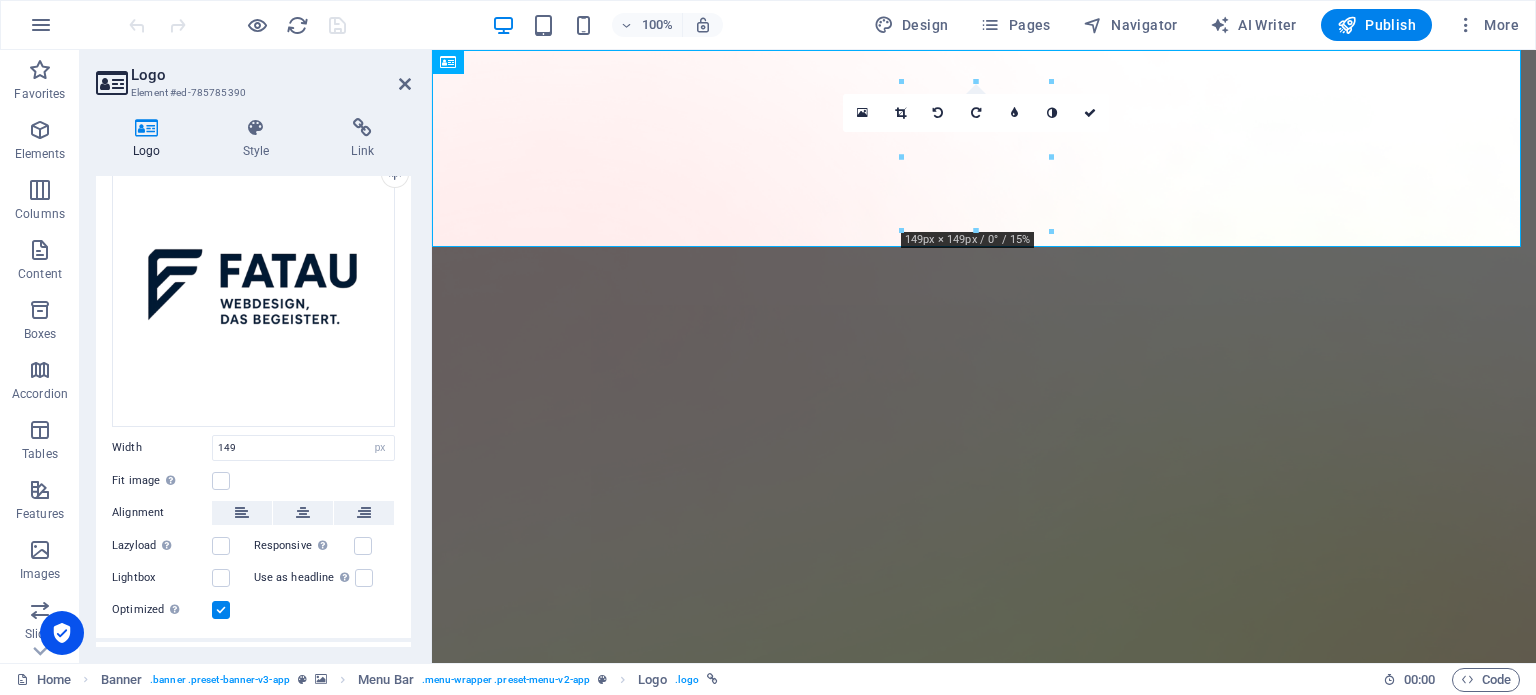 scroll, scrollTop: 155, scrollLeft: 0, axis: vertical 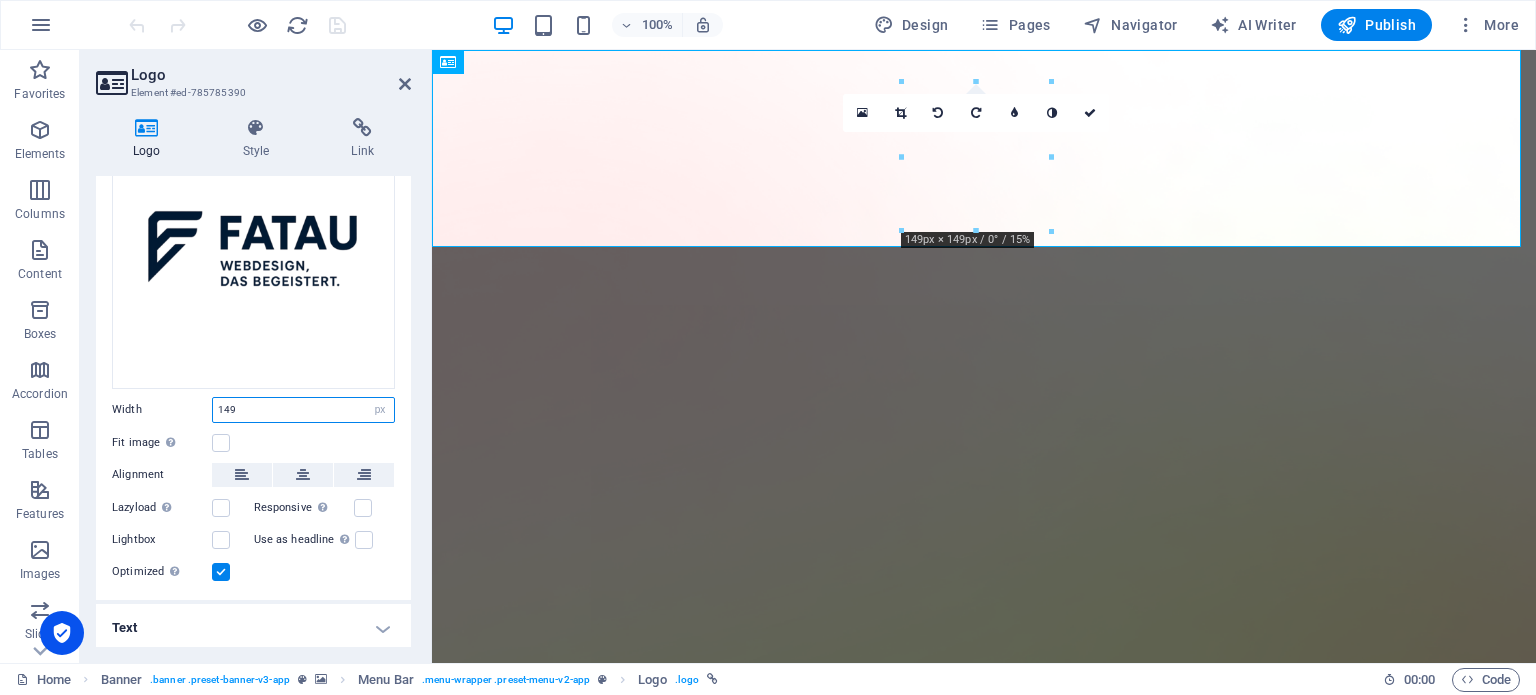 drag, startPoint x: 242, startPoint y: 410, endPoint x: 195, endPoint y: 423, distance: 48.76474 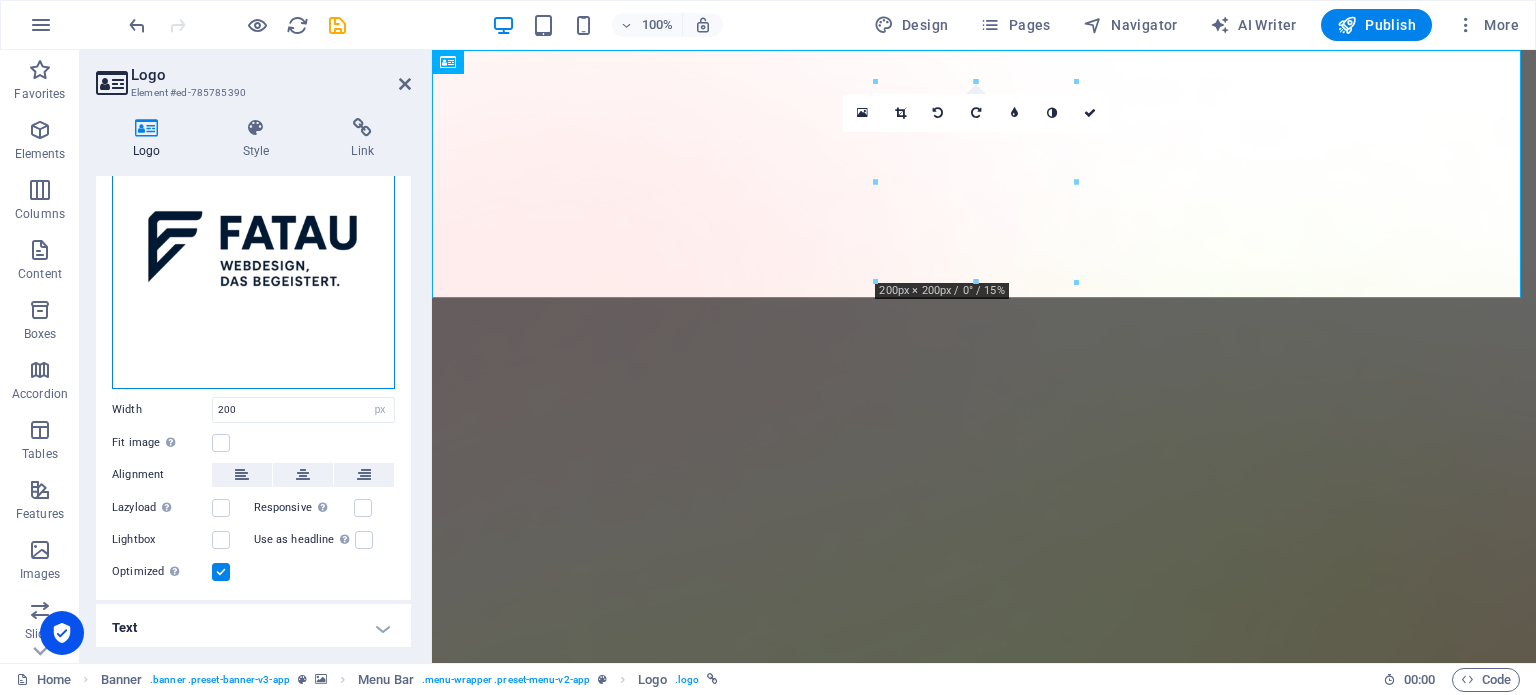 click on "Drag files here, click to choose files or select files from Files or our free stock photos & videos" at bounding box center [253, 247] 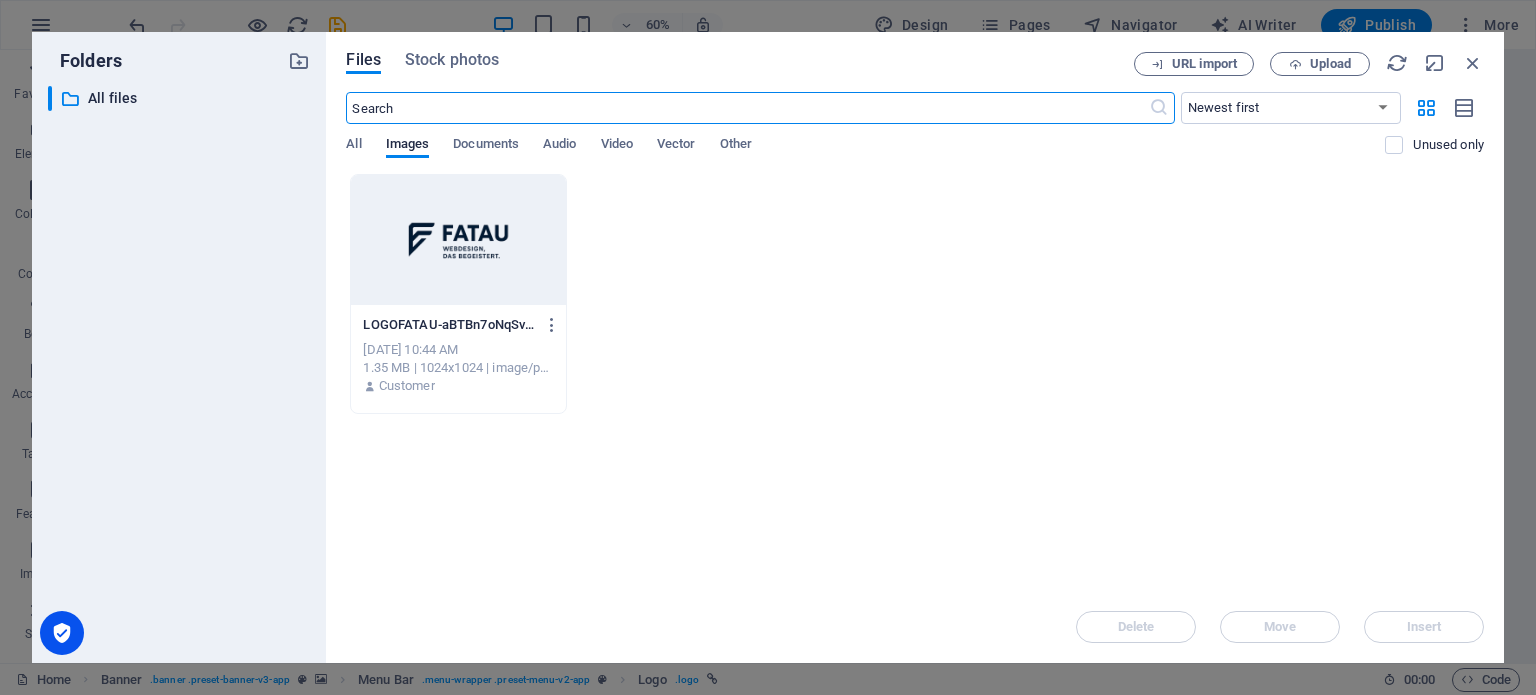 click at bounding box center [458, 240] 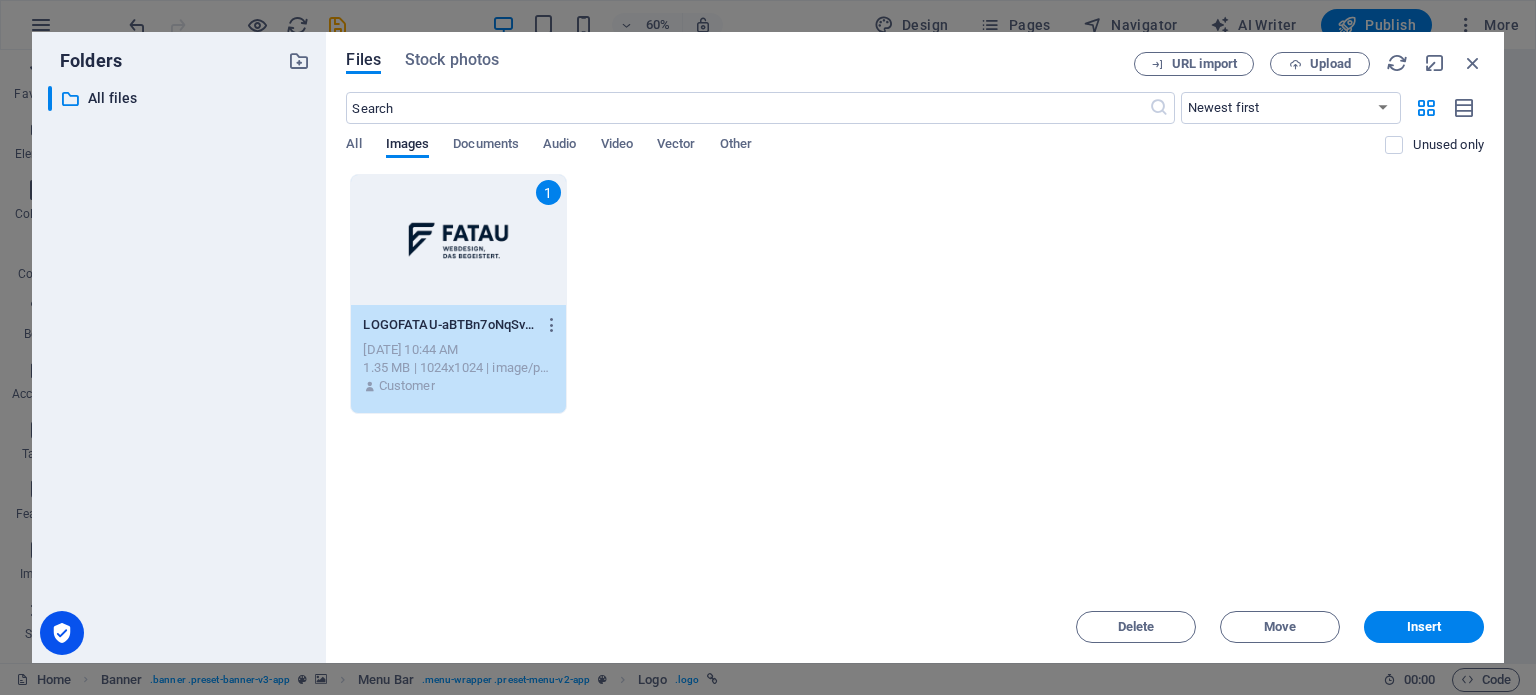 click on "1" at bounding box center (458, 240) 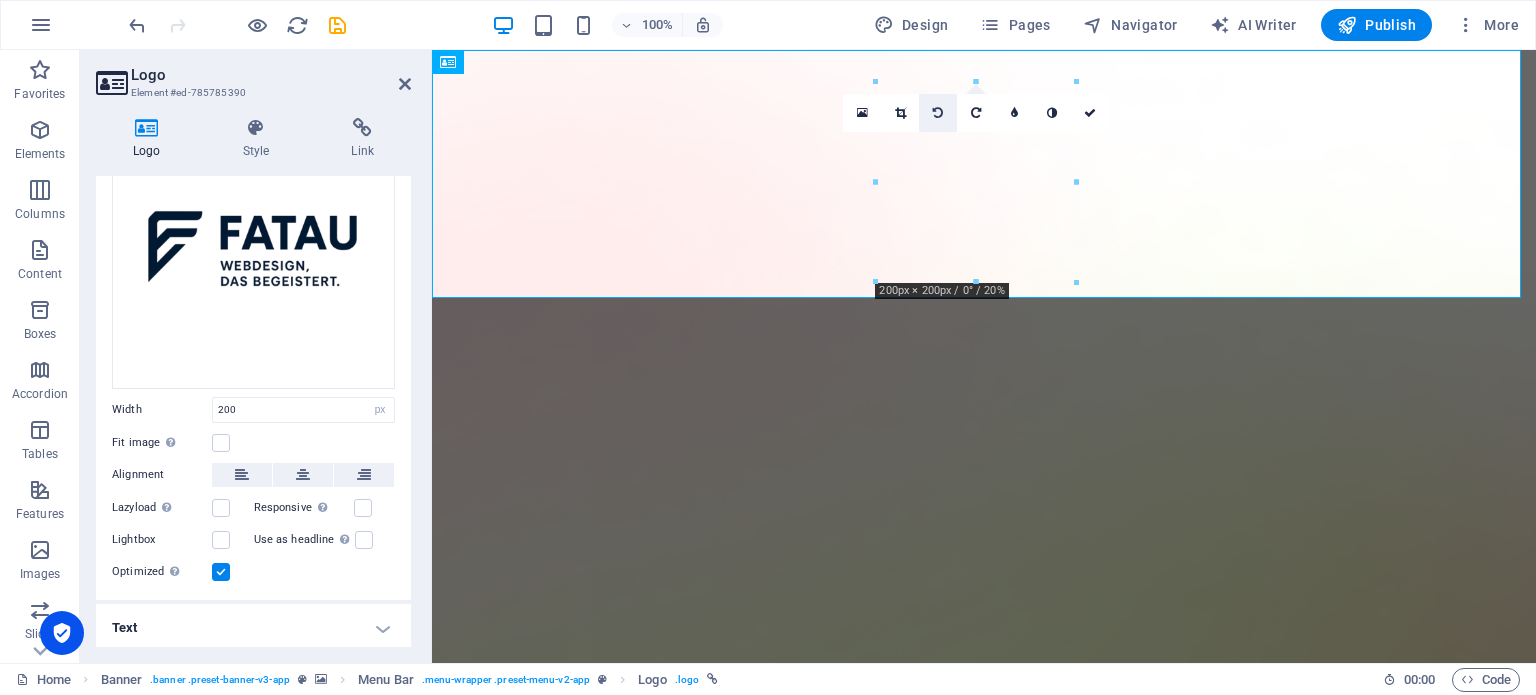 click at bounding box center (938, 113) 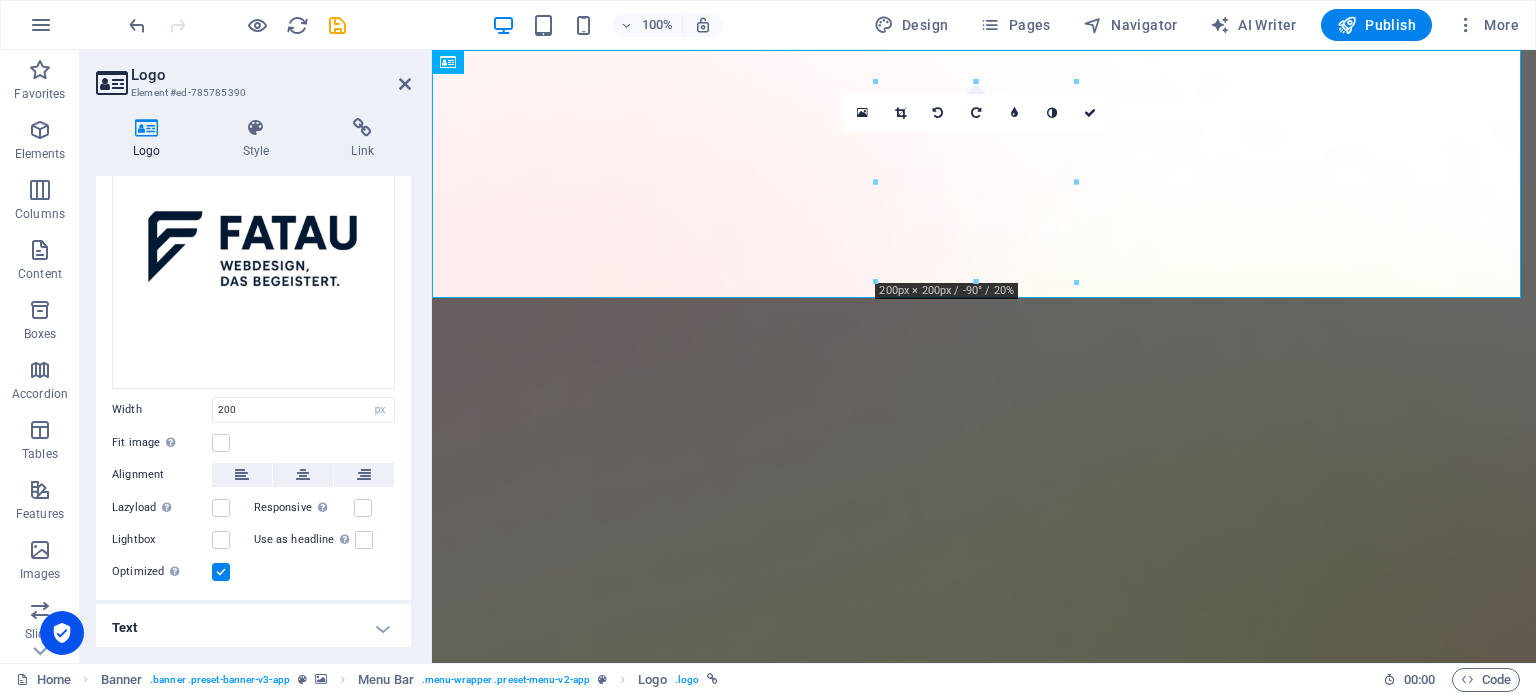 click at bounding box center [938, 113] 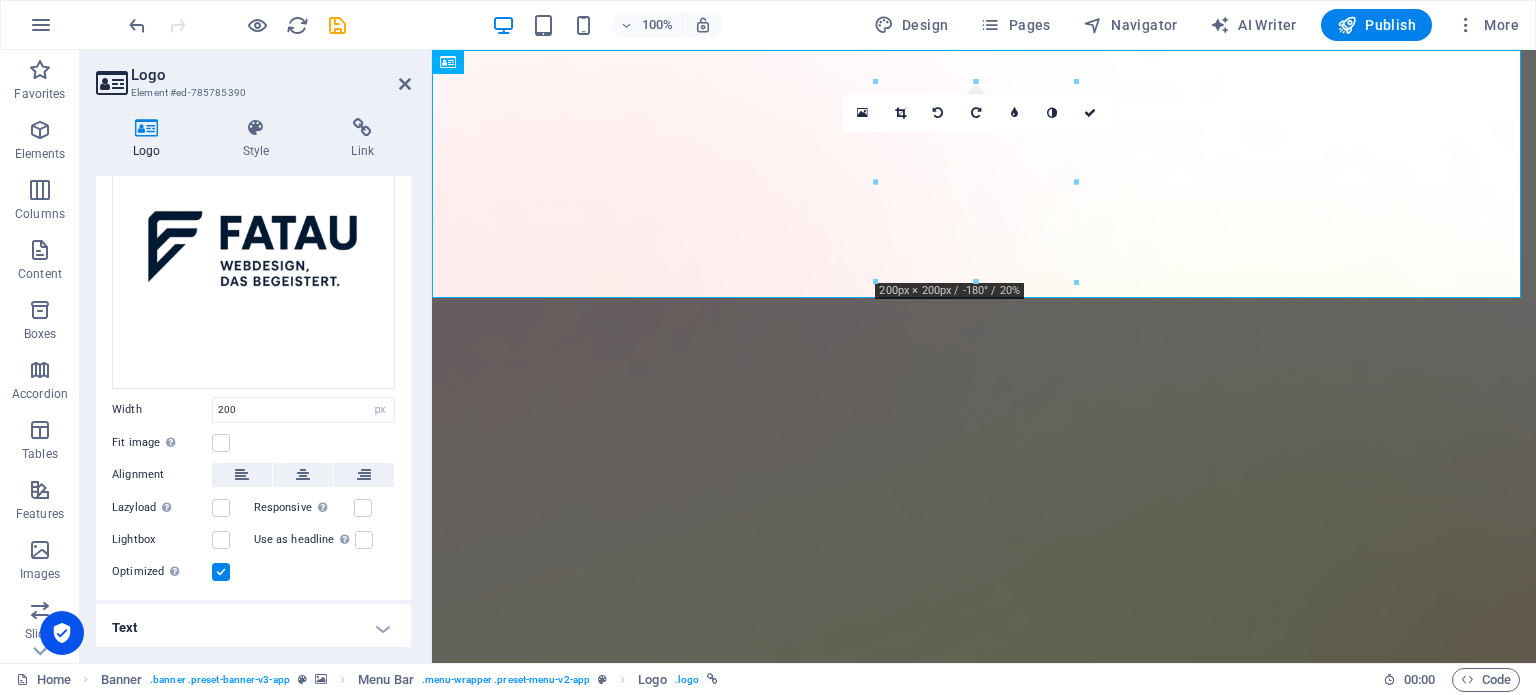 click at bounding box center [938, 113] 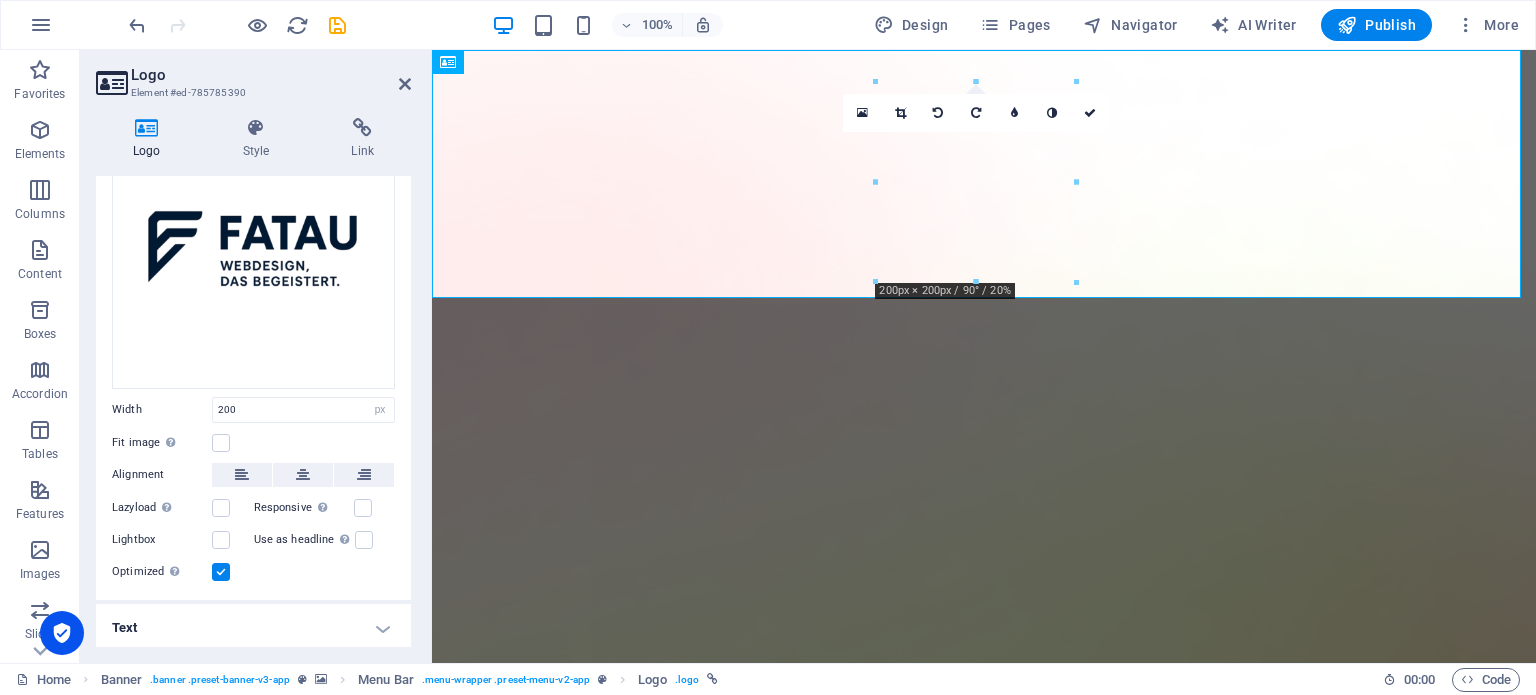 click at bounding box center (938, 113) 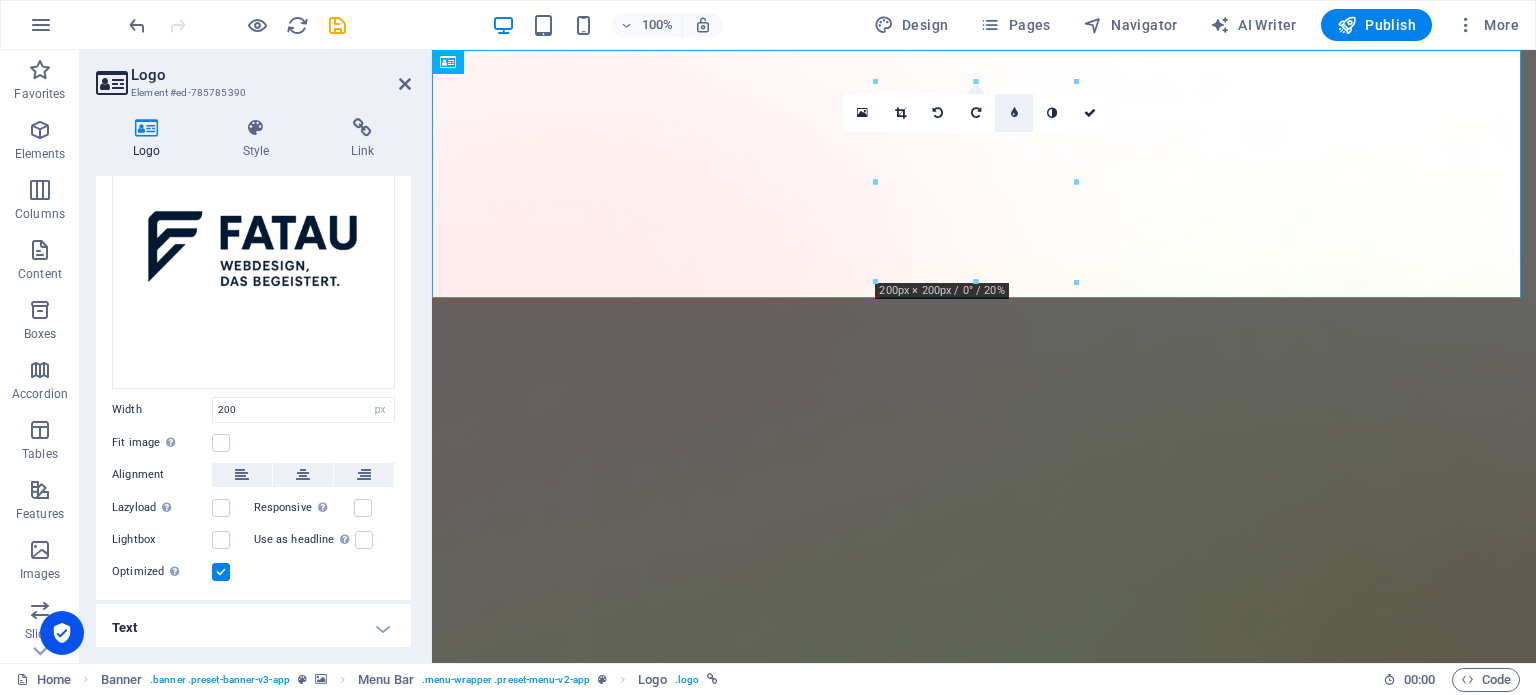 click at bounding box center [1014, 113] 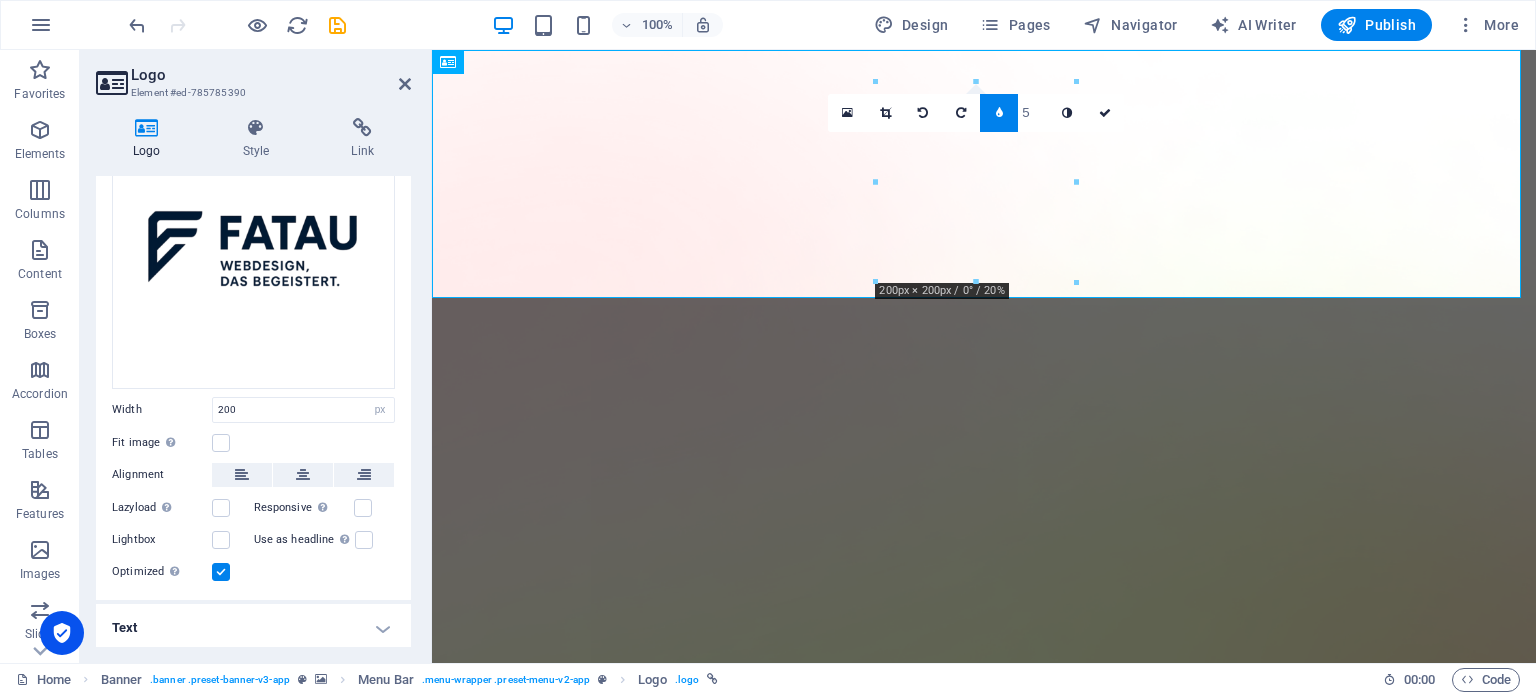 click at bounding box center (999, 113) 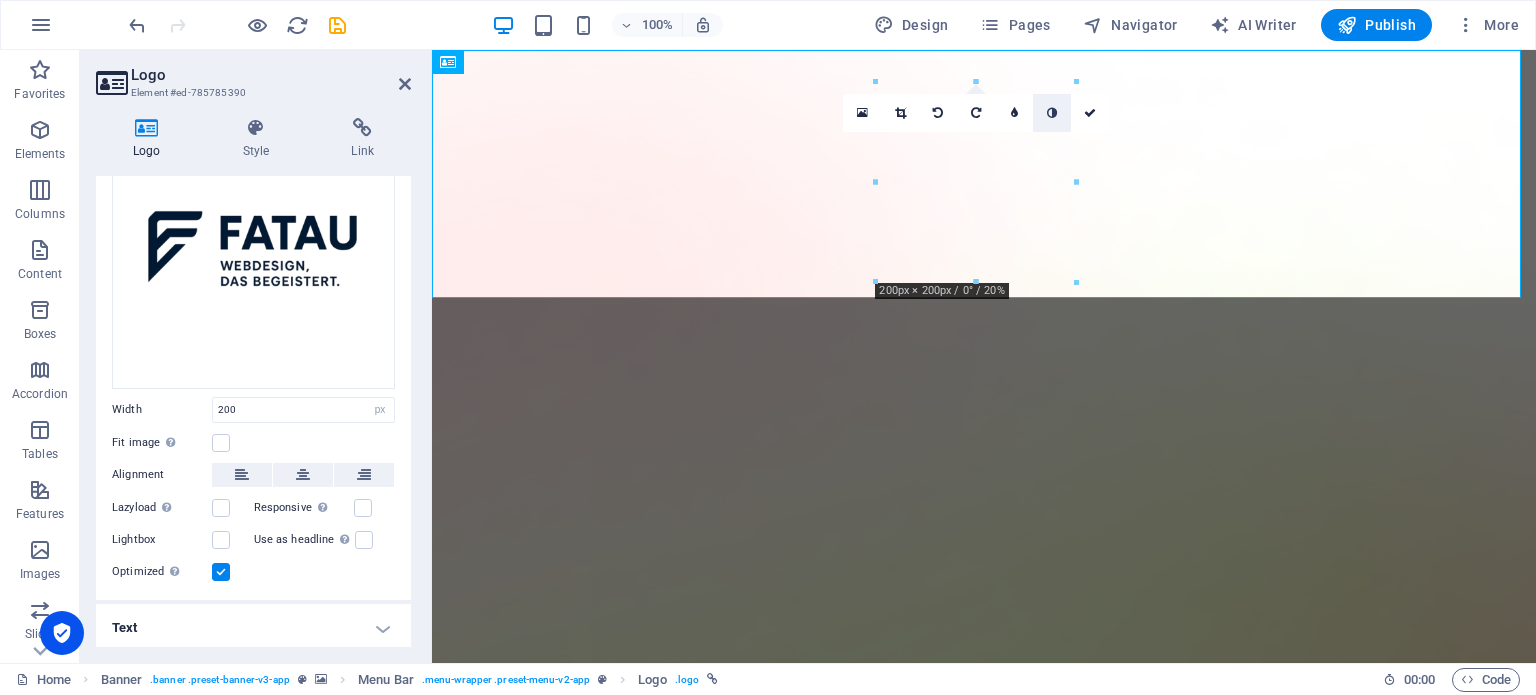 click at bounding box center (1052, 113) 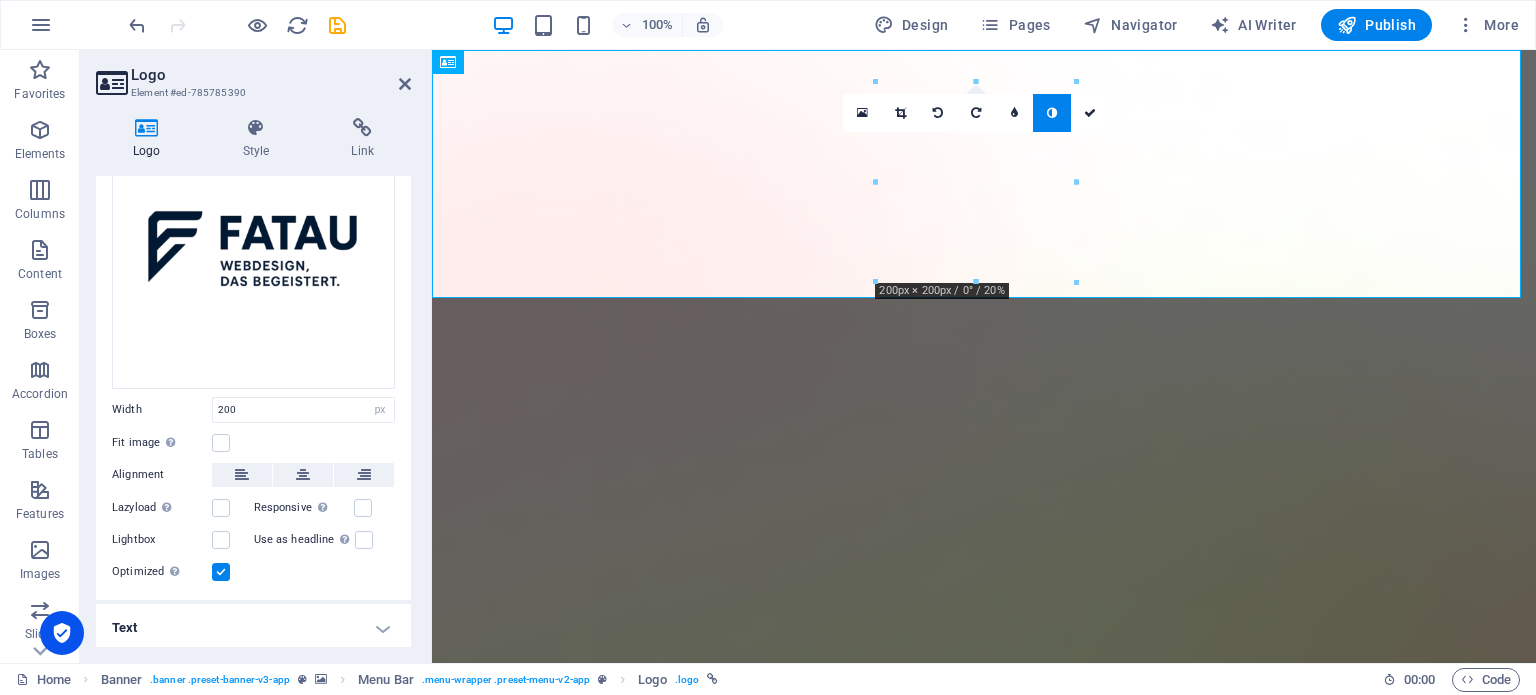 click at bounding box center (1052, 113) 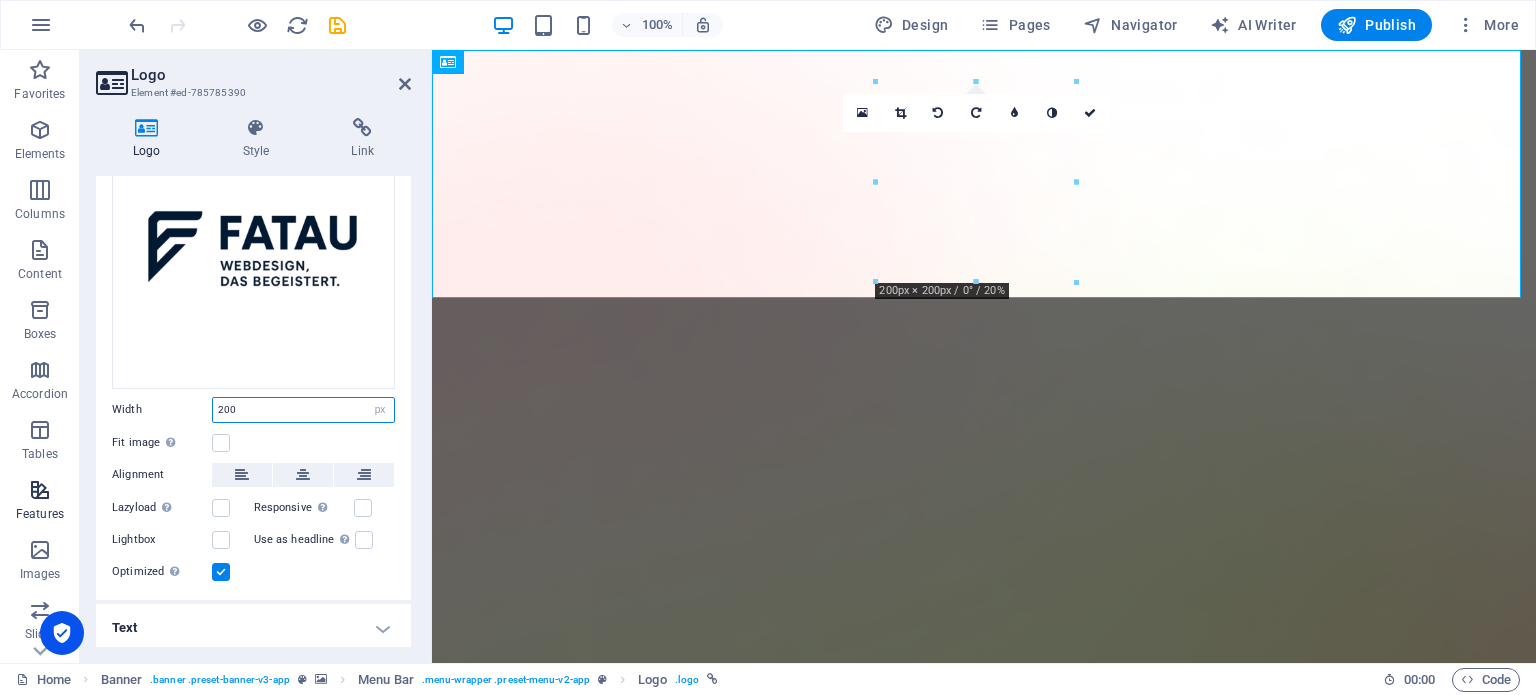drag, startPoint x: 188, startPoint y: 426, endPoint x: 30, endPoint y: 475, distance: 165.42369 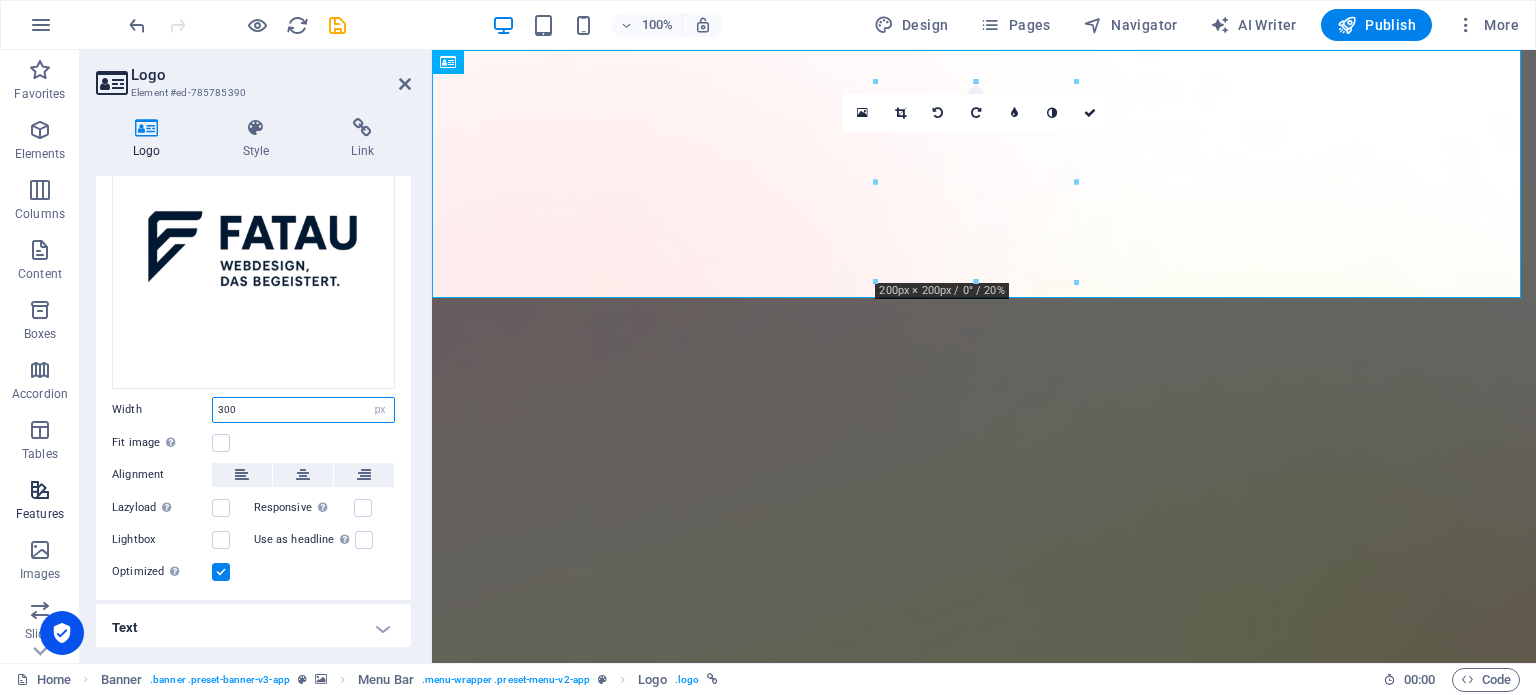type on "300" 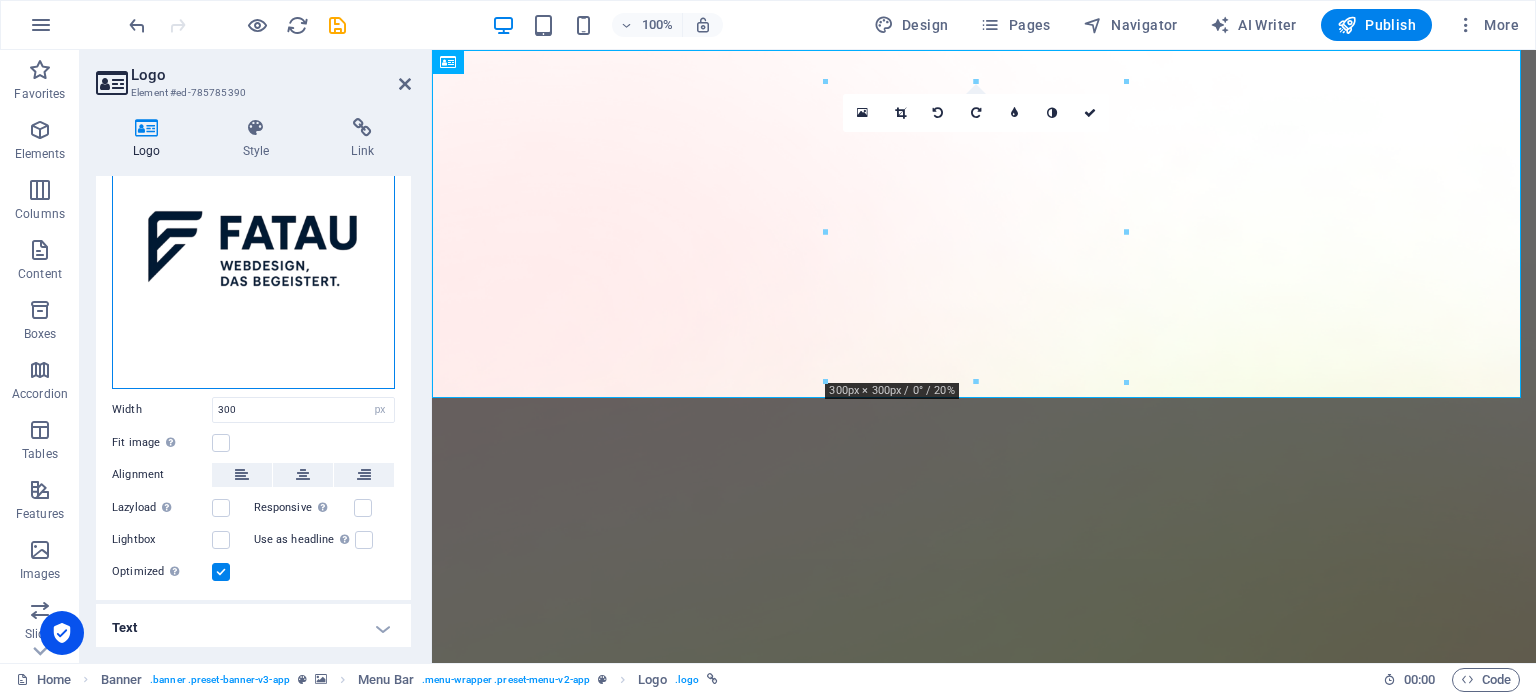 click on "Drag files here, click to choose files or select files from Files or our free stock photos & videos" at bounding box center [253, 247] 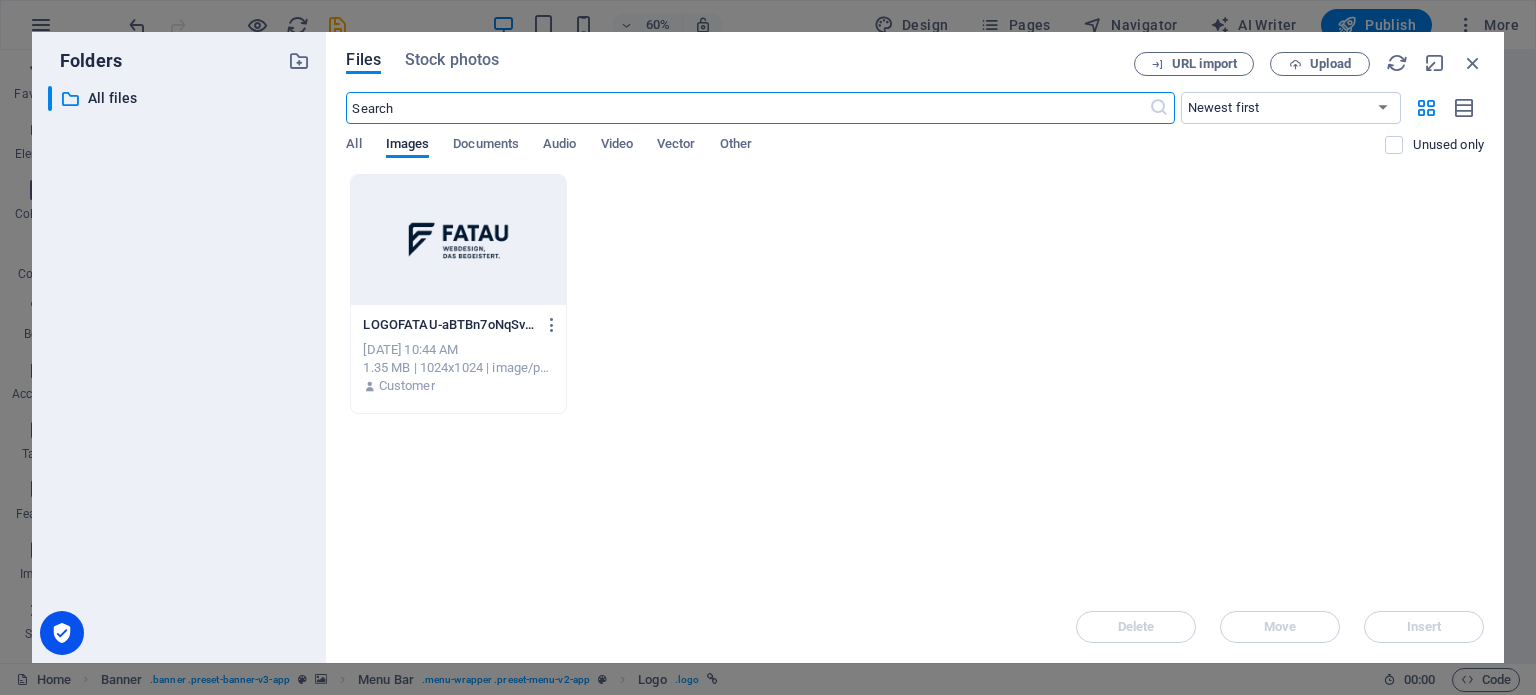 click at bounding box center [458, 240] 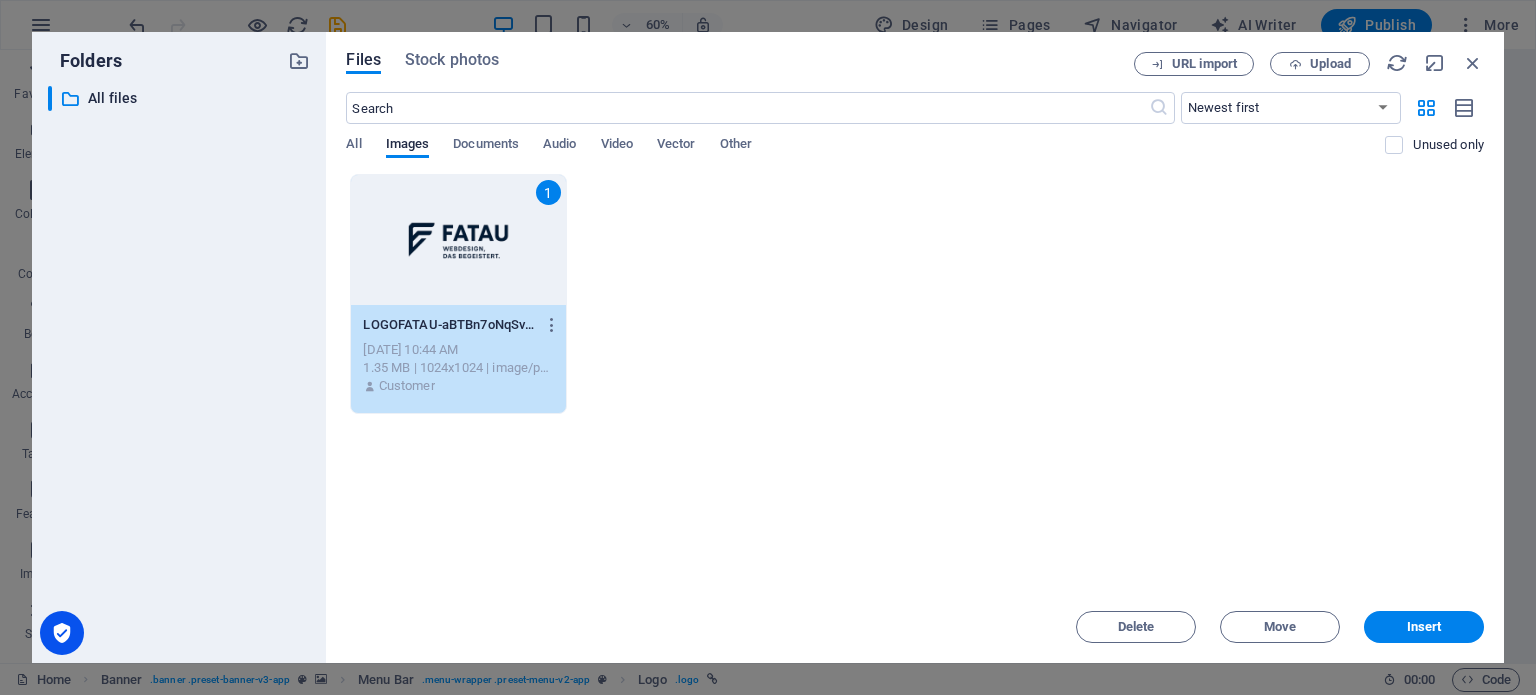 click on "1" at bounding box center [458, 240] 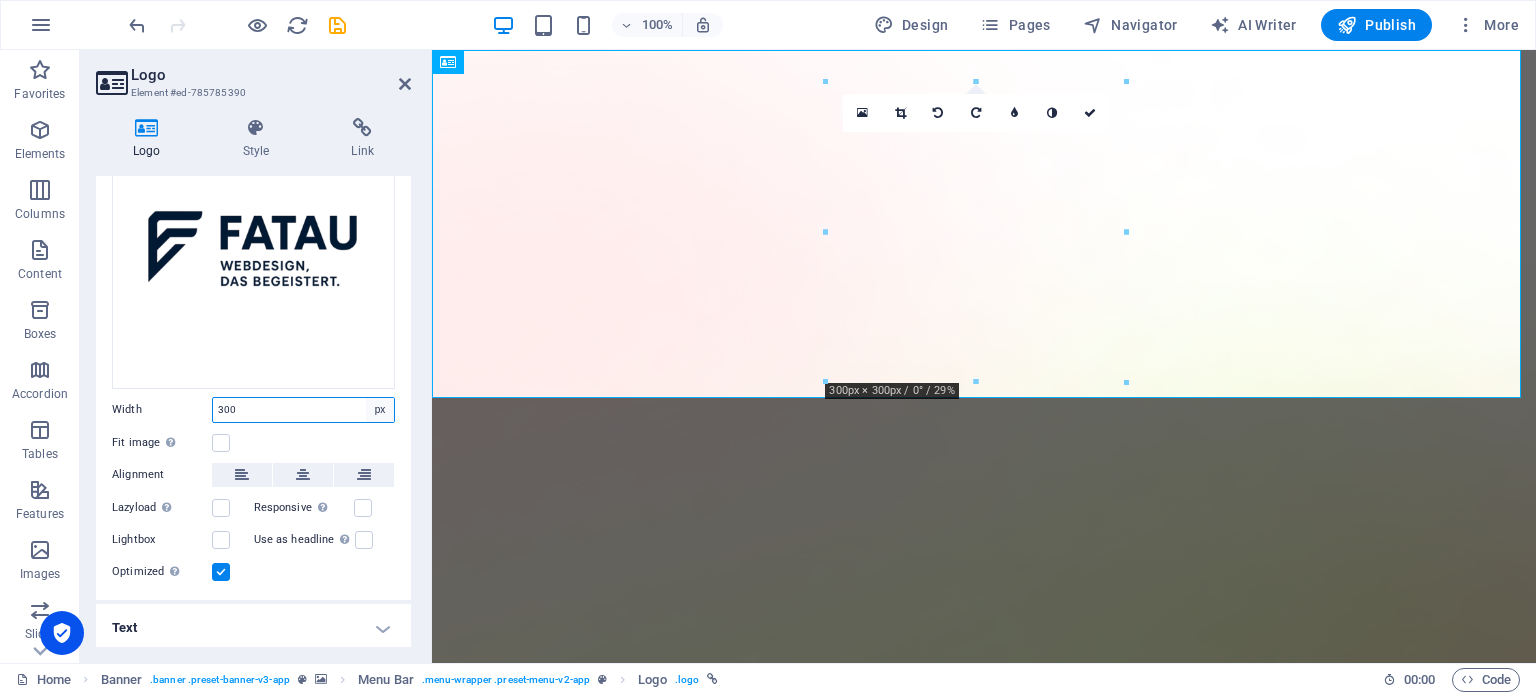 click on "Default auto px rem % em vh vw" at bounding box center (380, 410) 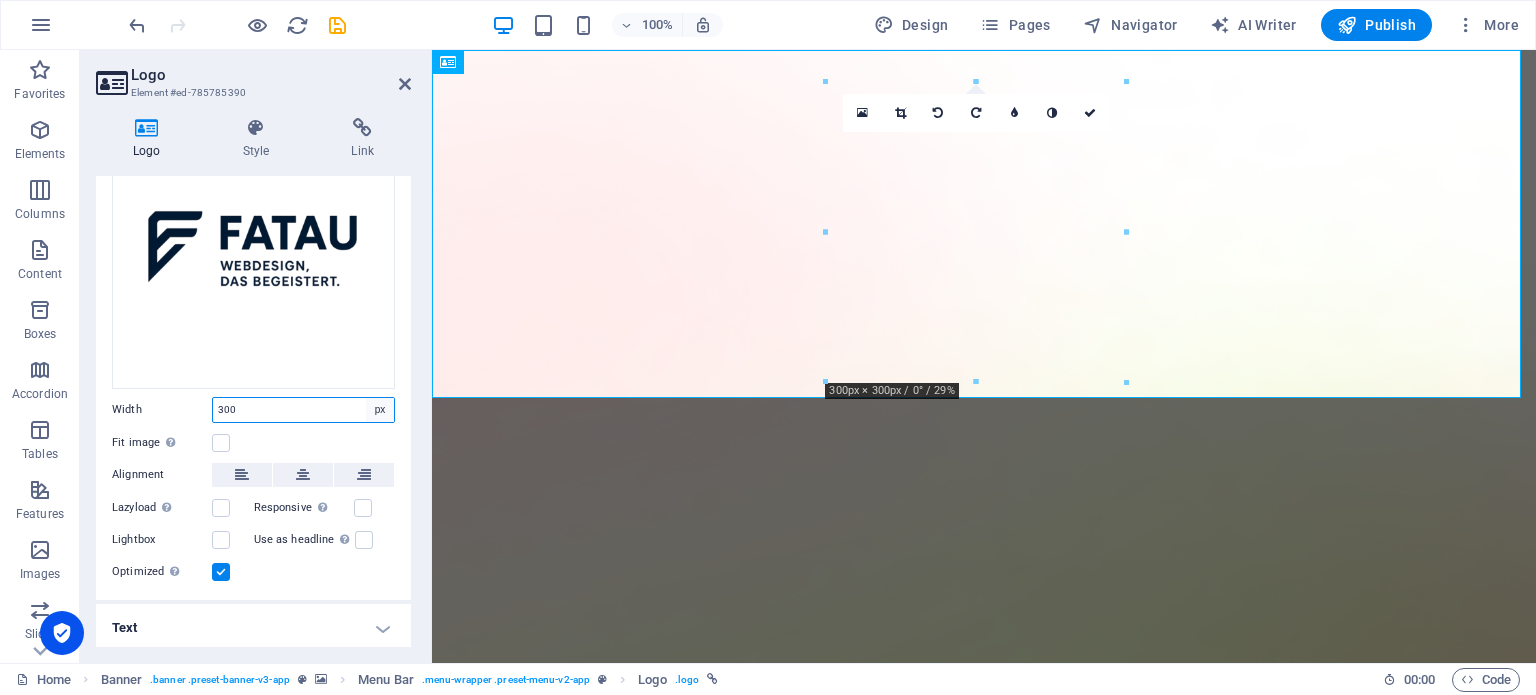 select on "auto" 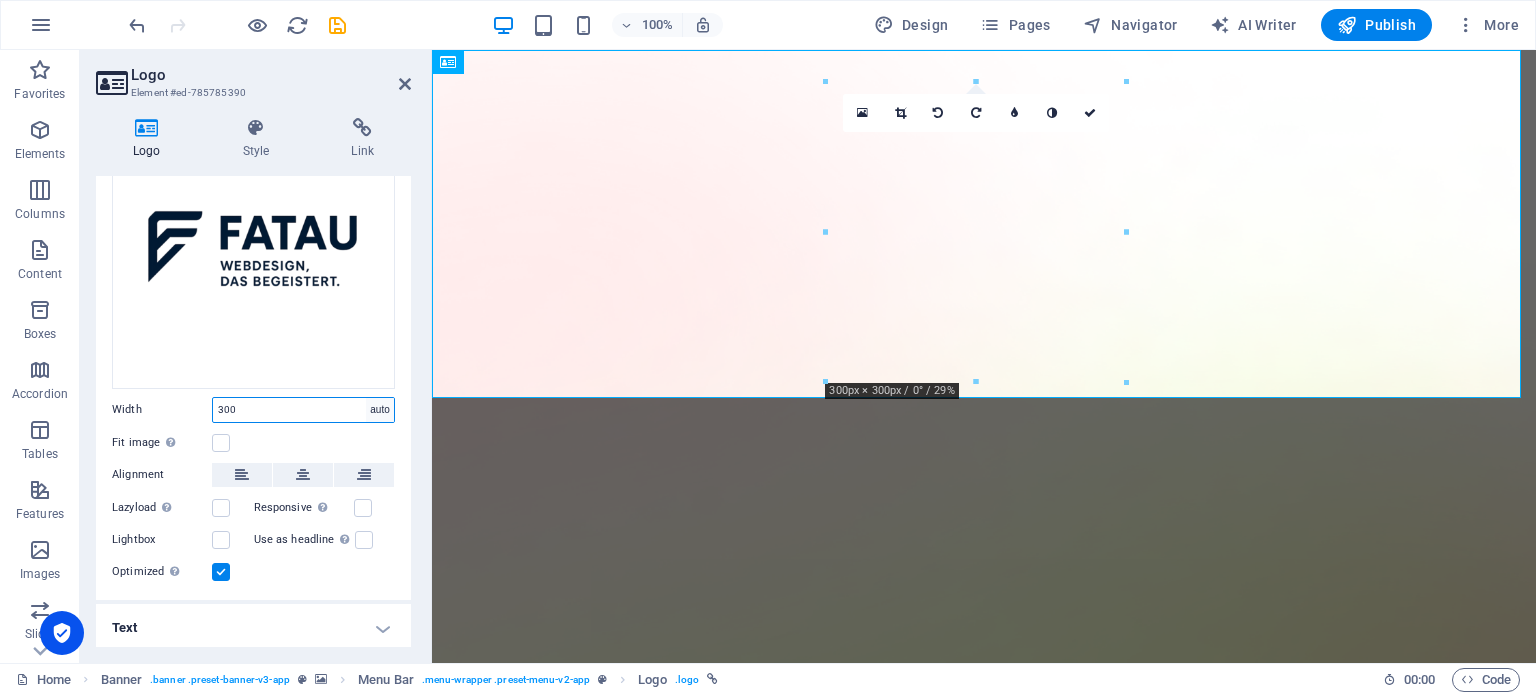 click on "Default auto px rem % em vh vw" at bounding box center [380, 410] 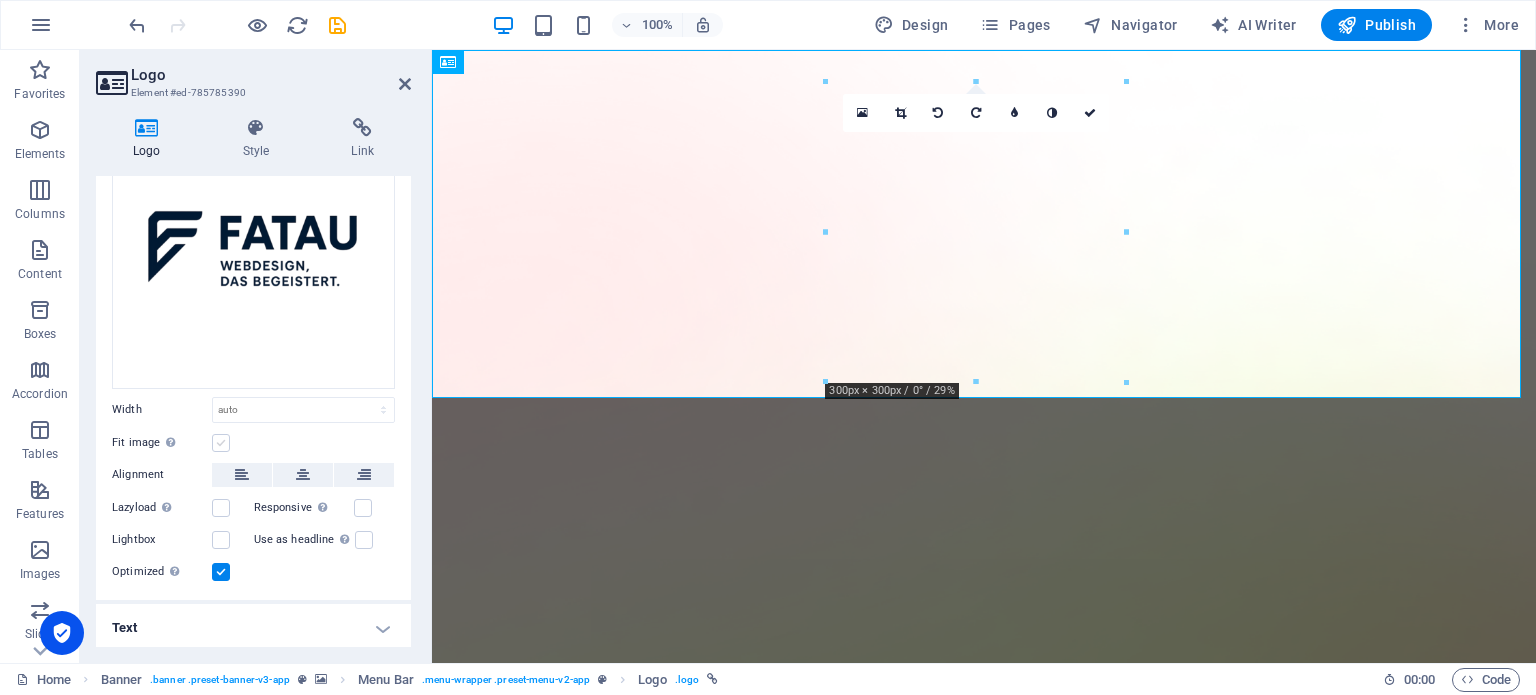 click at bounding box center [221, 443] 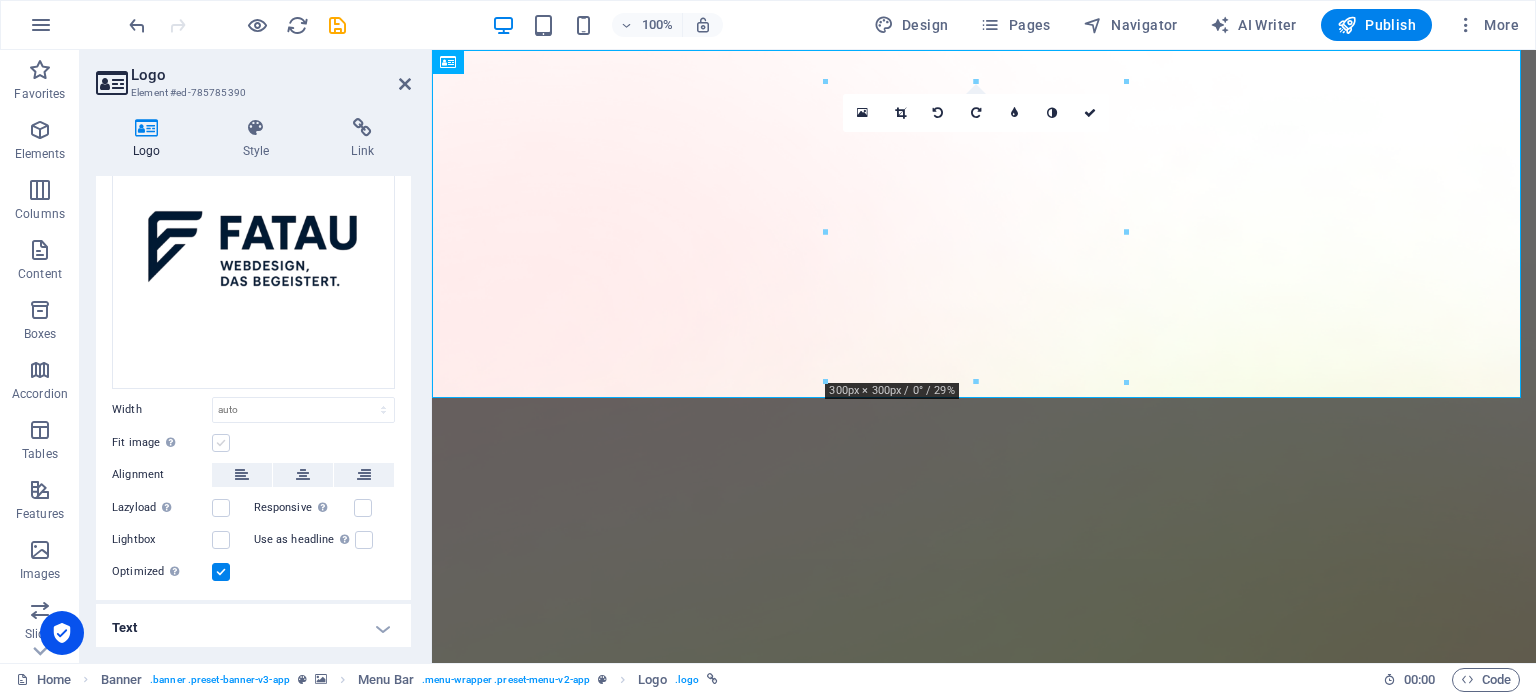 click on "Fit image Automatically fit image to a fixed width and height" at bounding box center (0, 0) 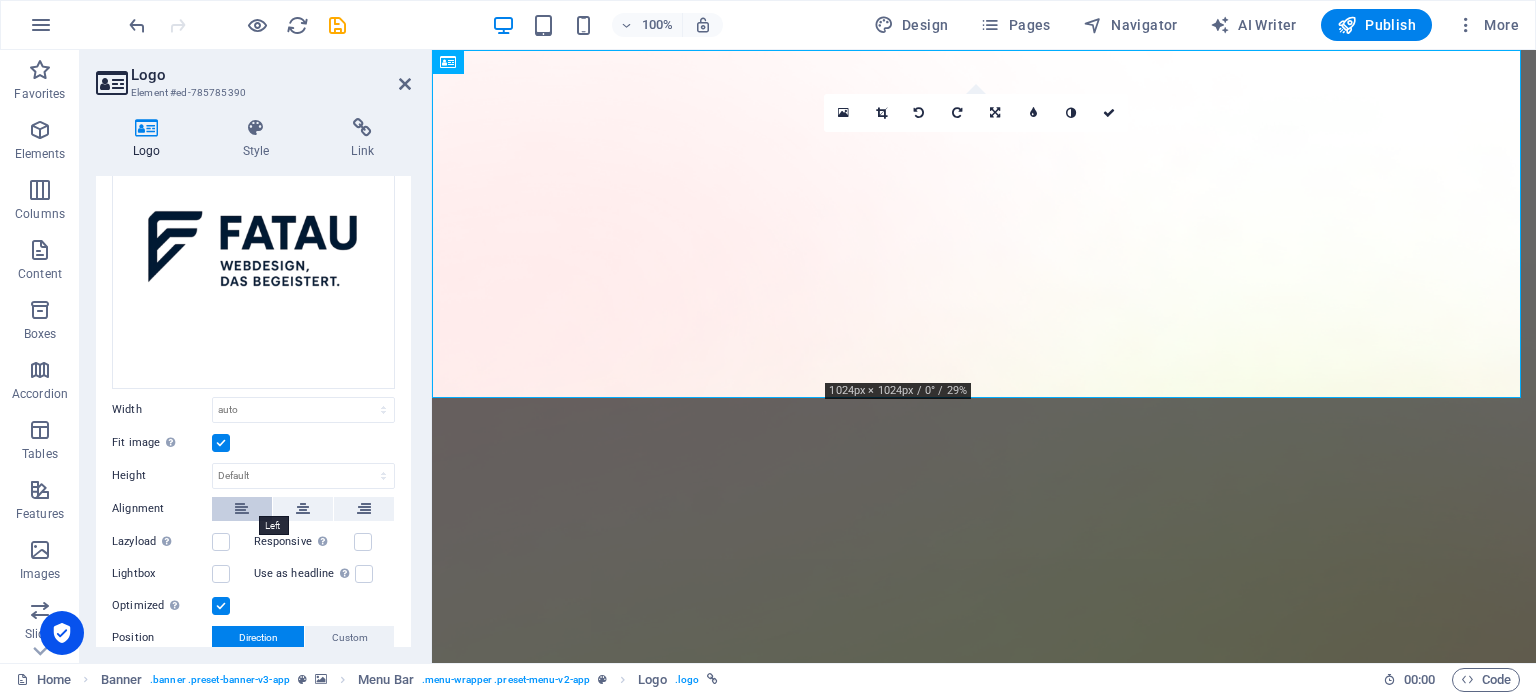 click at bounding box center (242, 509) 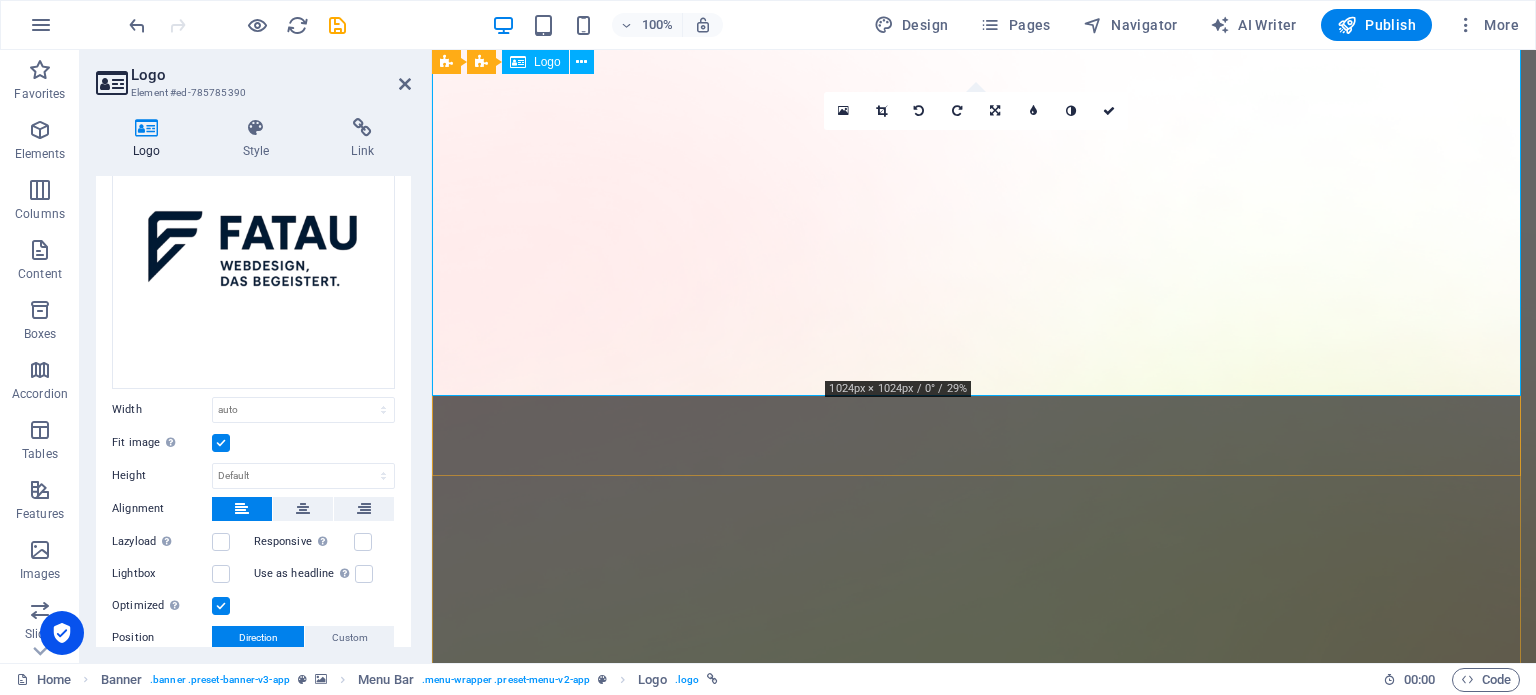 scroll, scrollTop: 0, scrollLeft: 0, axis: both 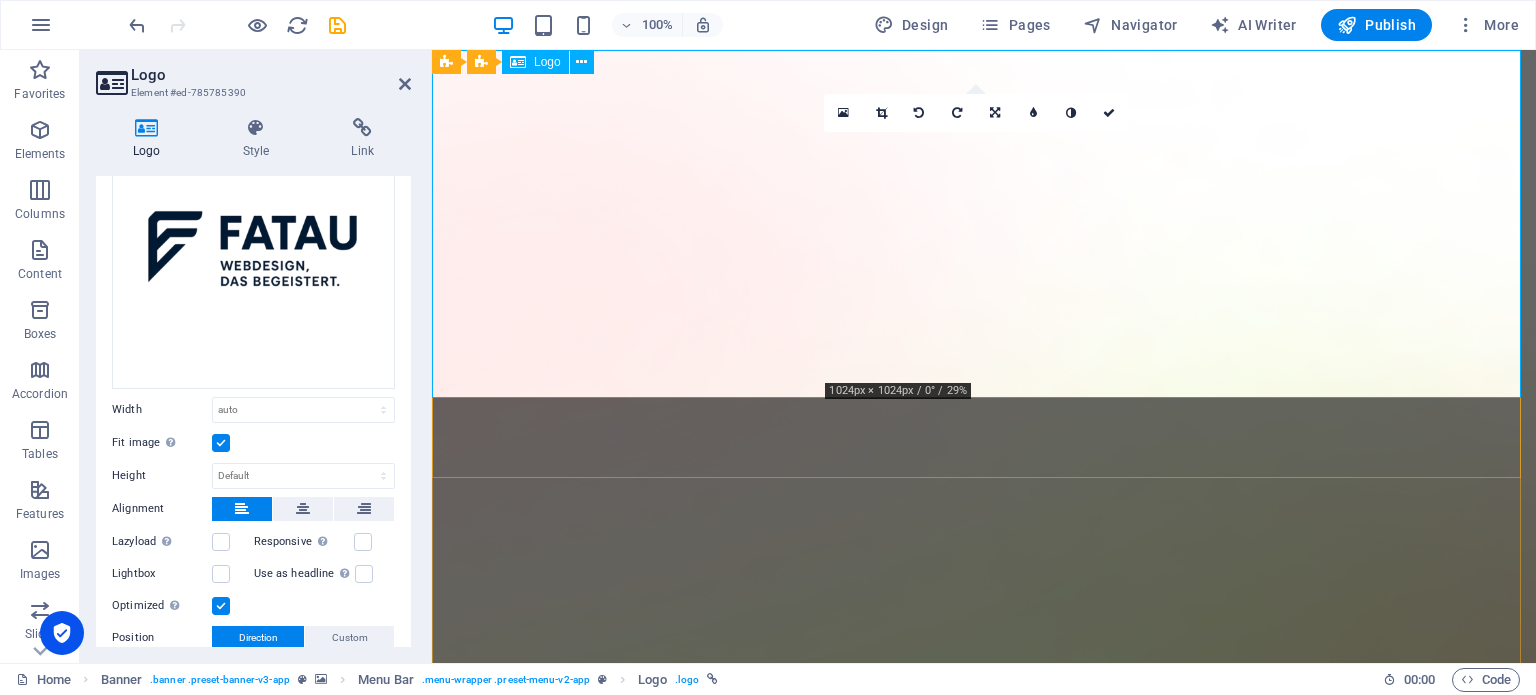 click at bounding box center (984, 1866) 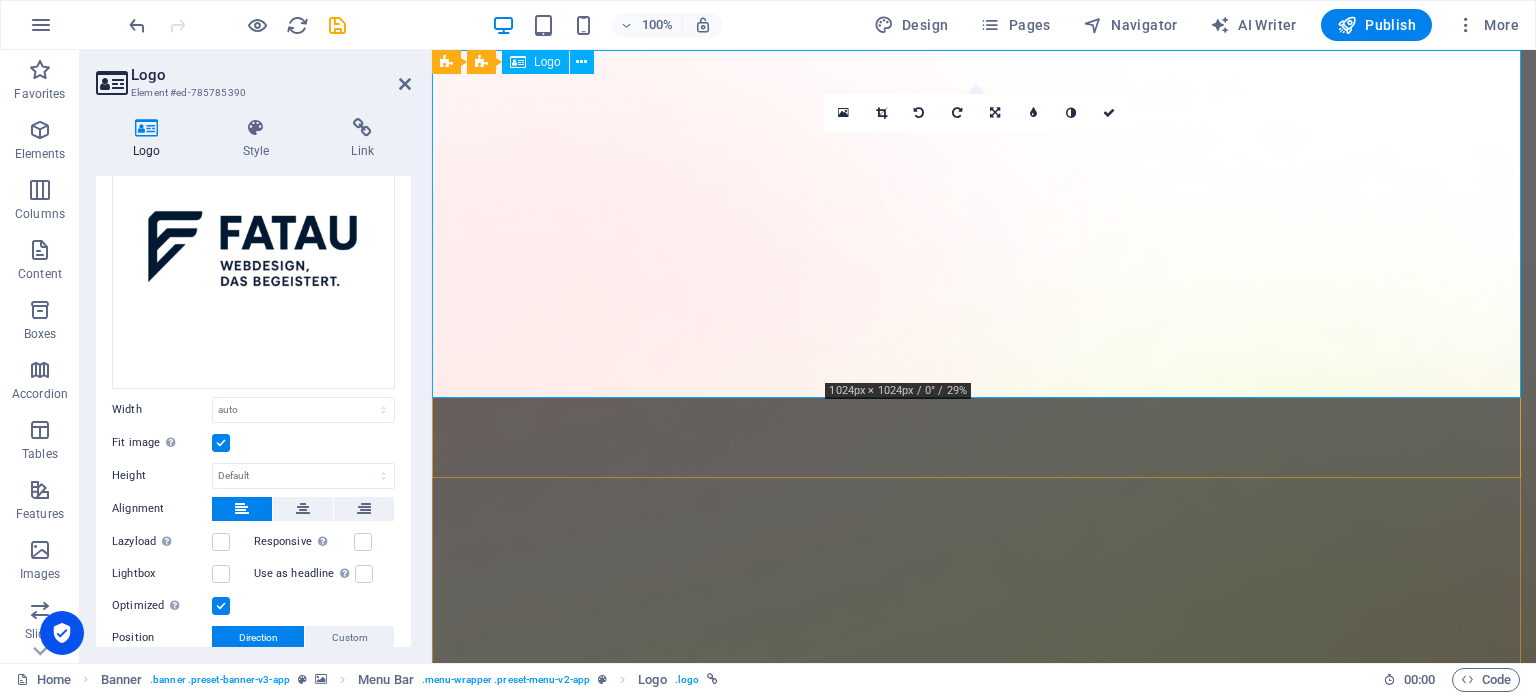 click at bounding box center (984, 1866) 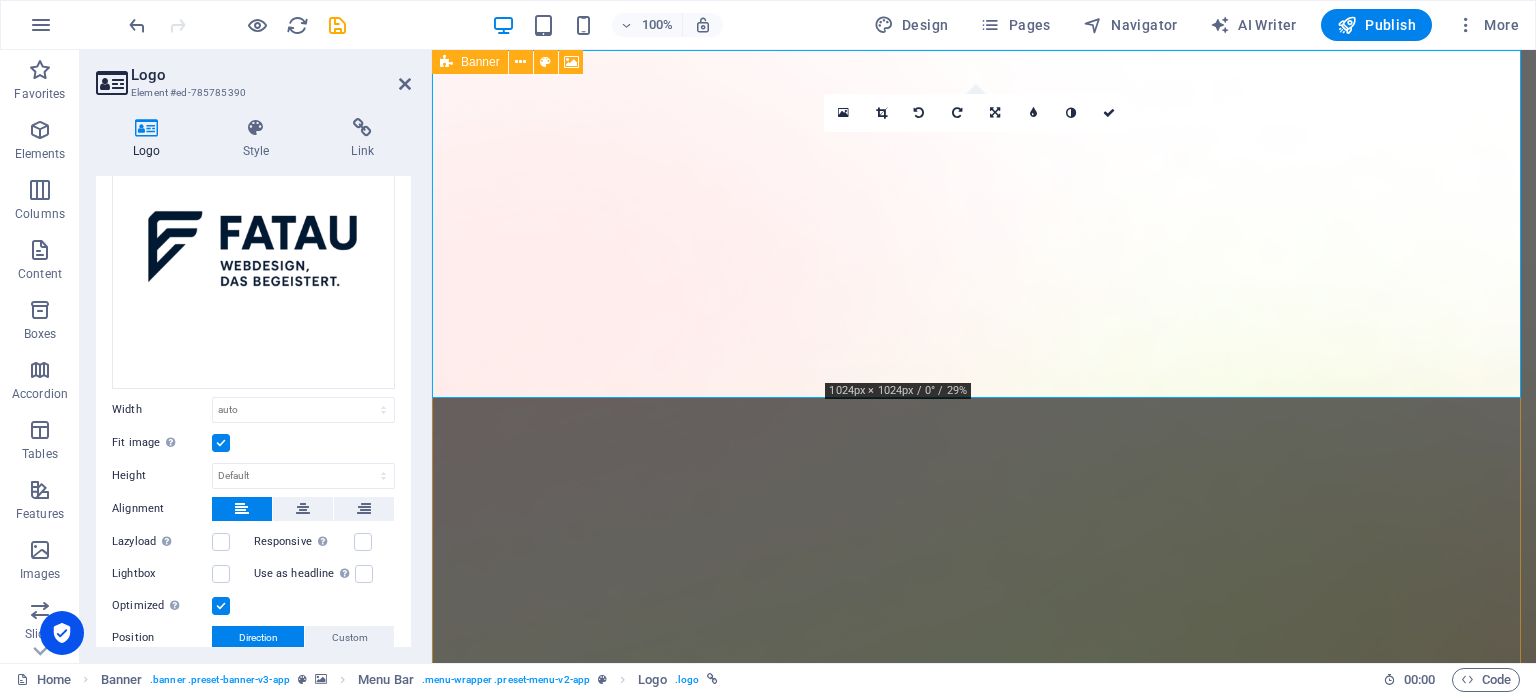 click on "Banner" at bounding box center (480, 62) 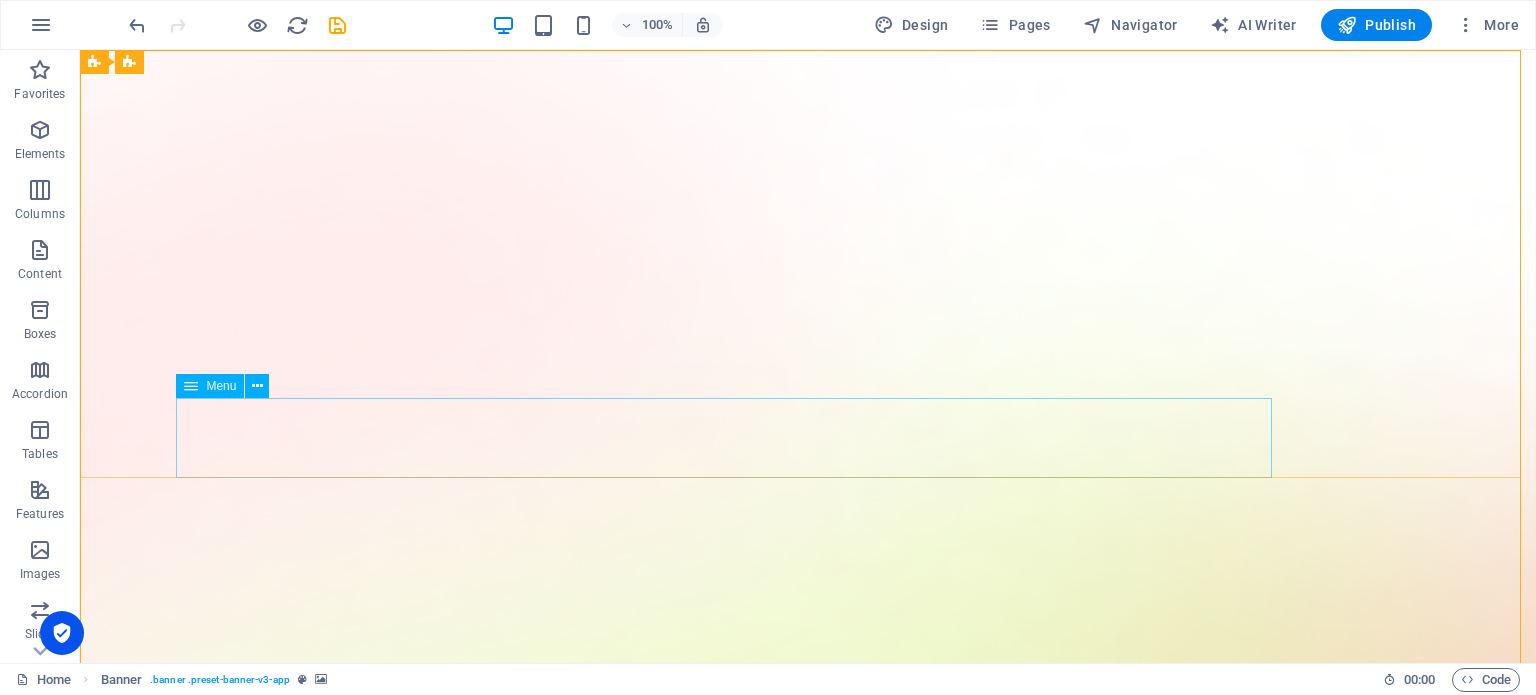 click on "Menu" at bounding box center (221, 386) 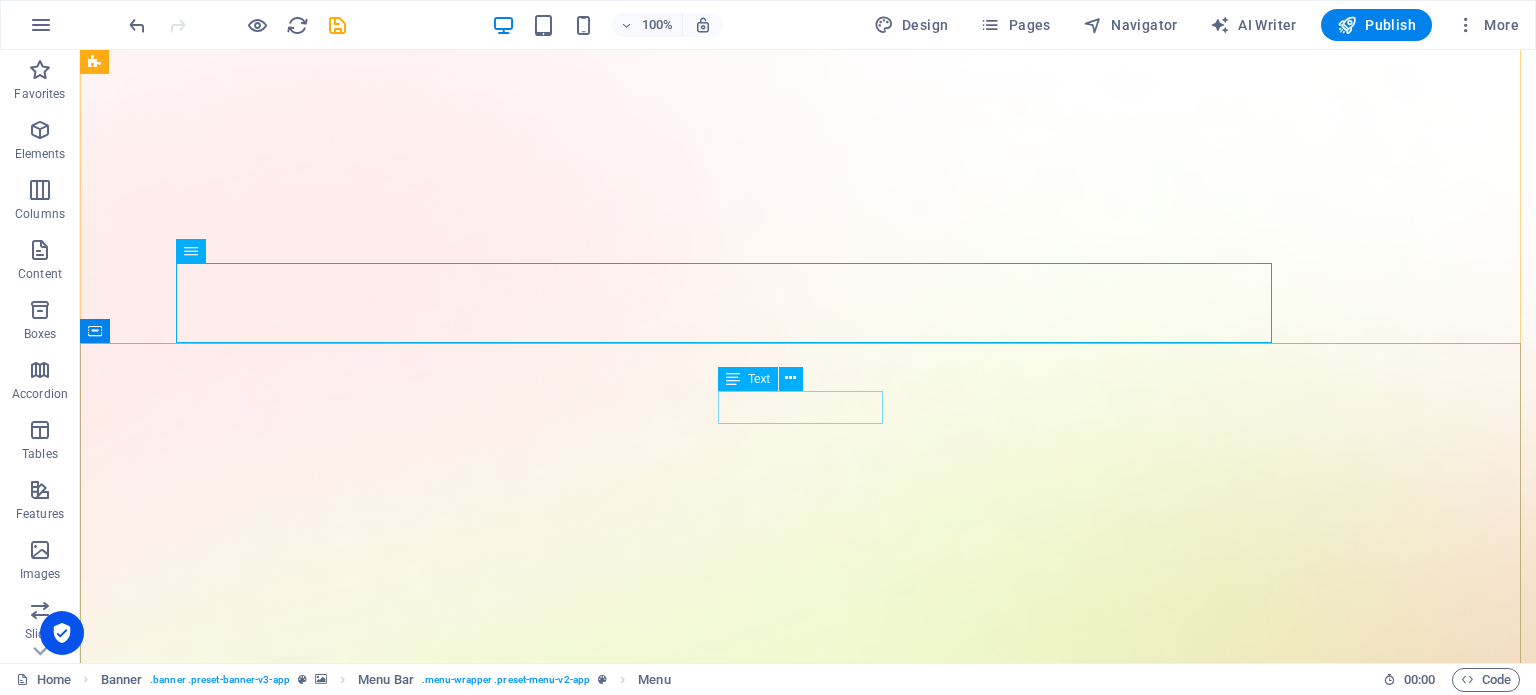 scroll, scrollTop: 0, scrollLeft: 0, axis: both 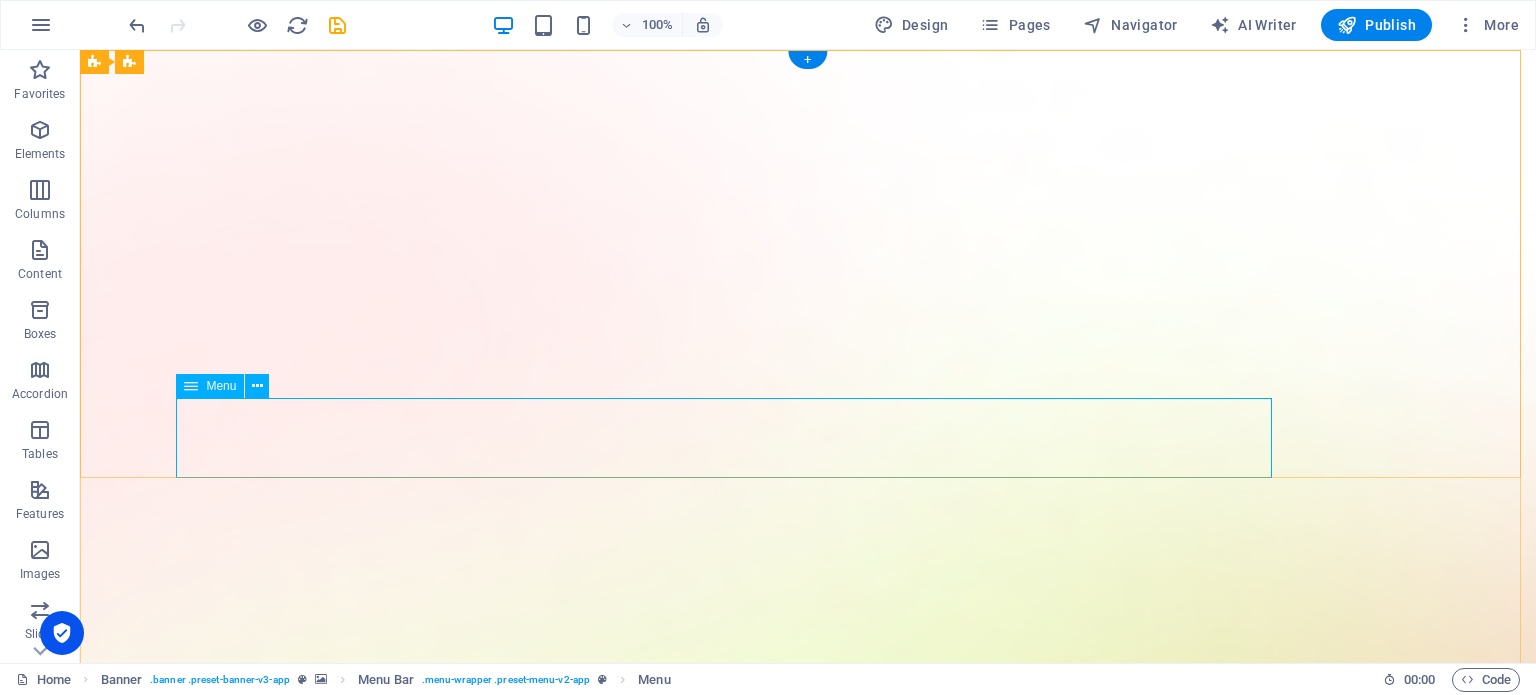click on "Features Pricing Blog Contact" at bounding box center [808, 2193] 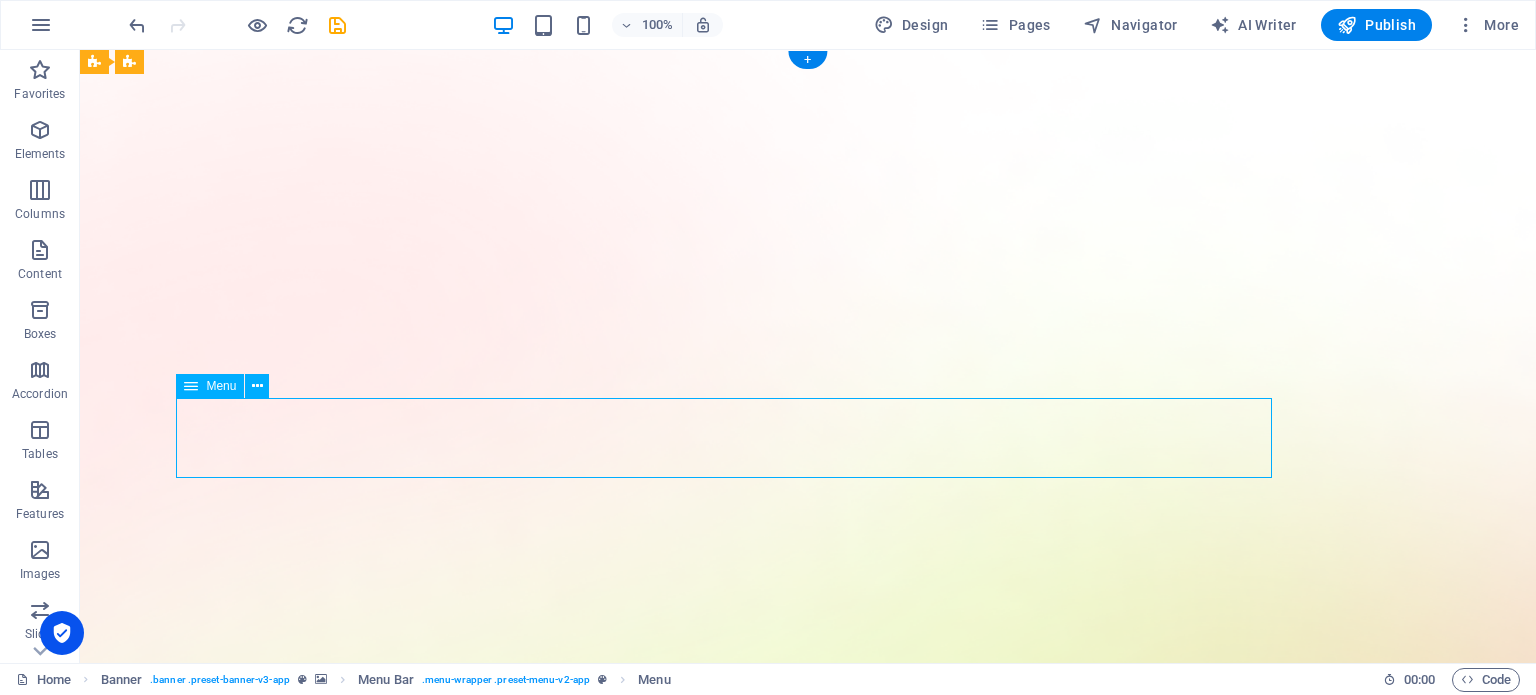 click on "Features Pricing Blog Contact" at bounding box center (808, 2193) 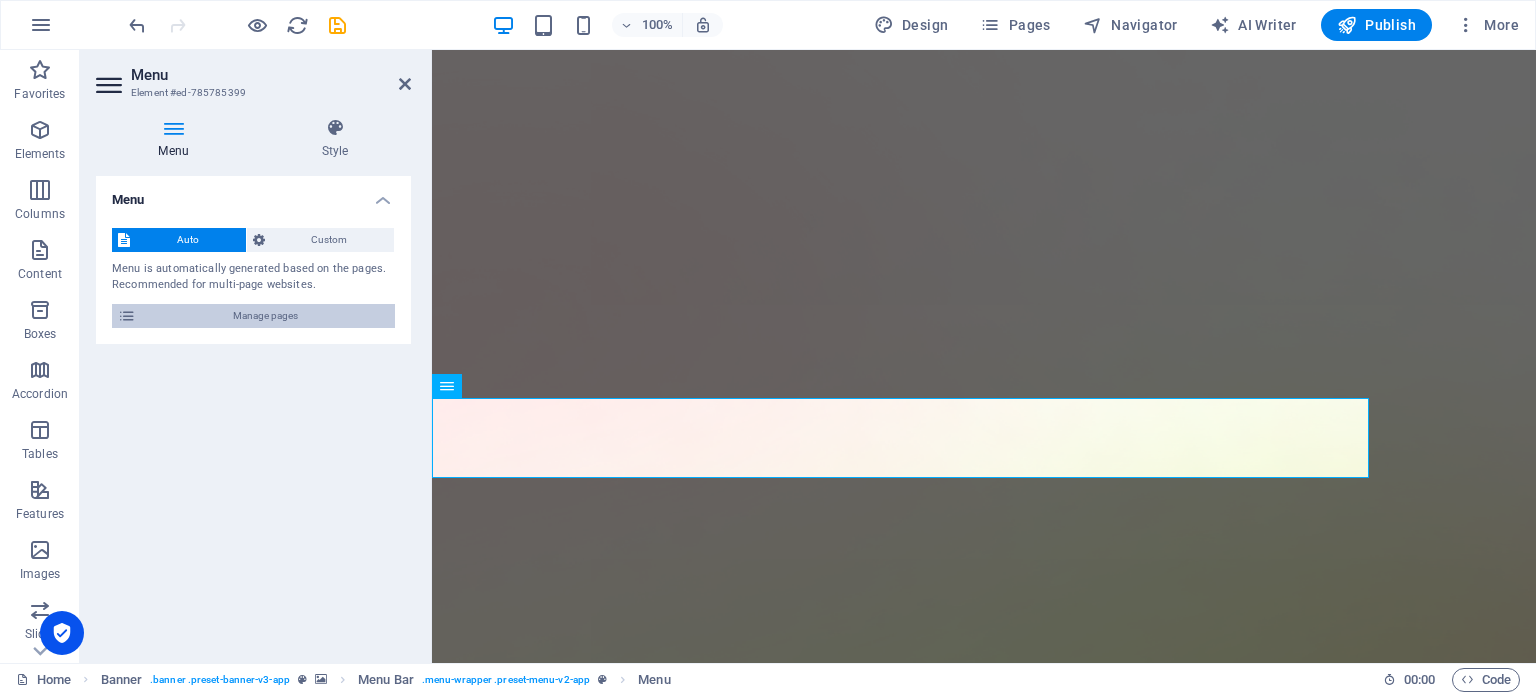 click on "Manage pages" at bounding box center [265, 316] 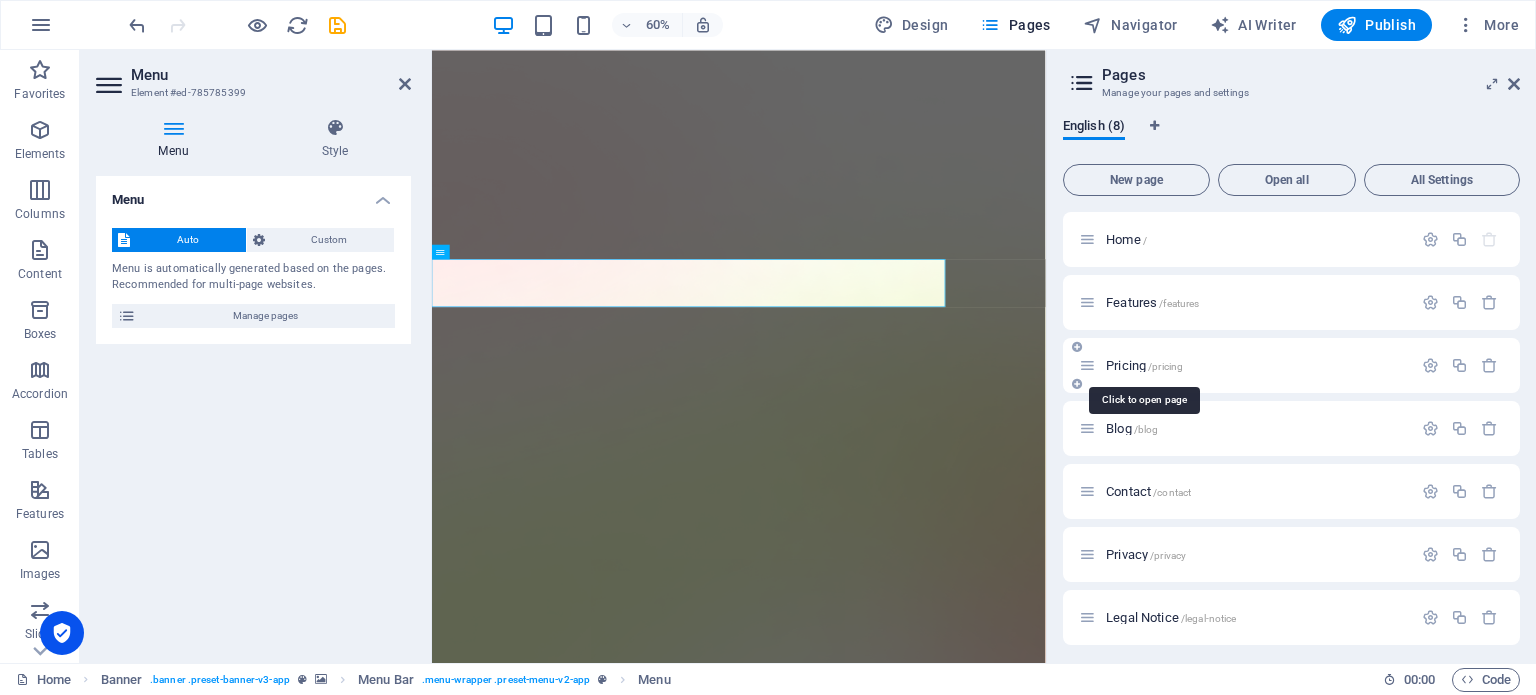 click on "Pricing /pricing" at bounding box center (1144, 365) 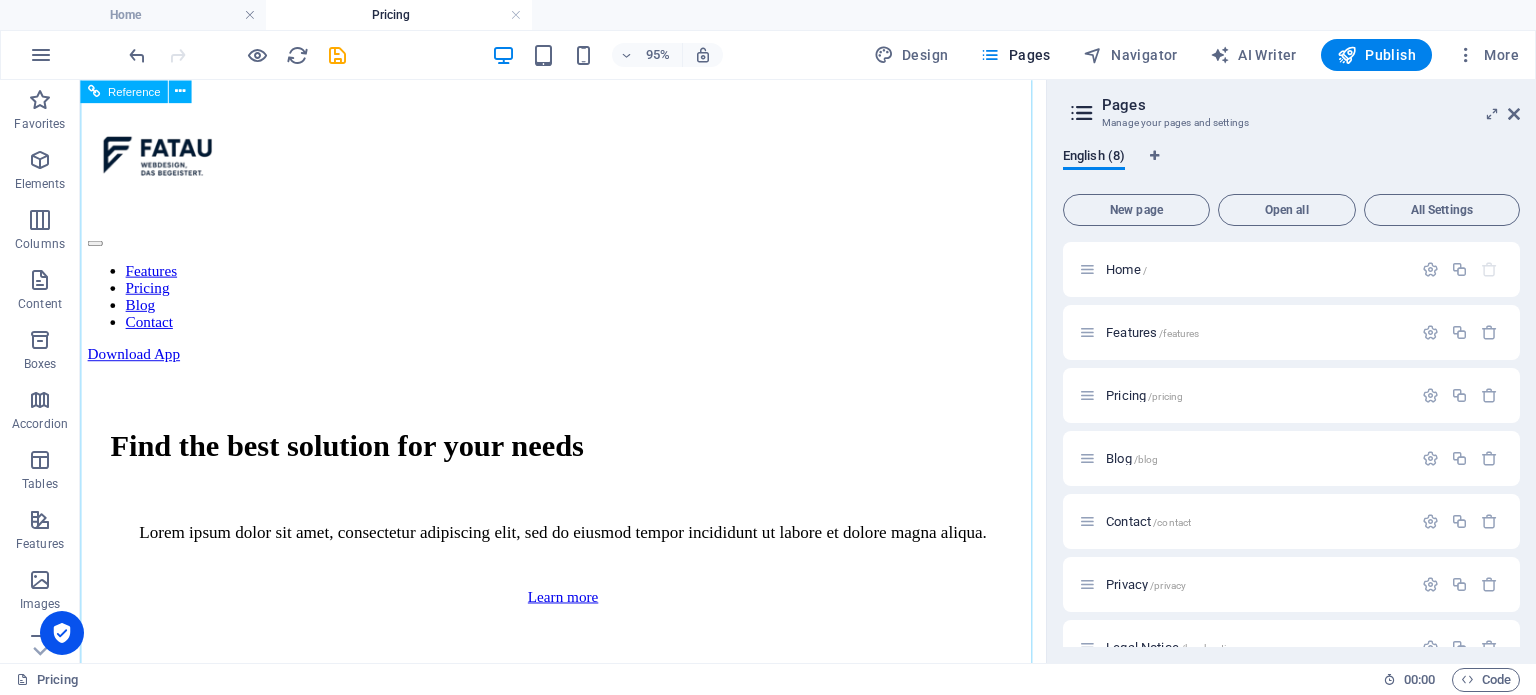 scroll, scrollTop: 800, scrollLeft: 0, axis: vertical 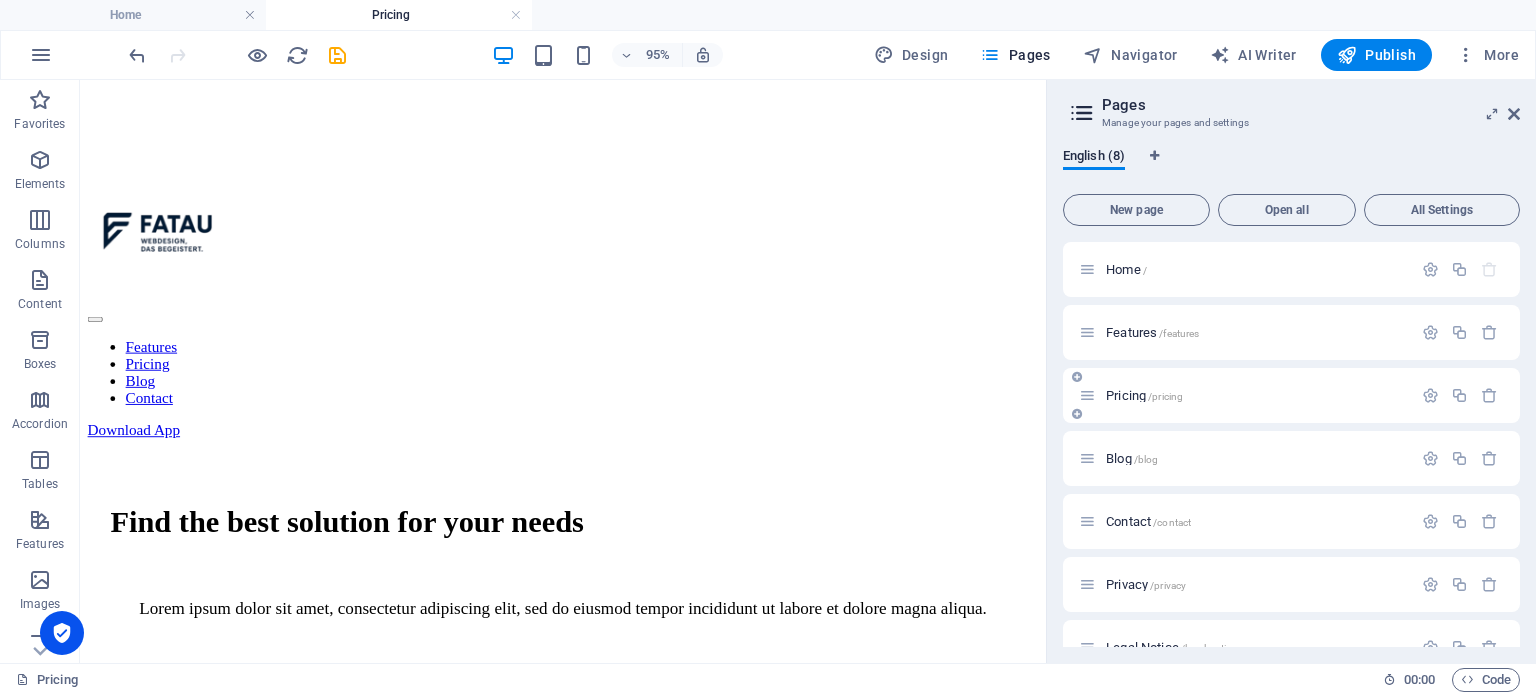 click on "Features /features" at bounding box center [1152, 332] 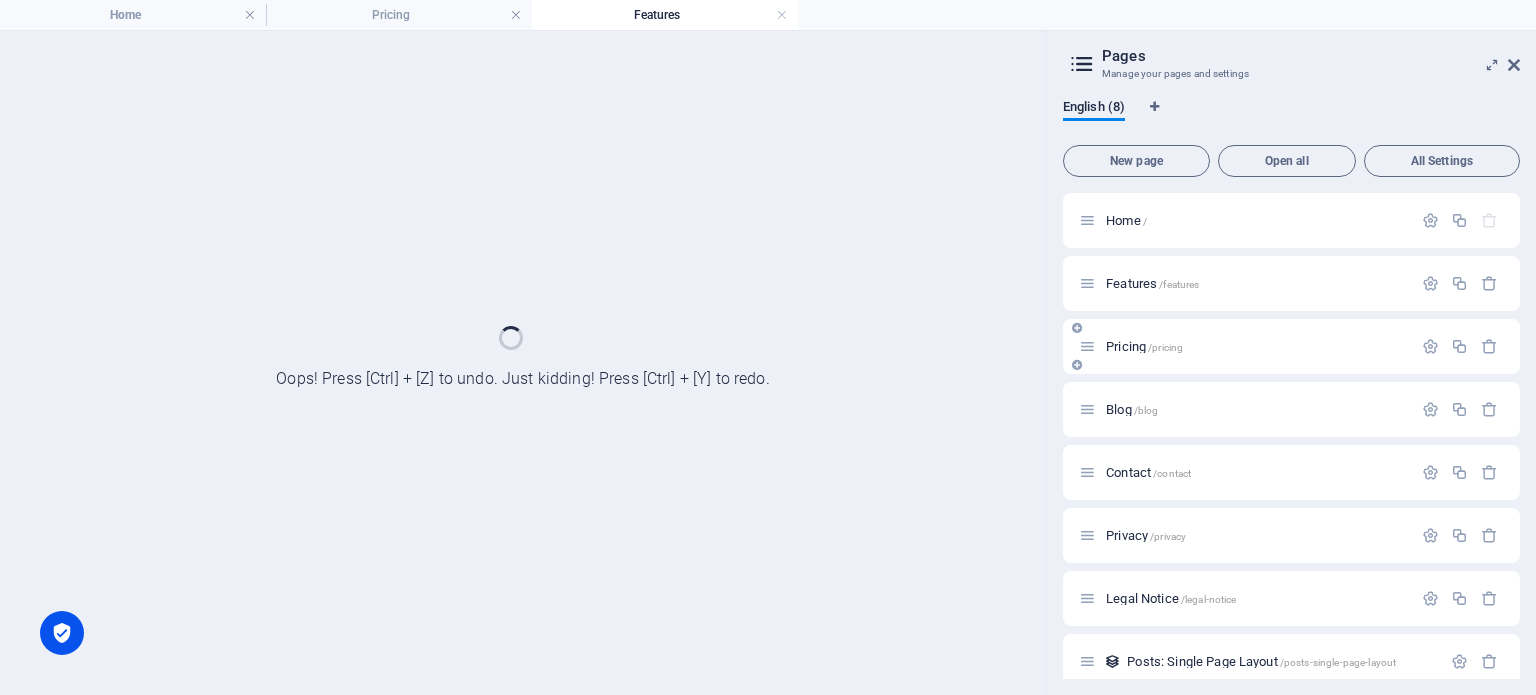scroll, scrollTop: 0, scrollLeft: 0, axis: both 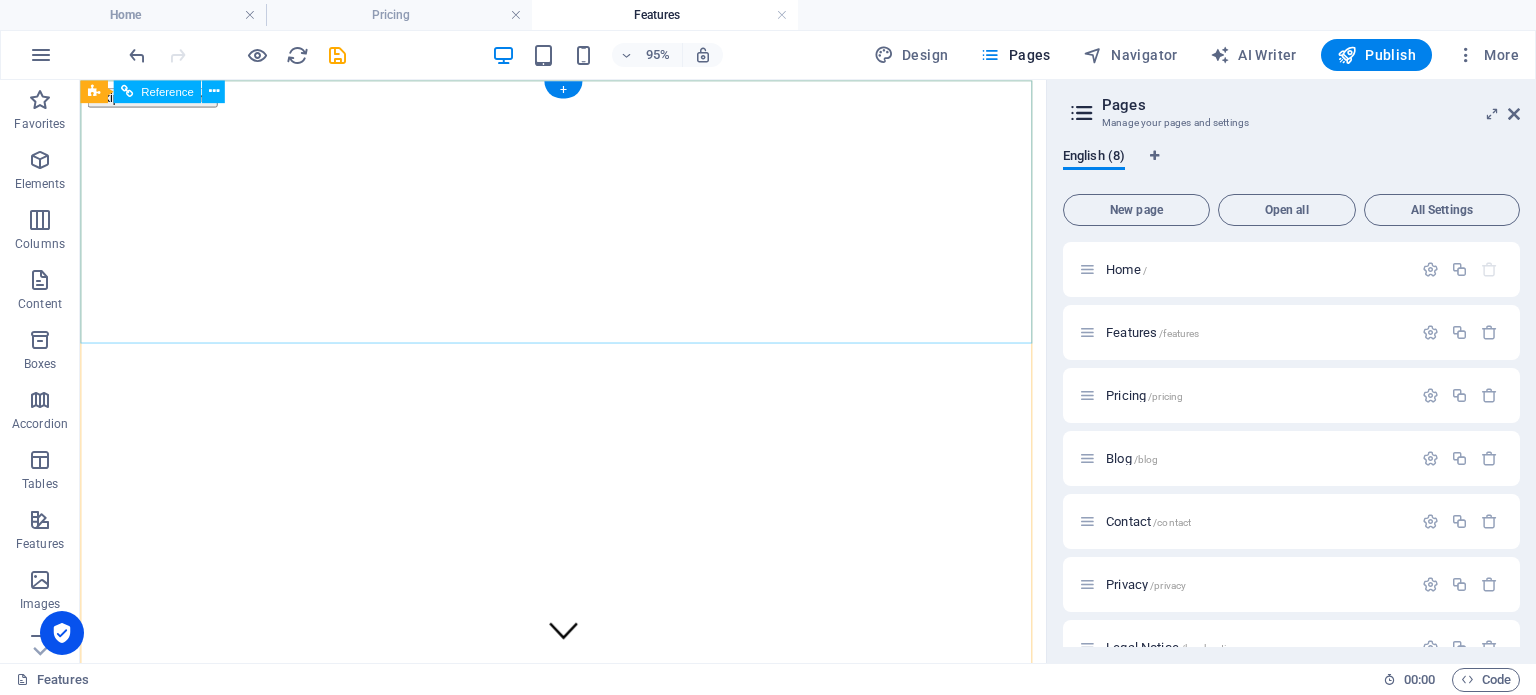 click at bounding box center (588, 844) 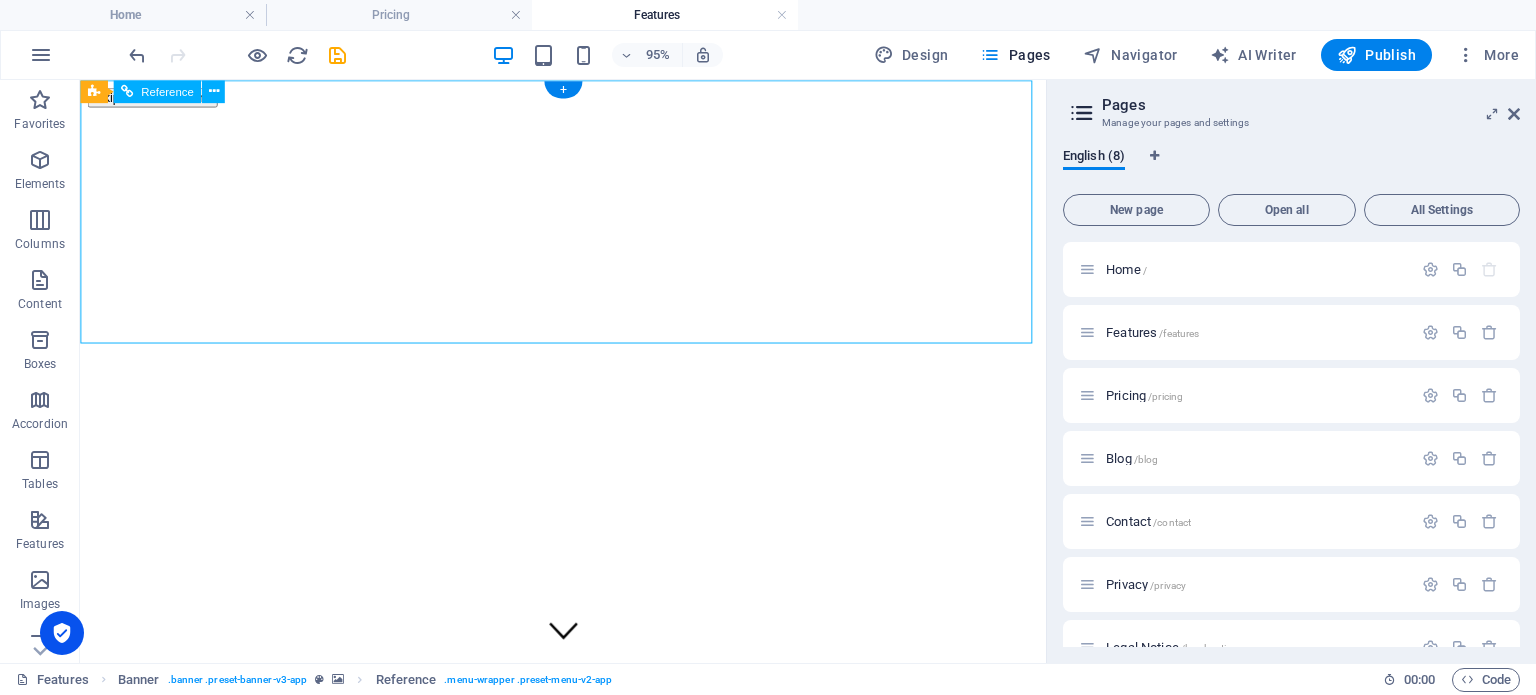 click at bounding box center [588, 844] 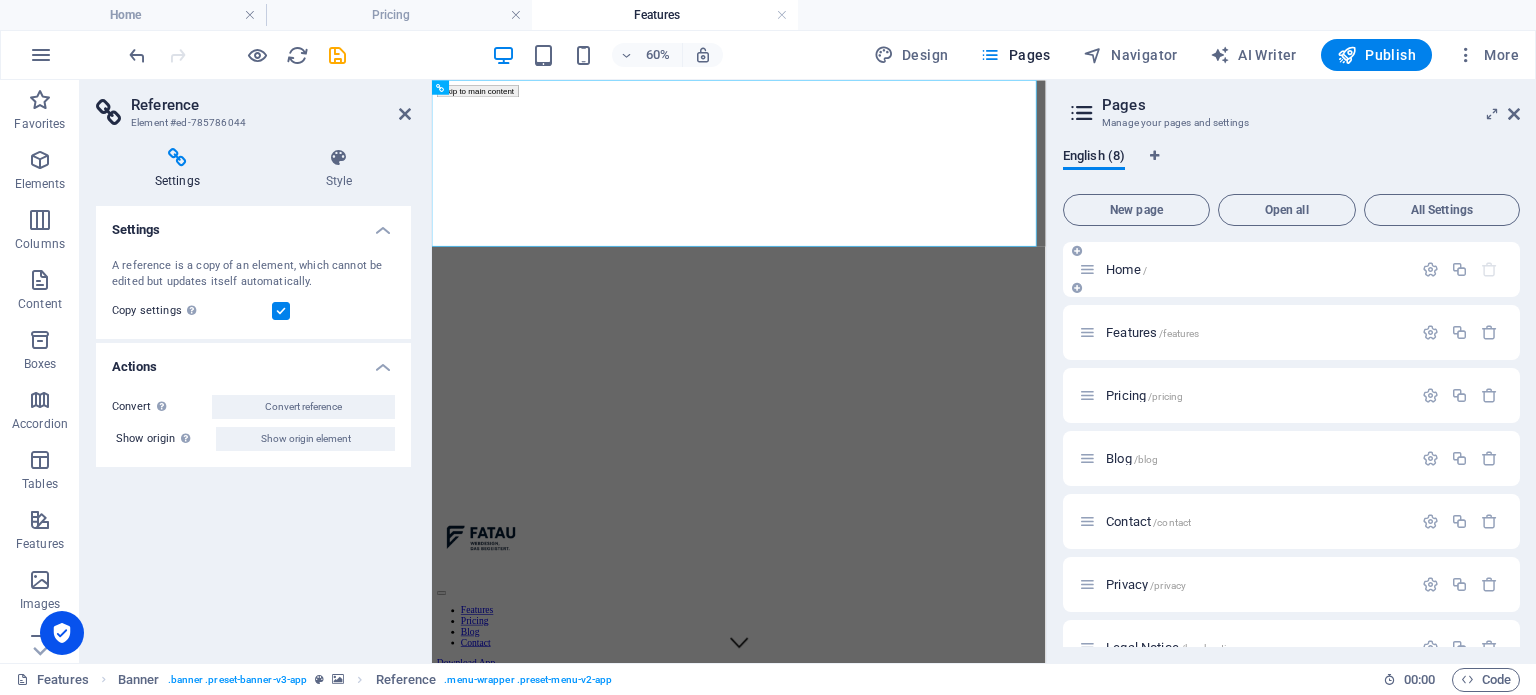 click on "Home /" at bounding box center [1126, 269] 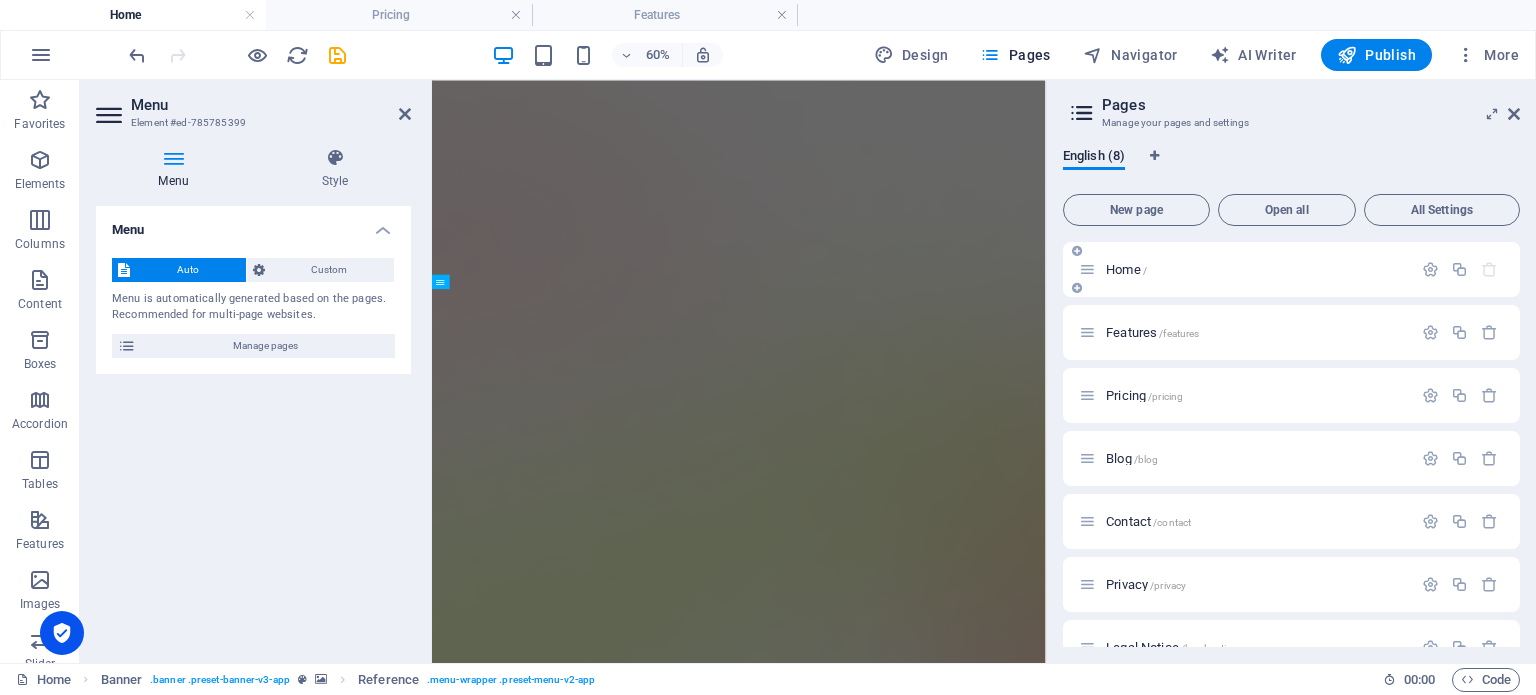 click on "Home /" at bounding box center (1126, 269) 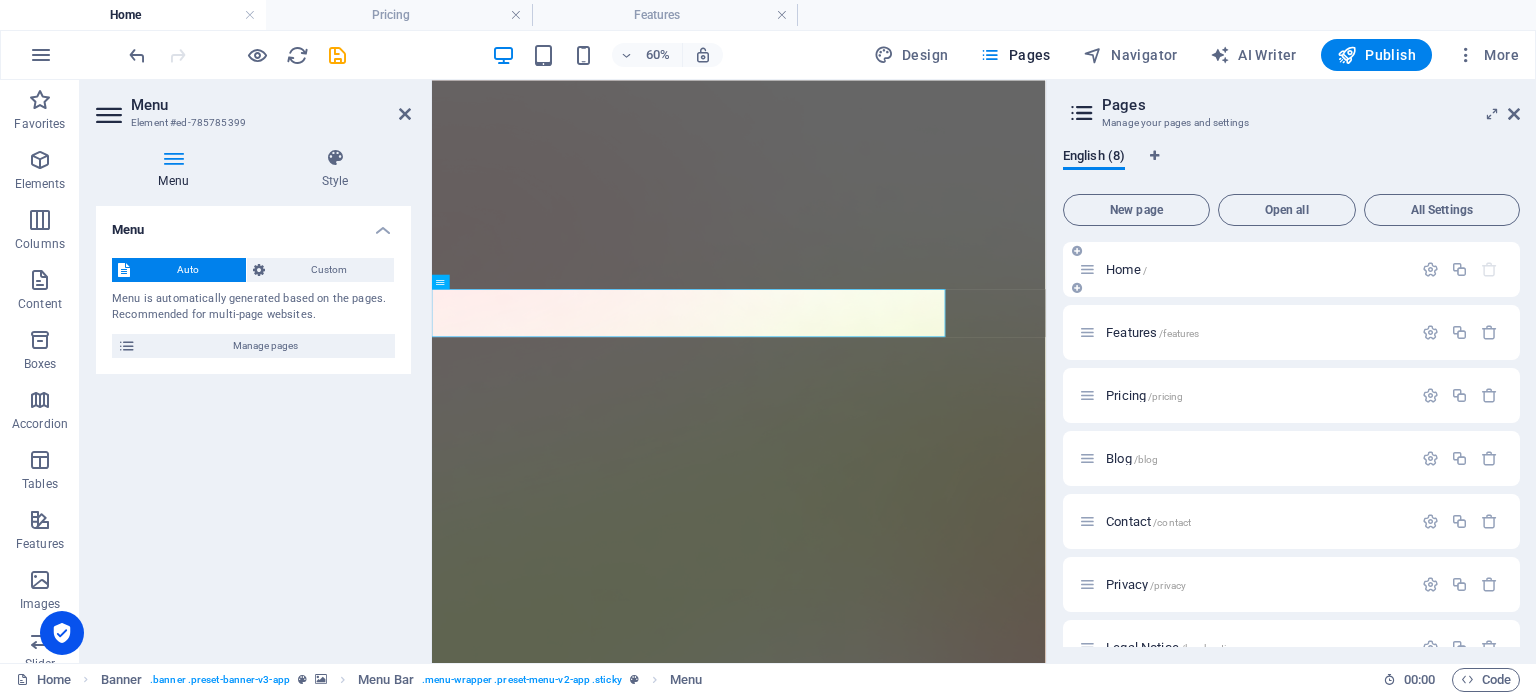 click on "Home /" at bounding box center (1126, 269) 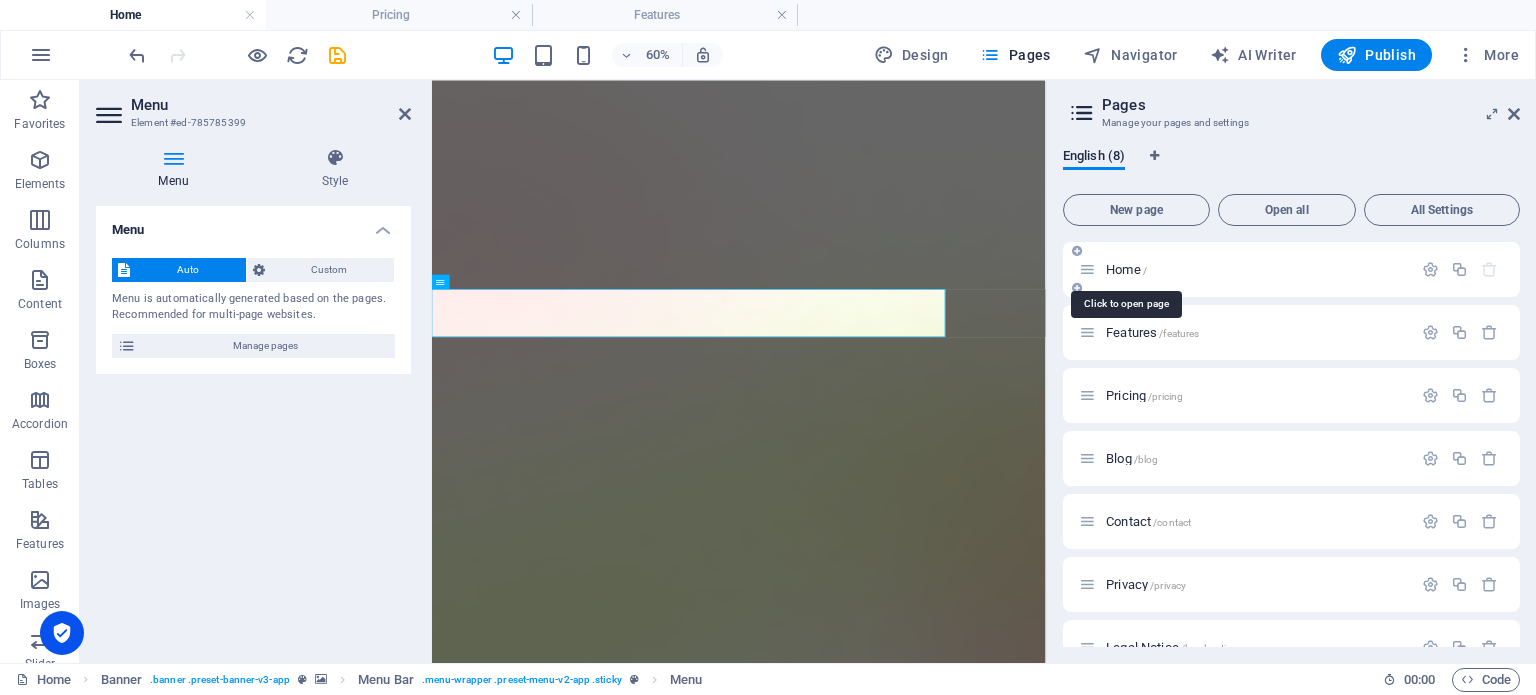 click on "Home /" at bounding box center [1126, 269] 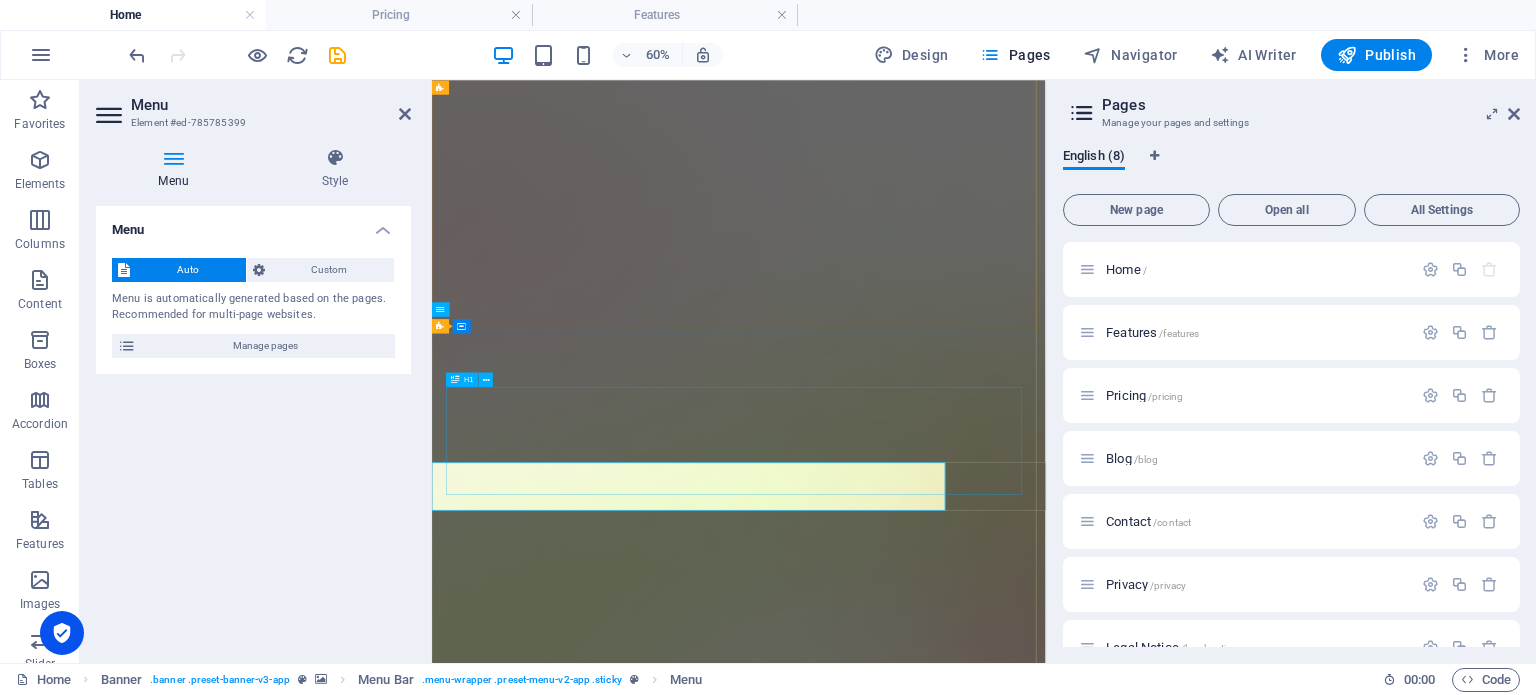 scroll, scrollTop: 0, scrollLeft: 0, axis: both 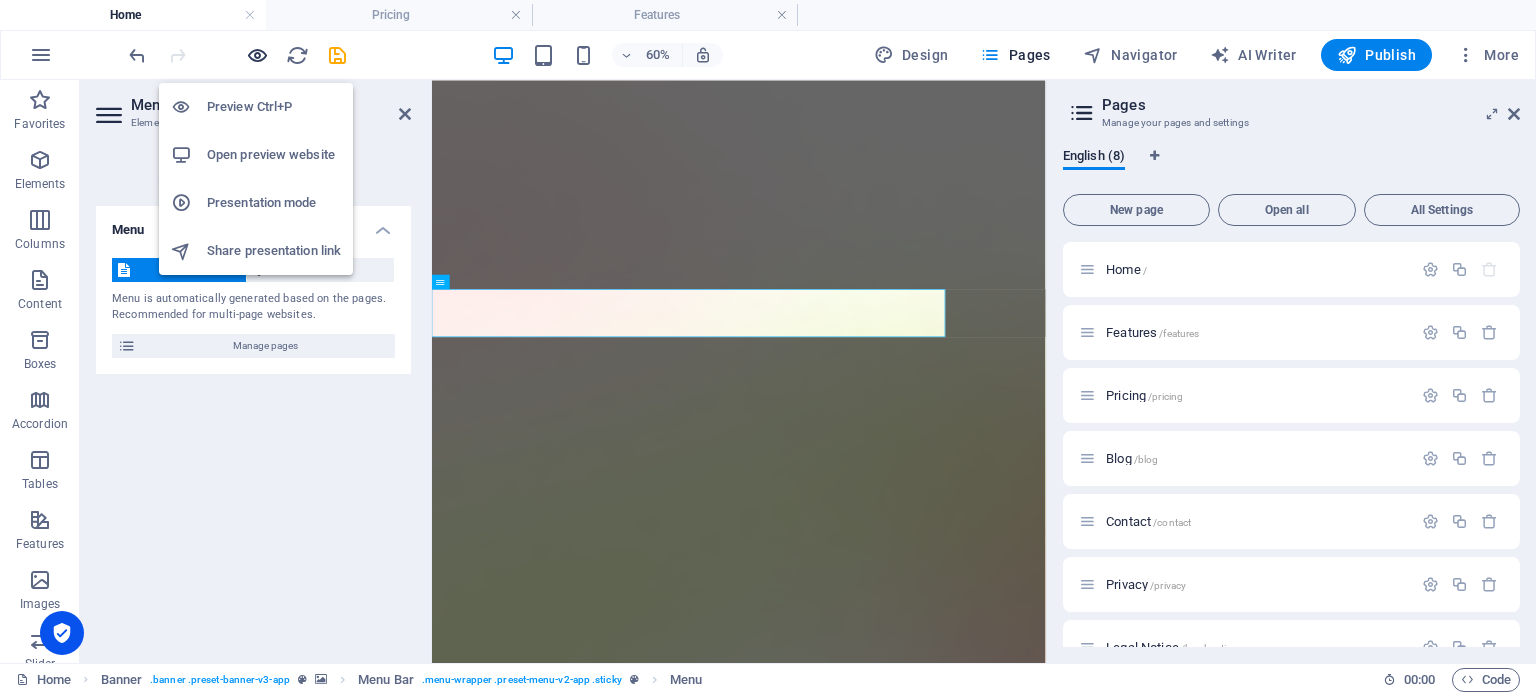 click at bounding box center [257, 55] 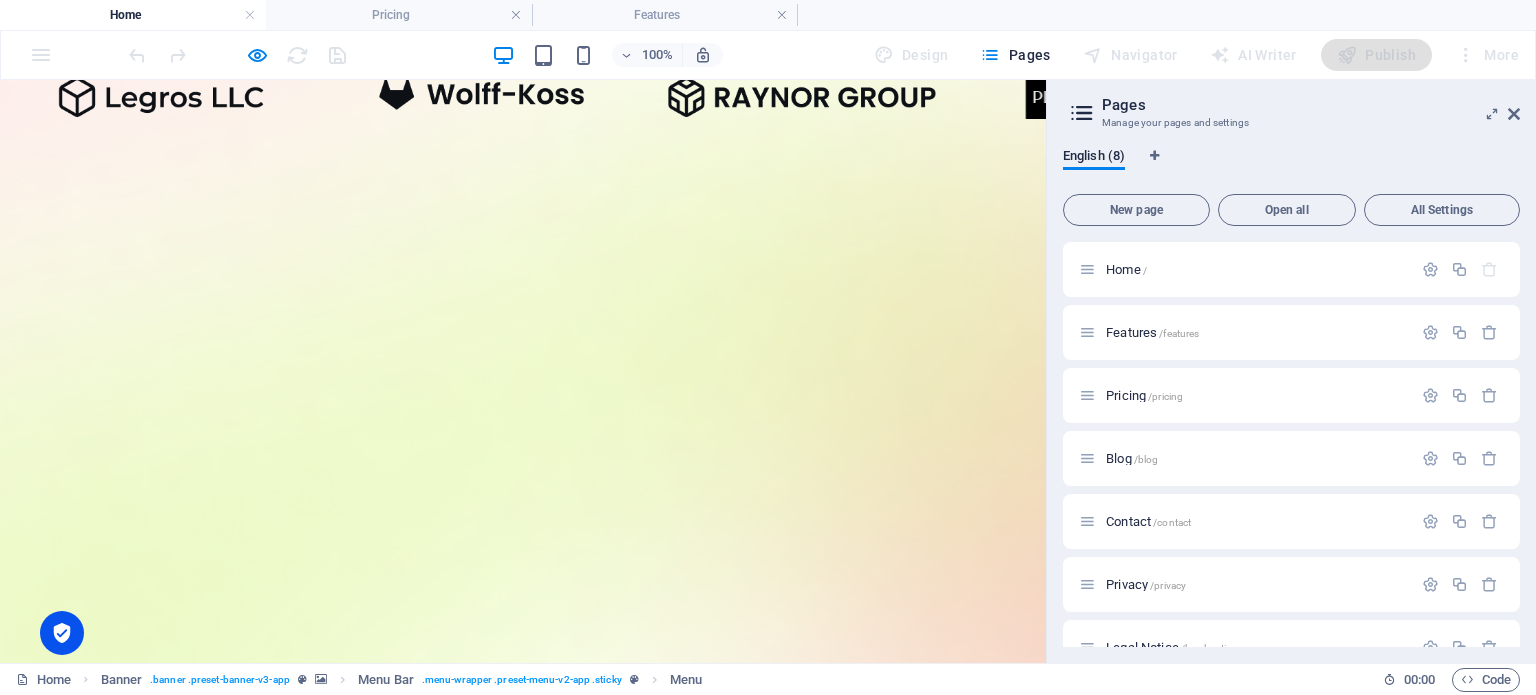 scroll, scrollTop: 0, scrollLeft: 0, axis: both 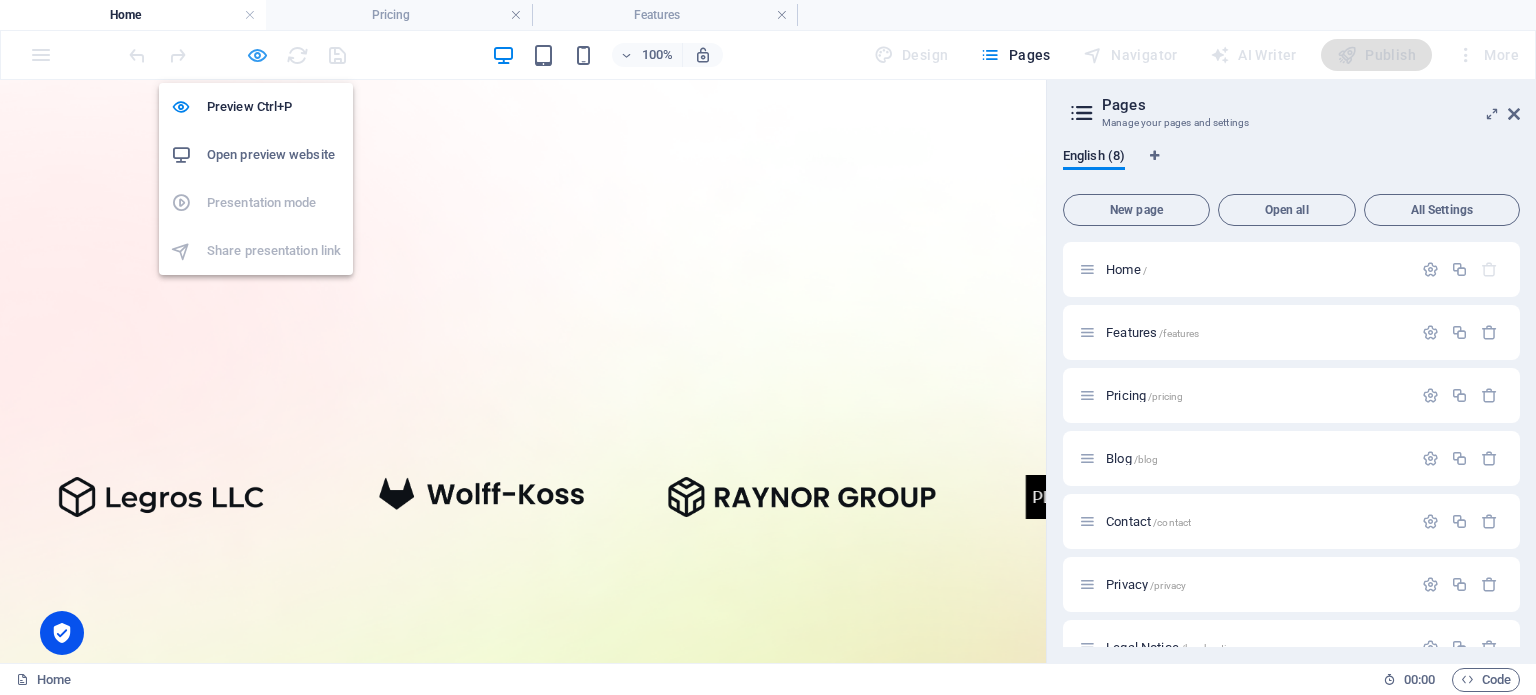 click at bounding box center [257, 55] 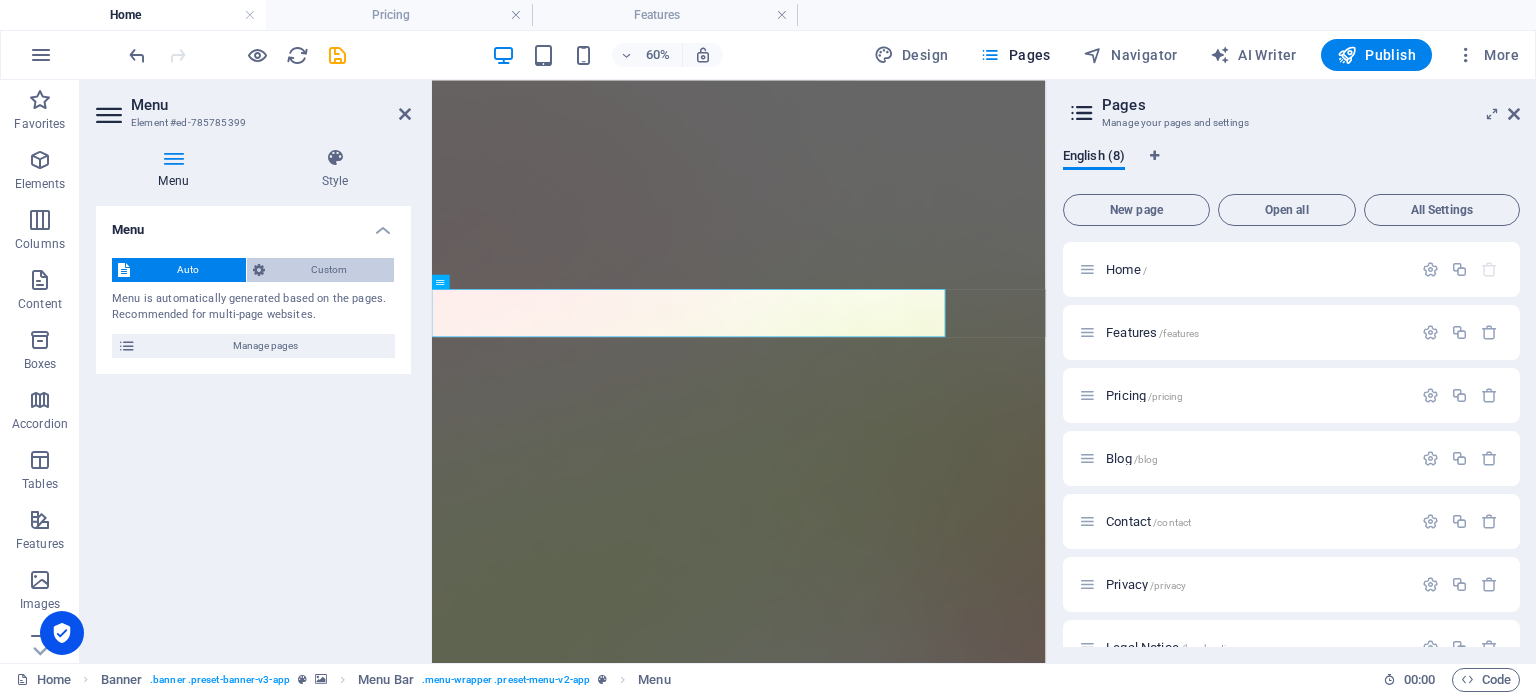 click on "Custom" at bounding box center [330, 270] 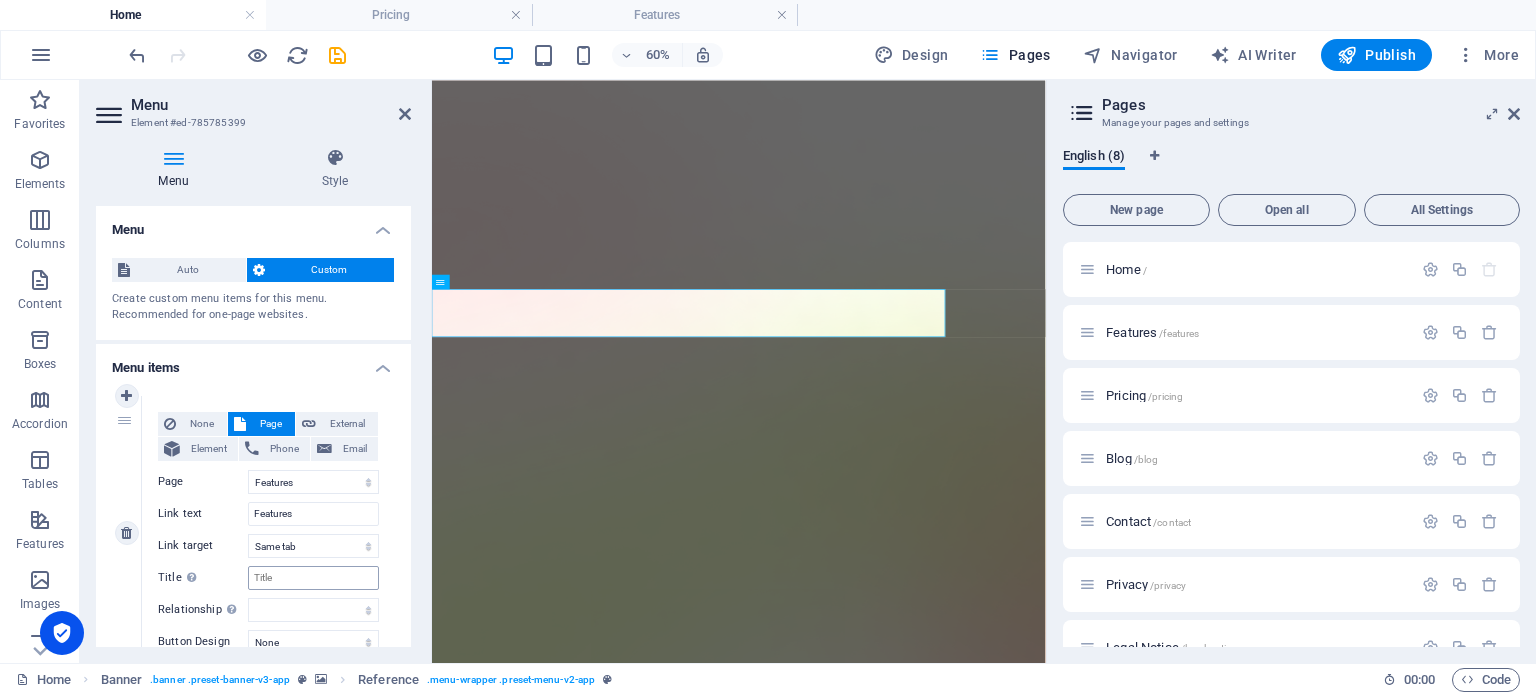 scroll, scrollTop: 200, scrollLeft: 0, axis: vertical 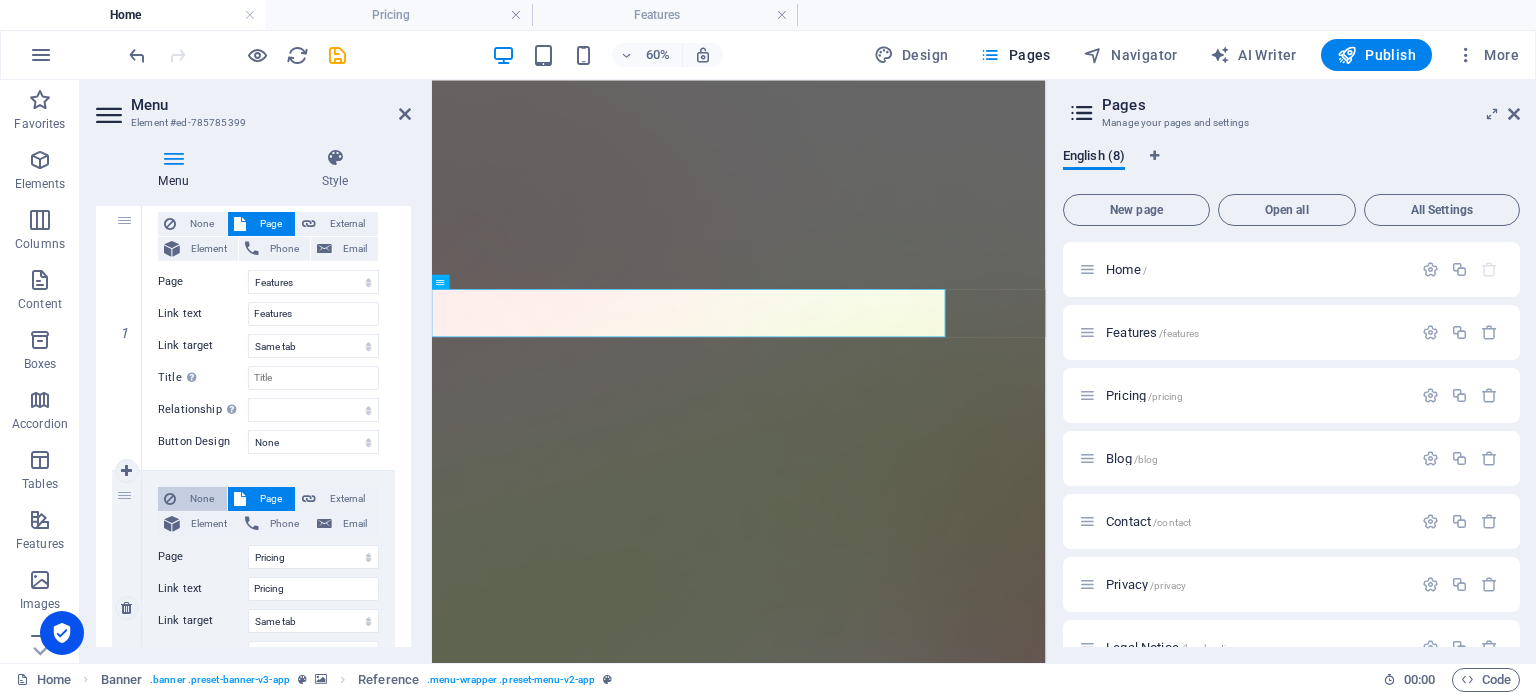click on "None" at bounding box center [201, 499] 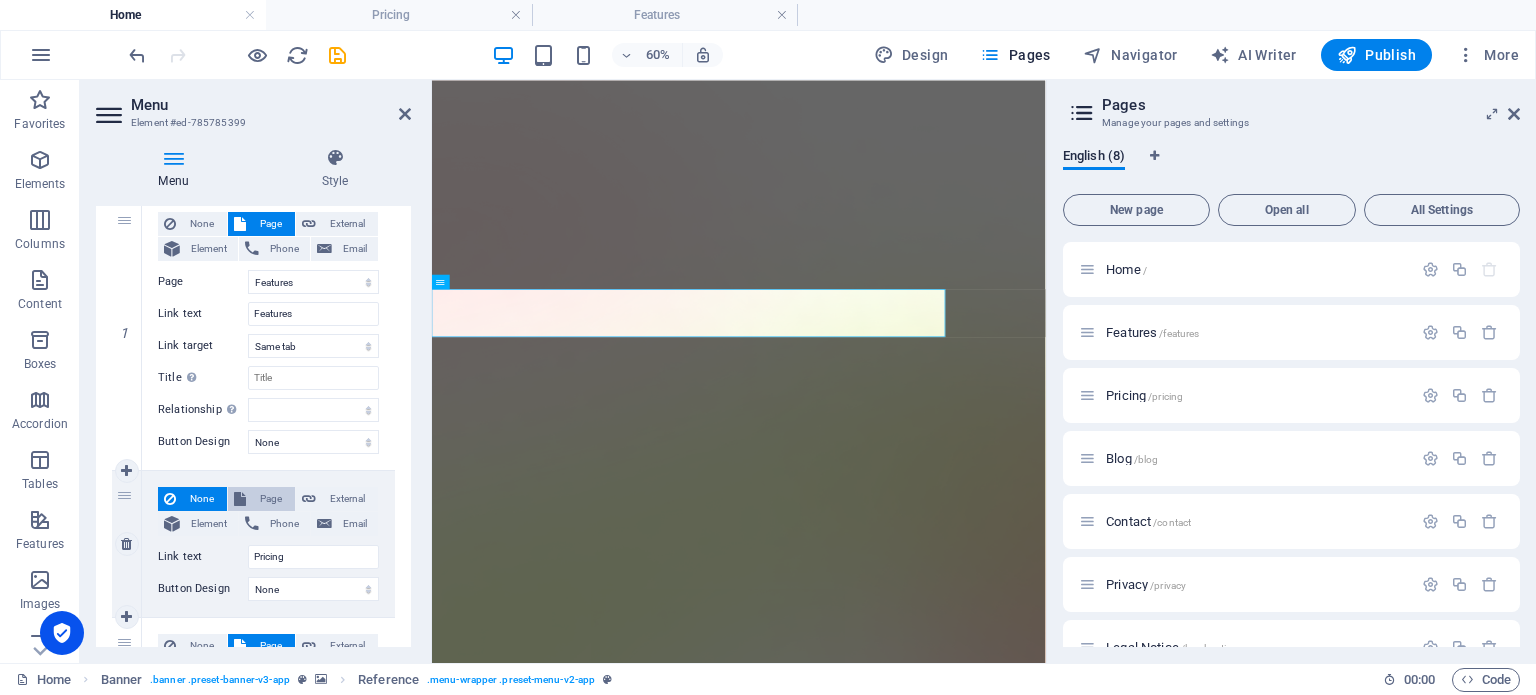 click on "Page" at bounding box center (270, 499) 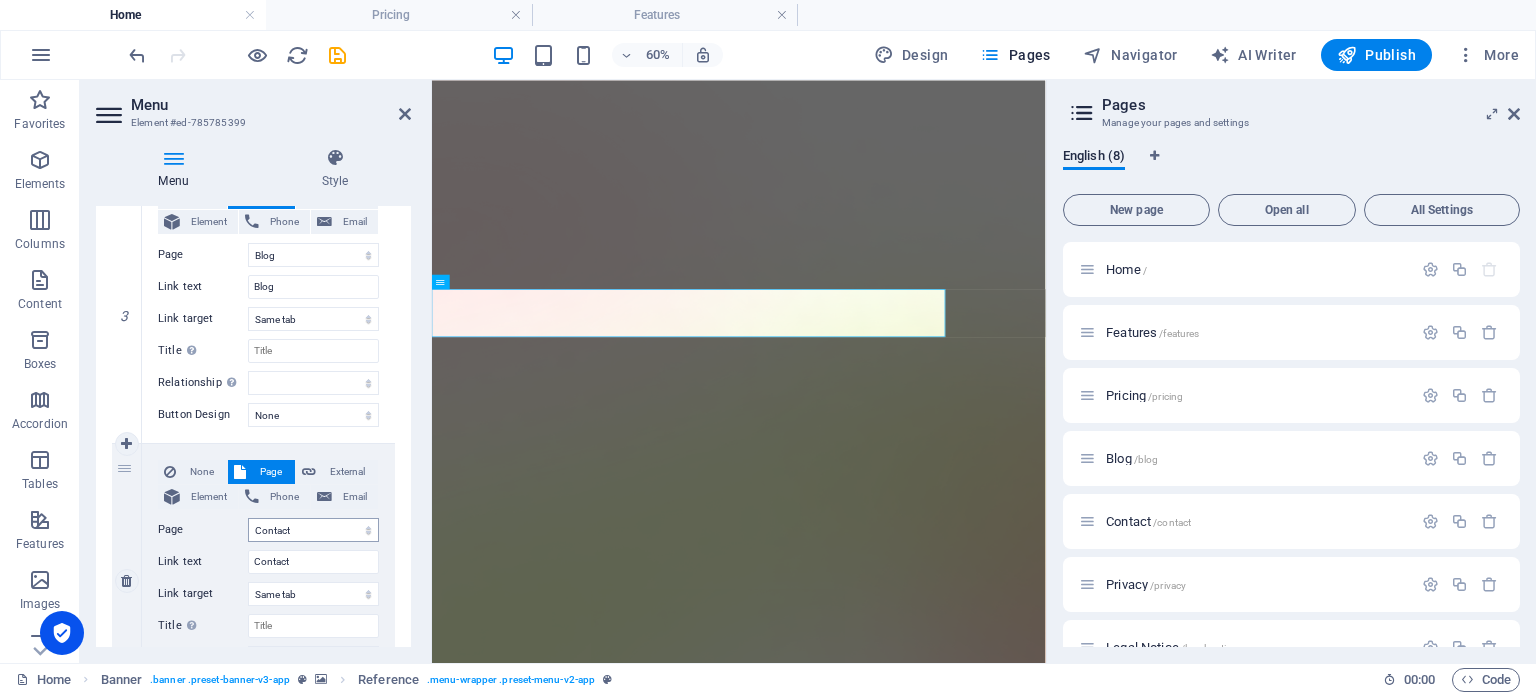 scroll, scrollTop: 800, scrollLeft: 0, axis: vertical 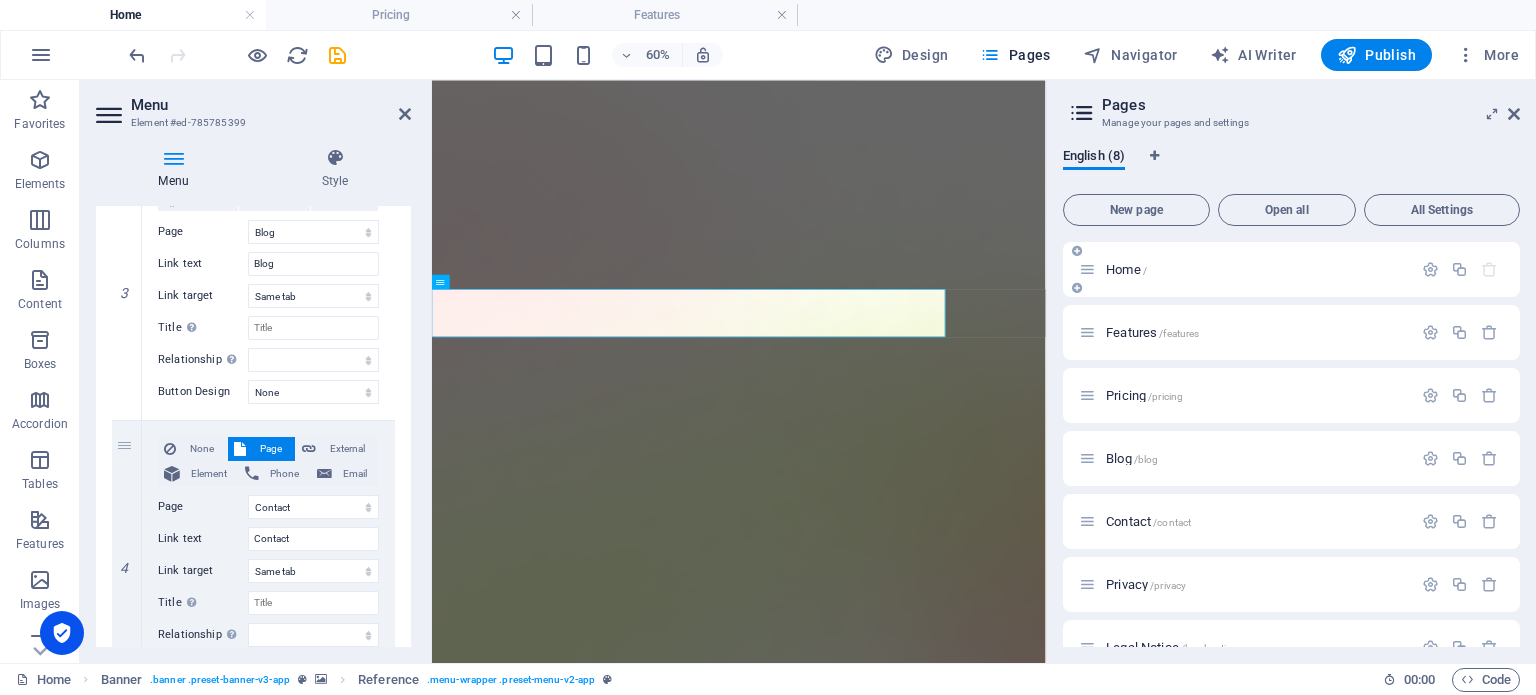 drag, startPoint x: 1116, startPoint y: 269, endPoint x: 1100, endPoint y: 273, distance: 16.492422 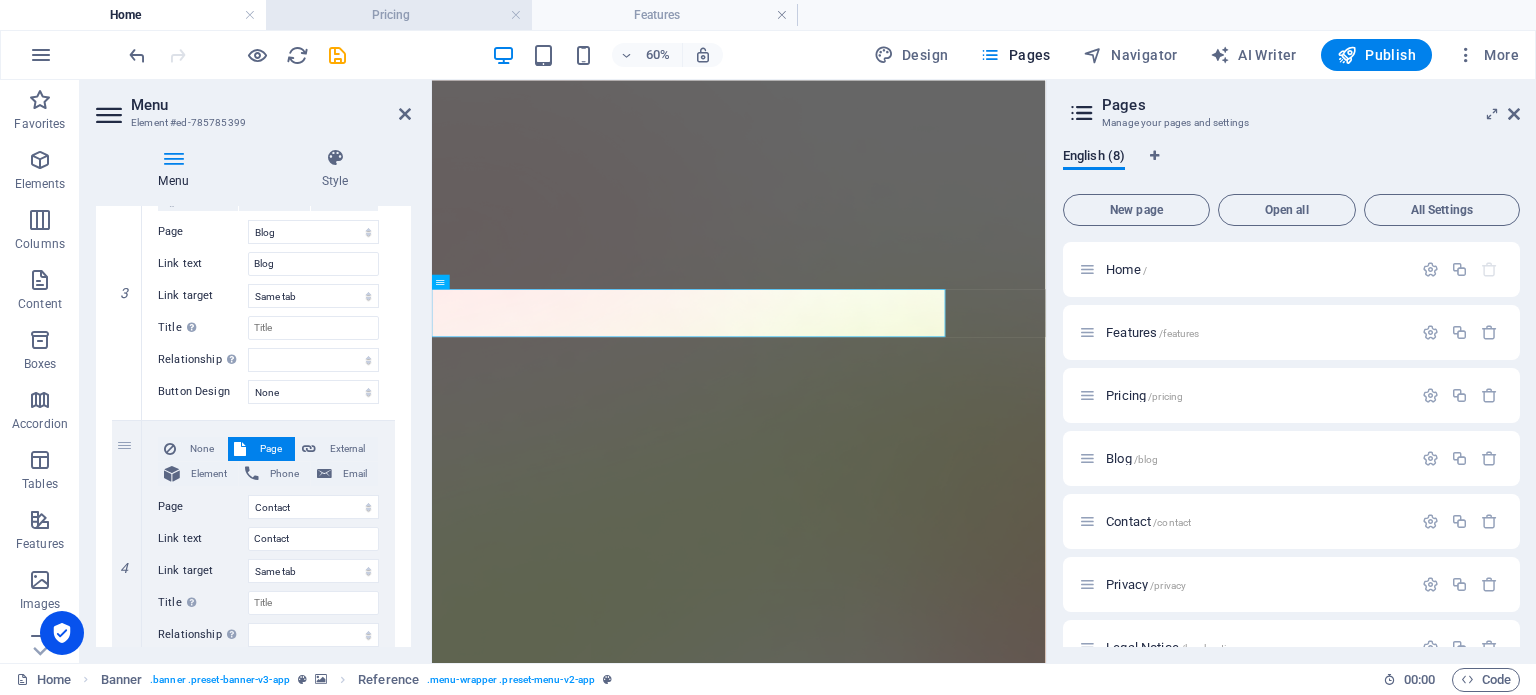 click on "Pricing" at bounding box center (399, 15) 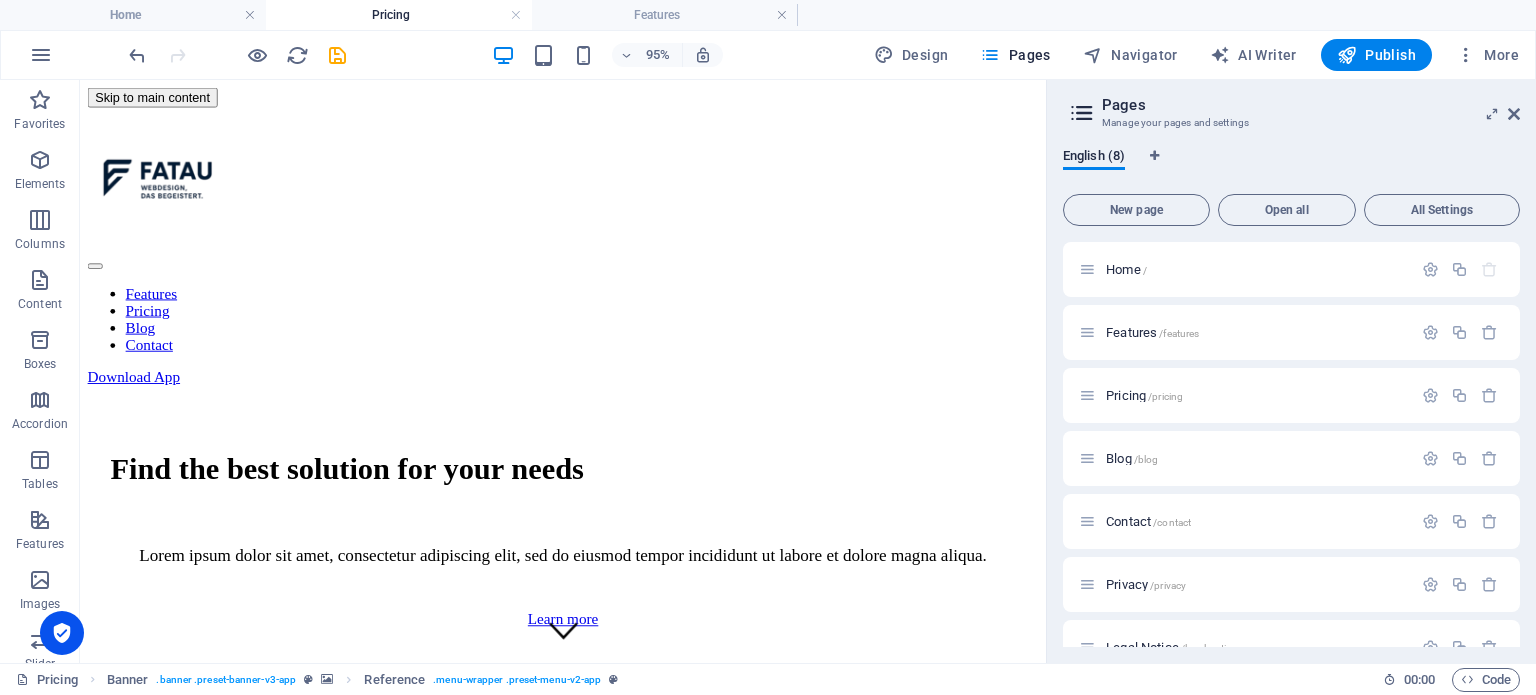 scroll, scrollTop: 800, scrollLeft: 0, axis: vertical 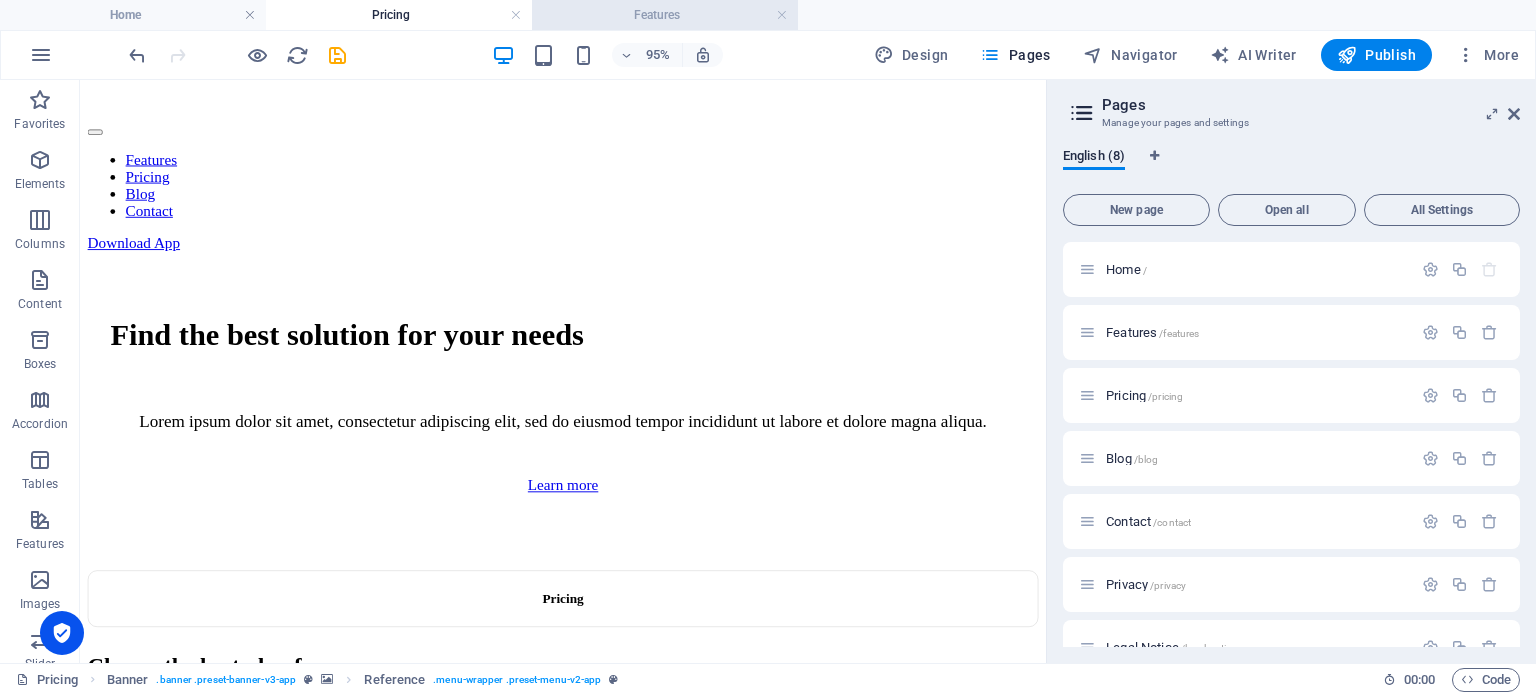 click on "Features" at bounding box center [665, 15] 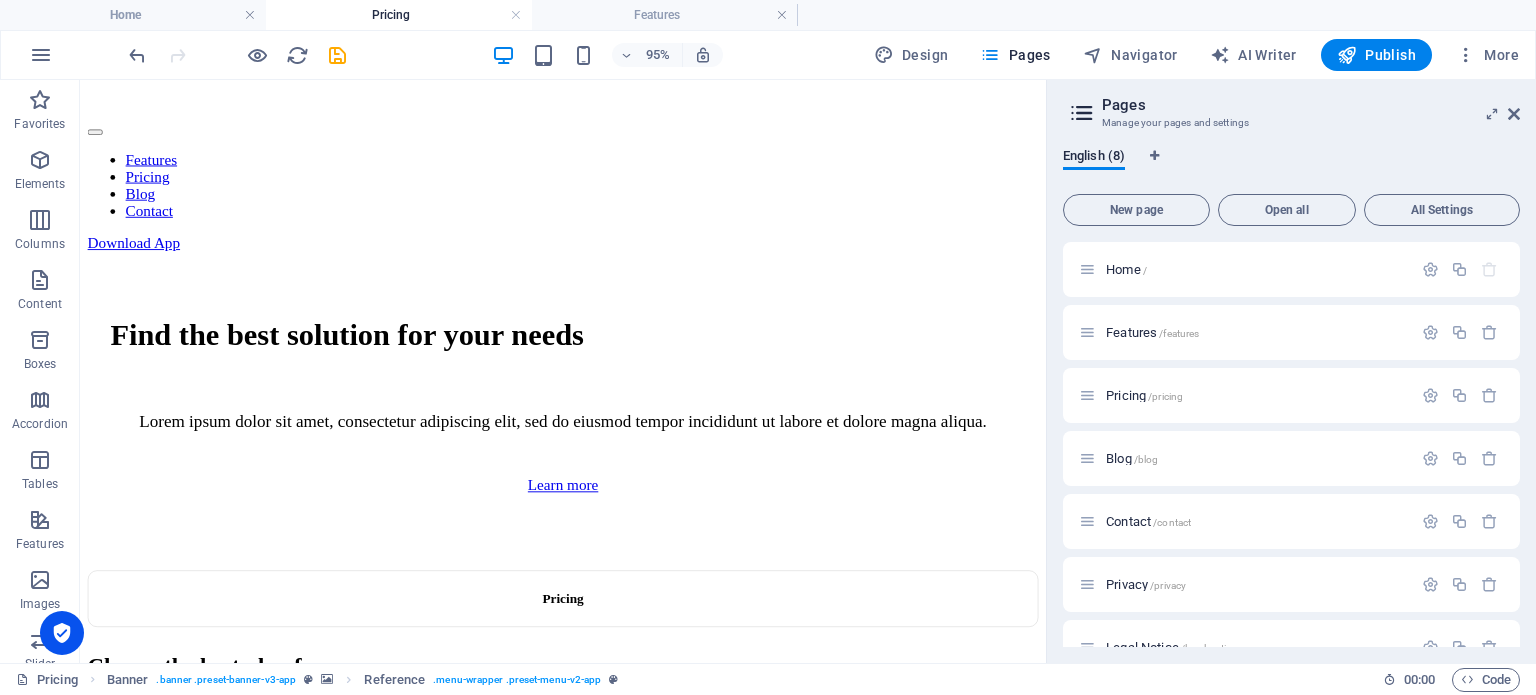 scroll, scrollTop: 0, scrollLeft: 0, axis: both 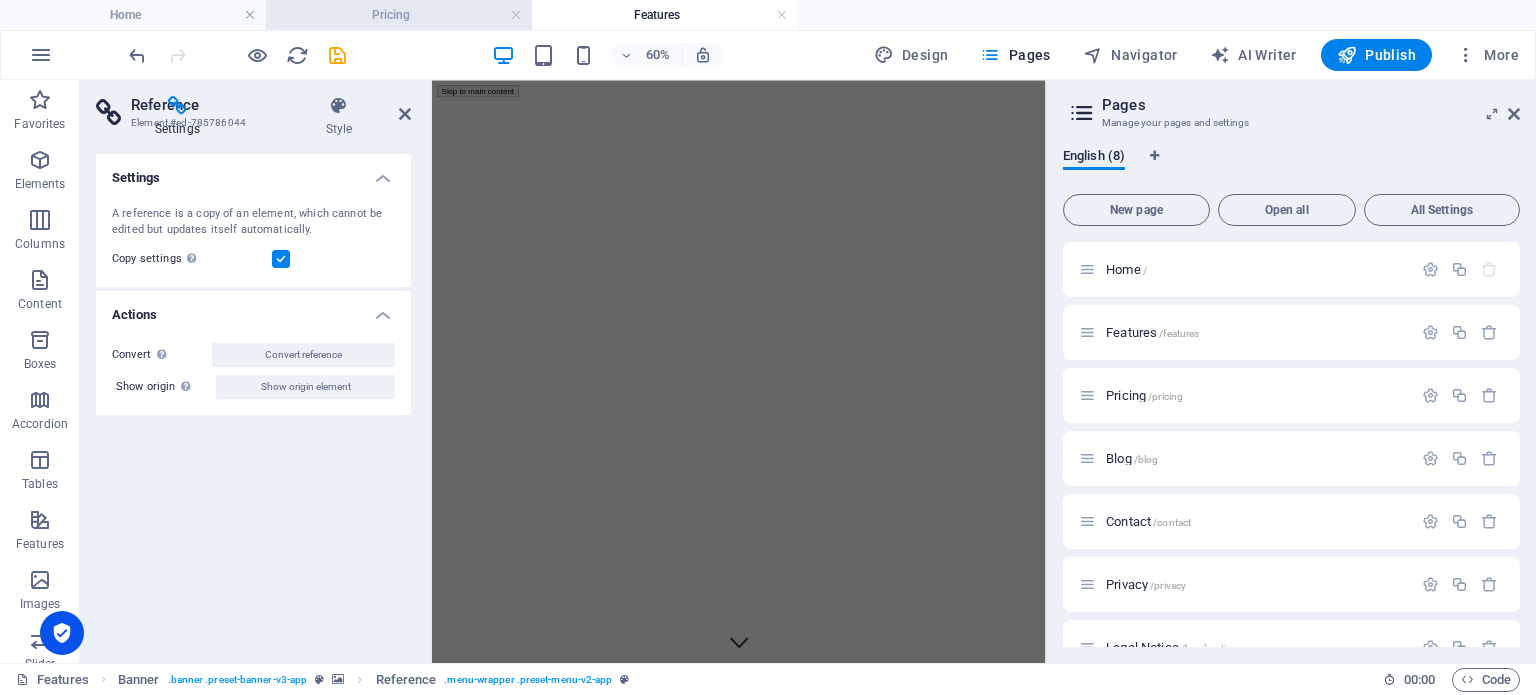 drag, startPoint x: 379, startPoint y: 20, endPoint x: 360, endPoint y: 18, distance: 19.104973 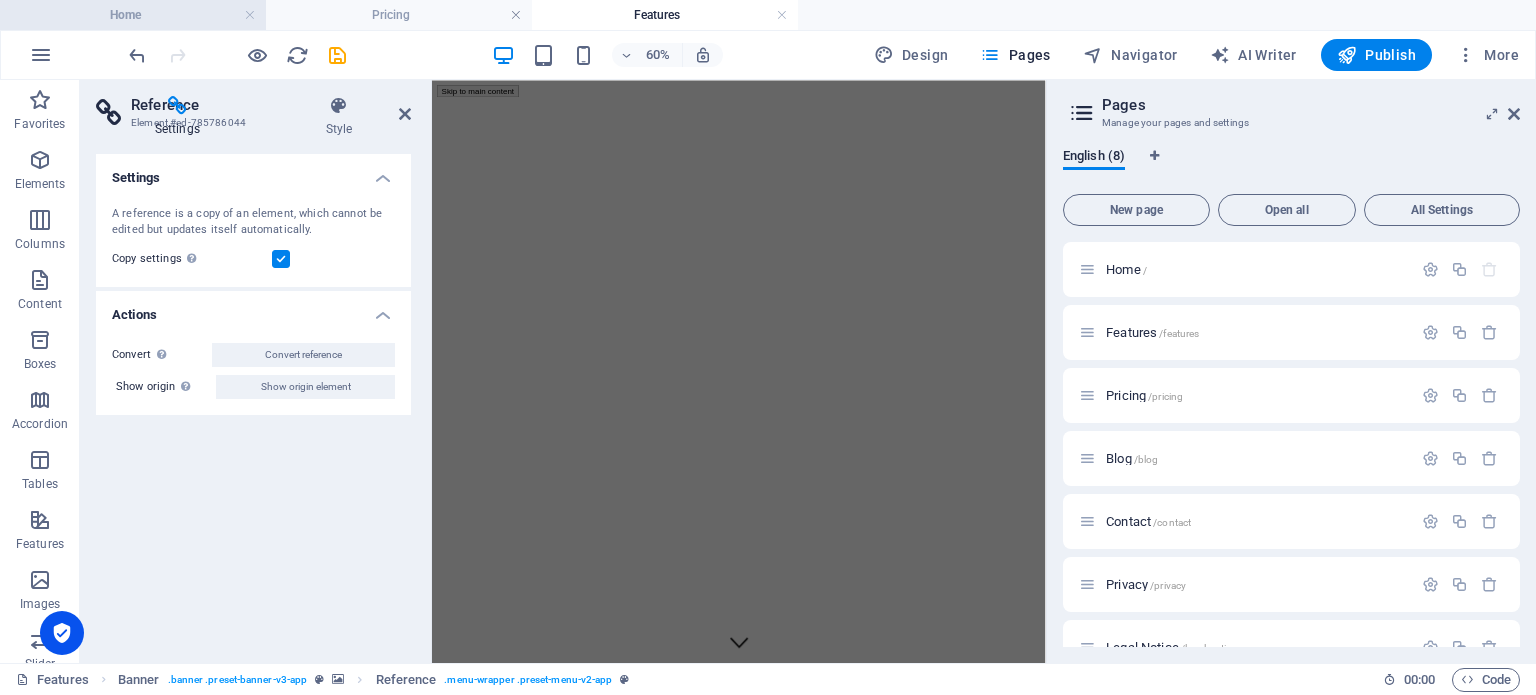 click on "Home" at bounding box center (133, 15) 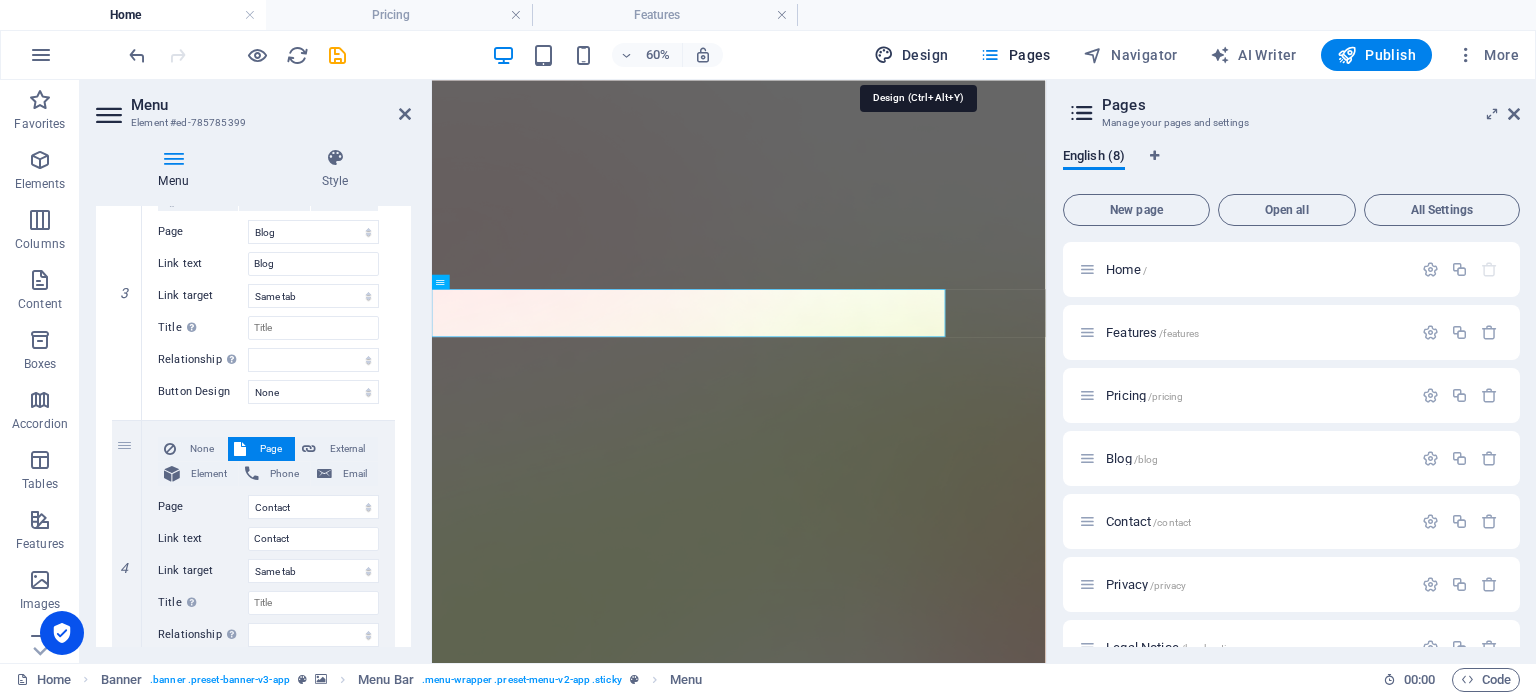 click on "Design" at bounding box center (911, 55) 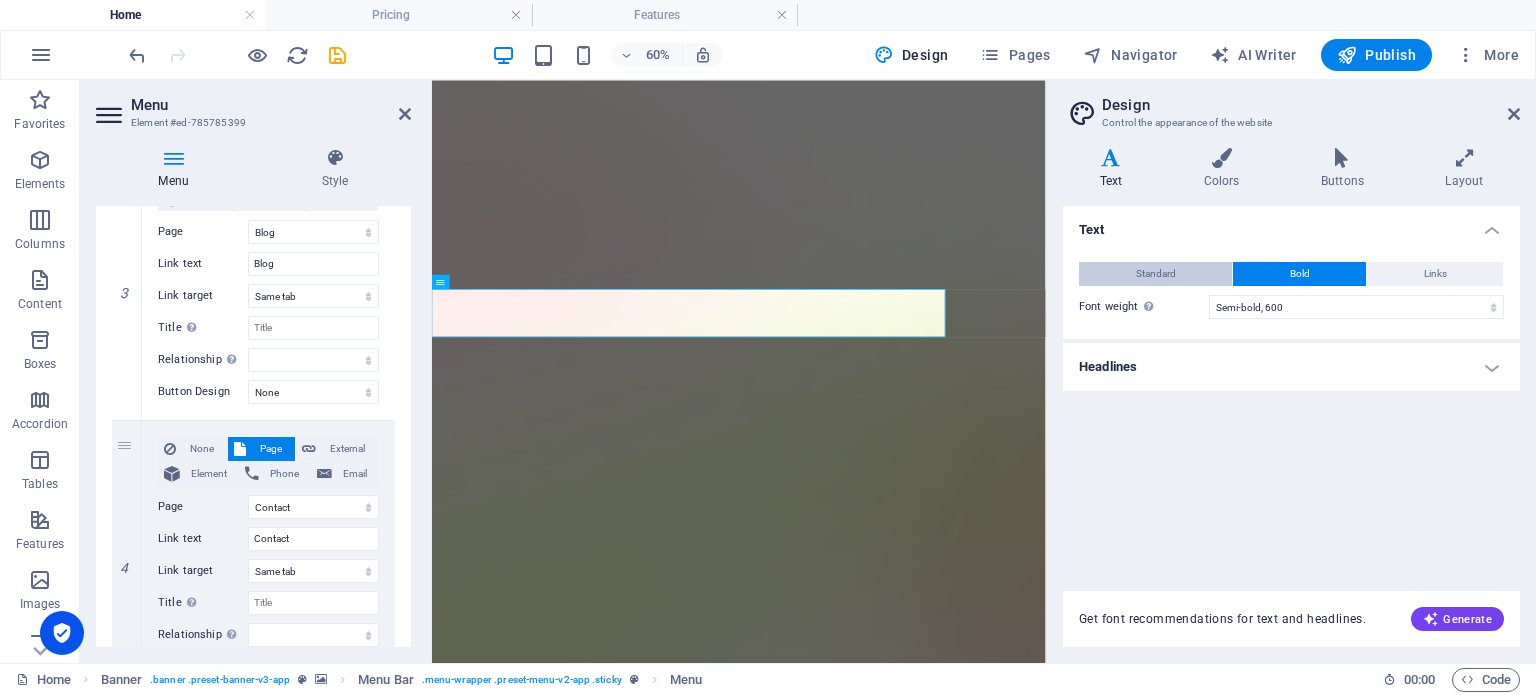 click on "Standard" at bounding box center (1156, 274) 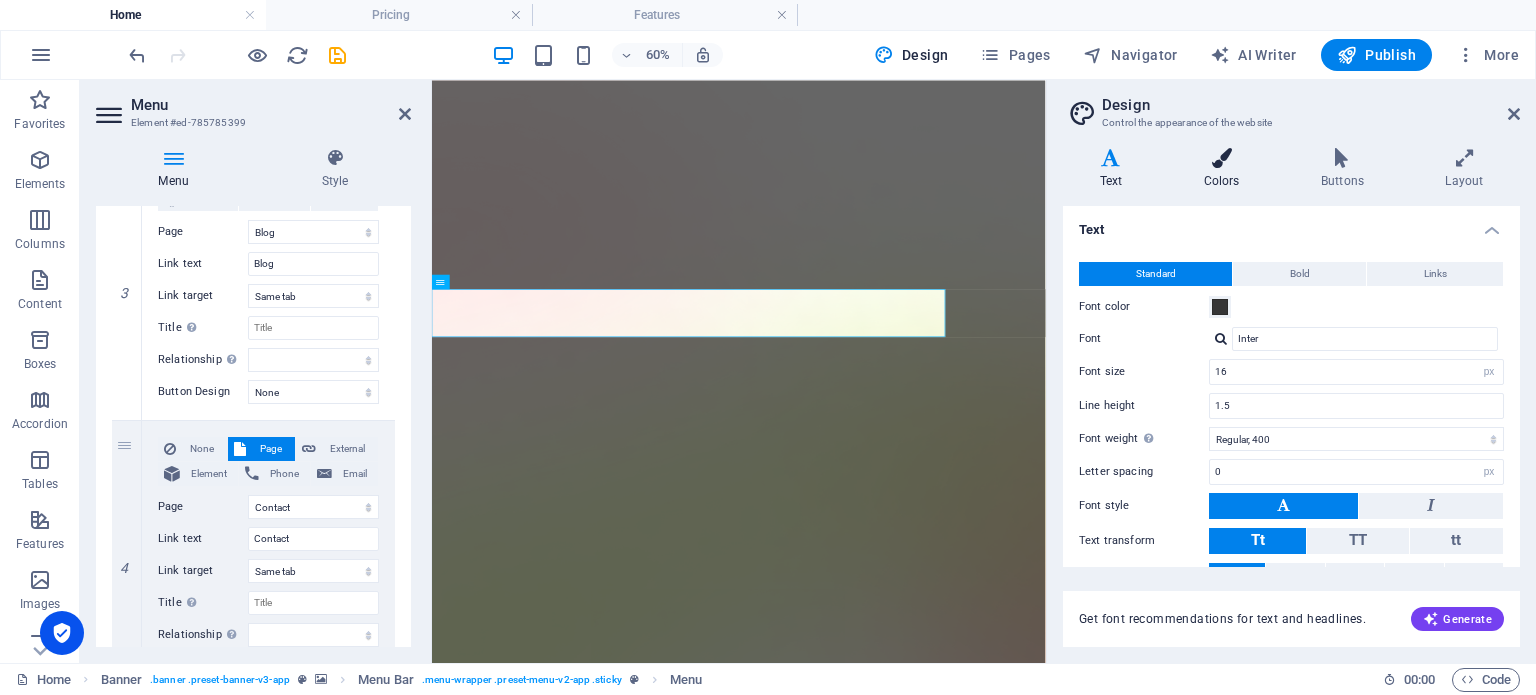 click on "Colors" at bounding box center [1225, 169] 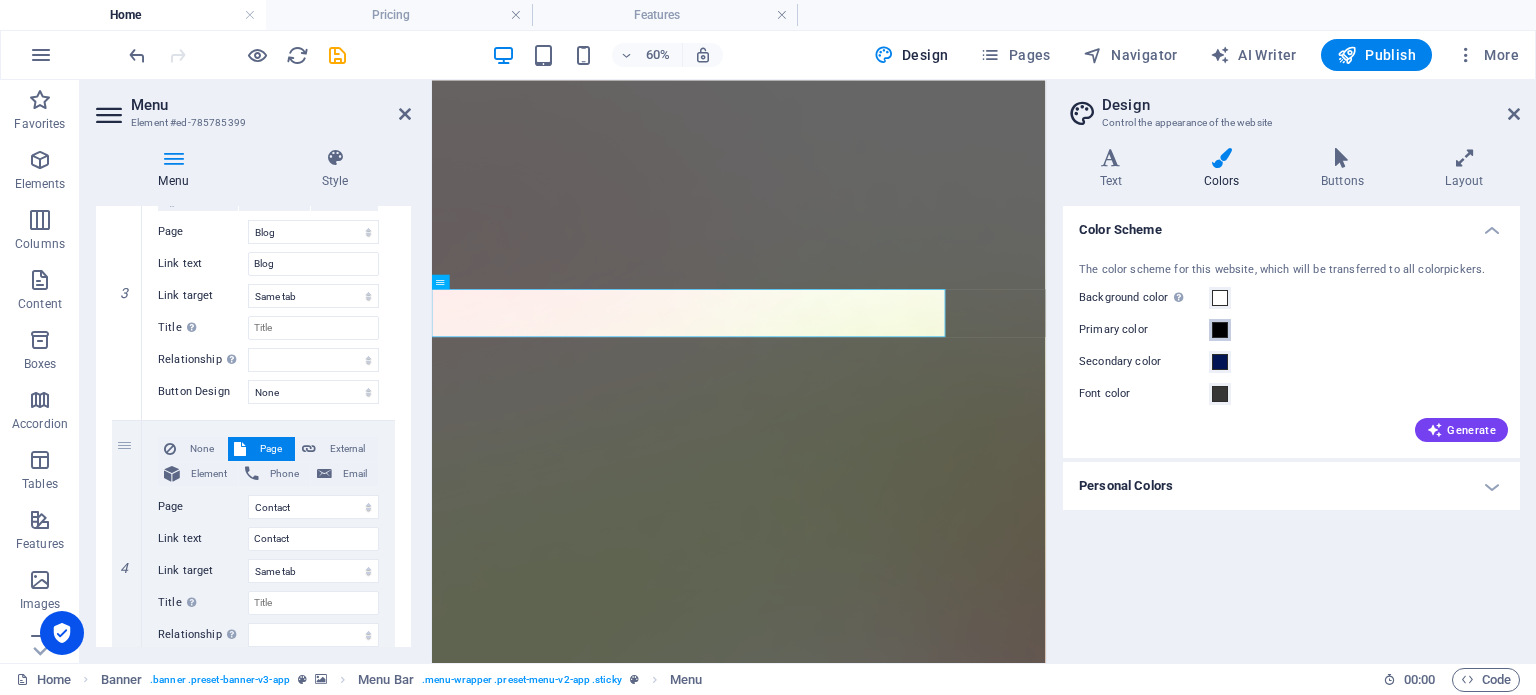 click at bounding box center (1220, 330) 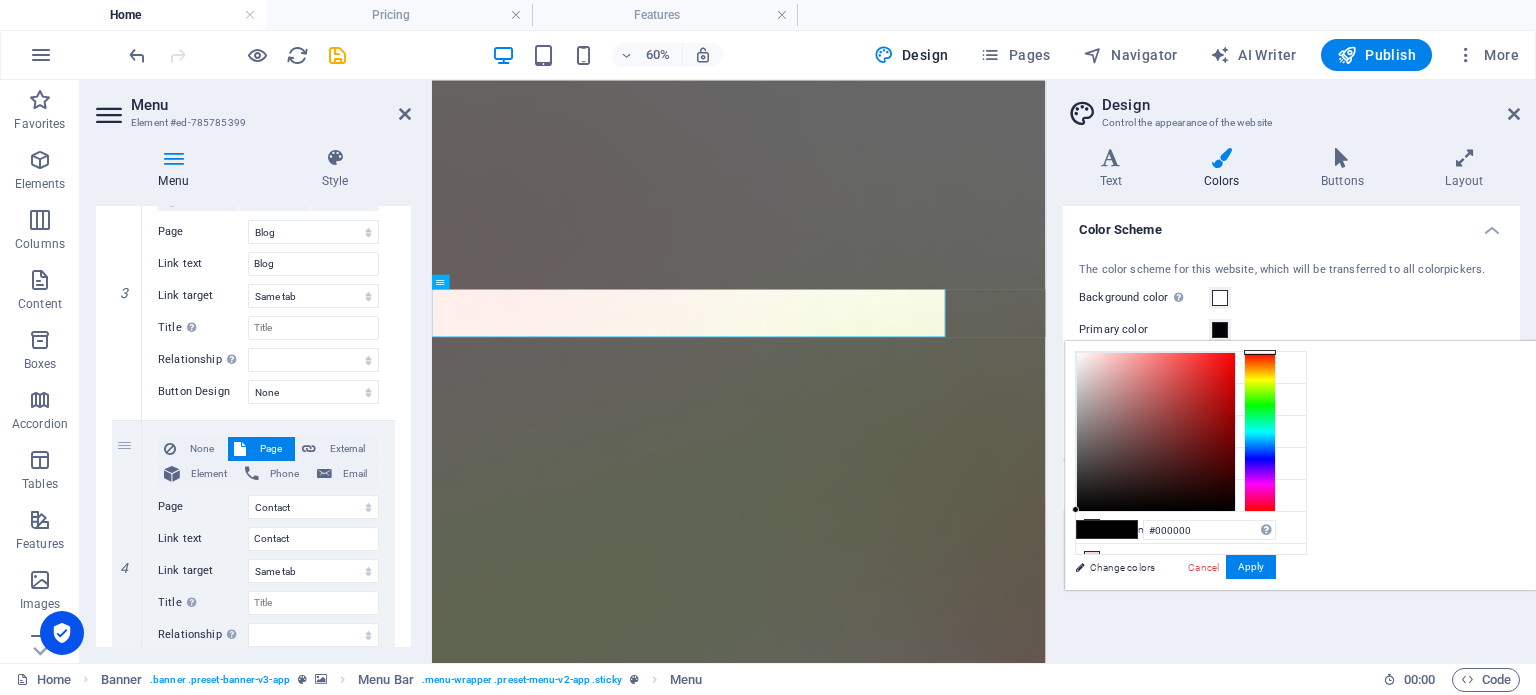 click at bounding box center [1156, 432] 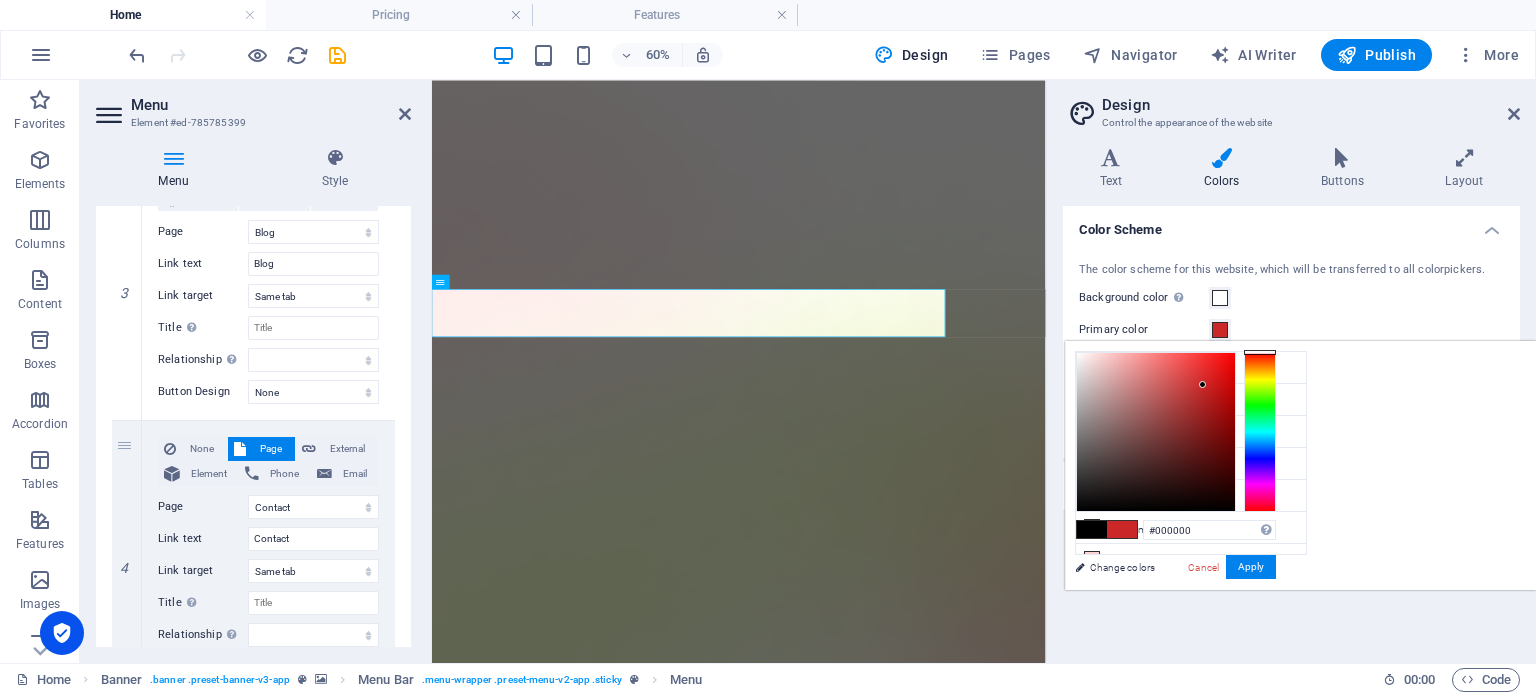 type on "#ca2828" 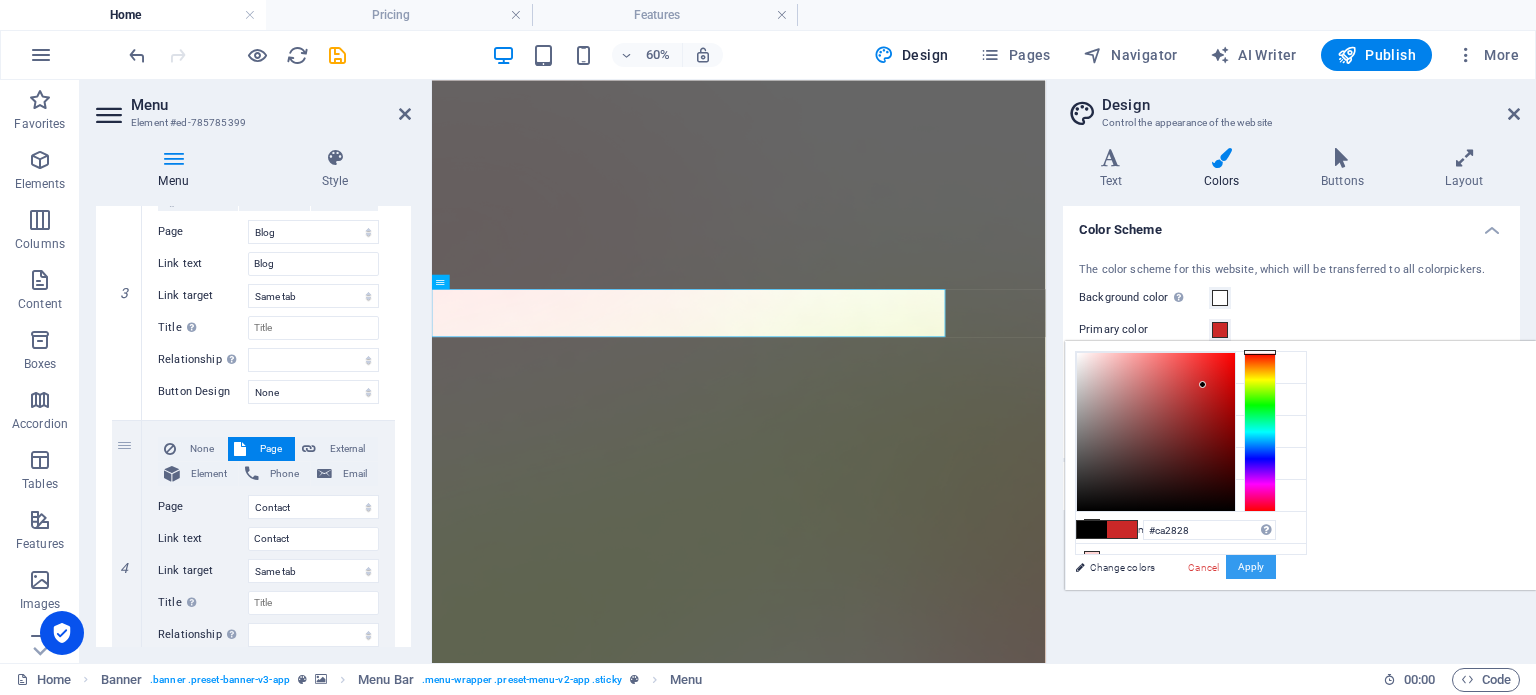 click on "Apply" at bounding box center (1251, 567) 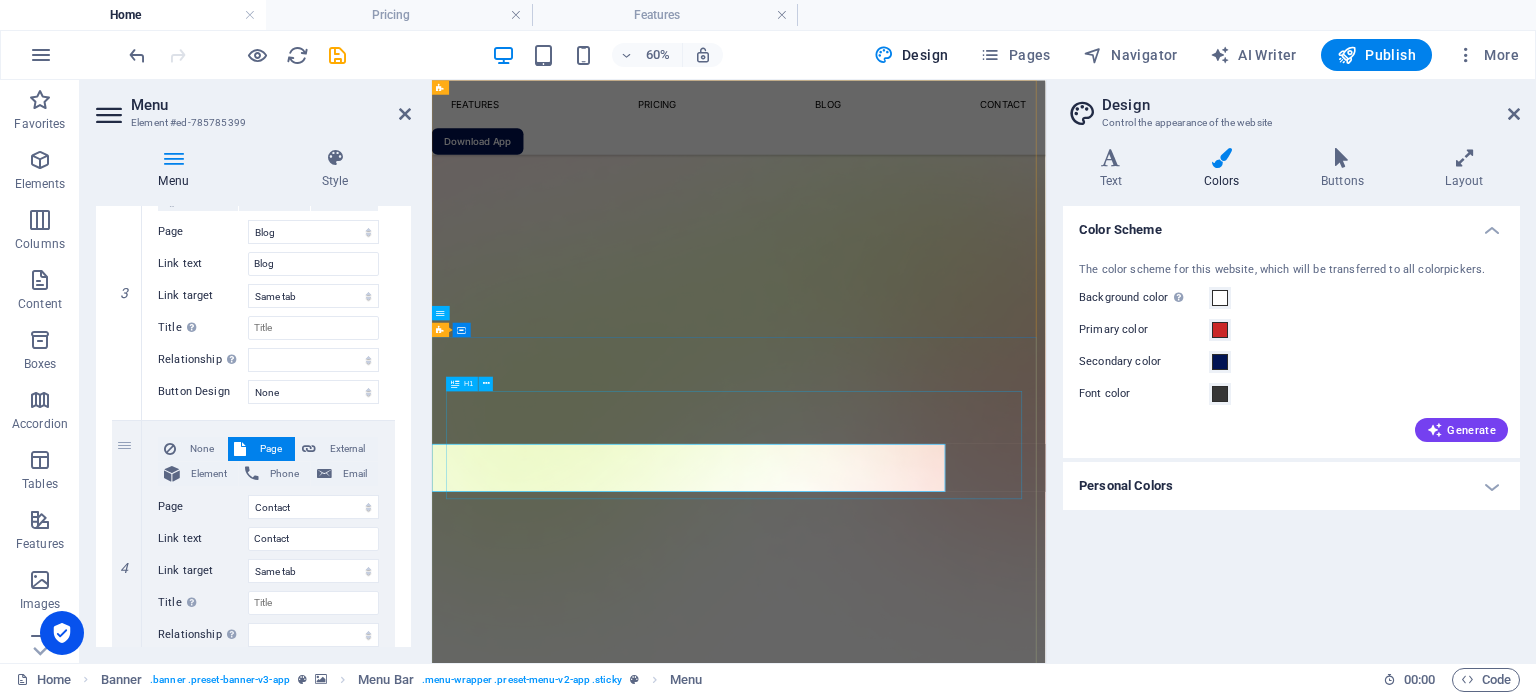 scroll, scrollTop: 0, scrollLeft: 0, axis: both 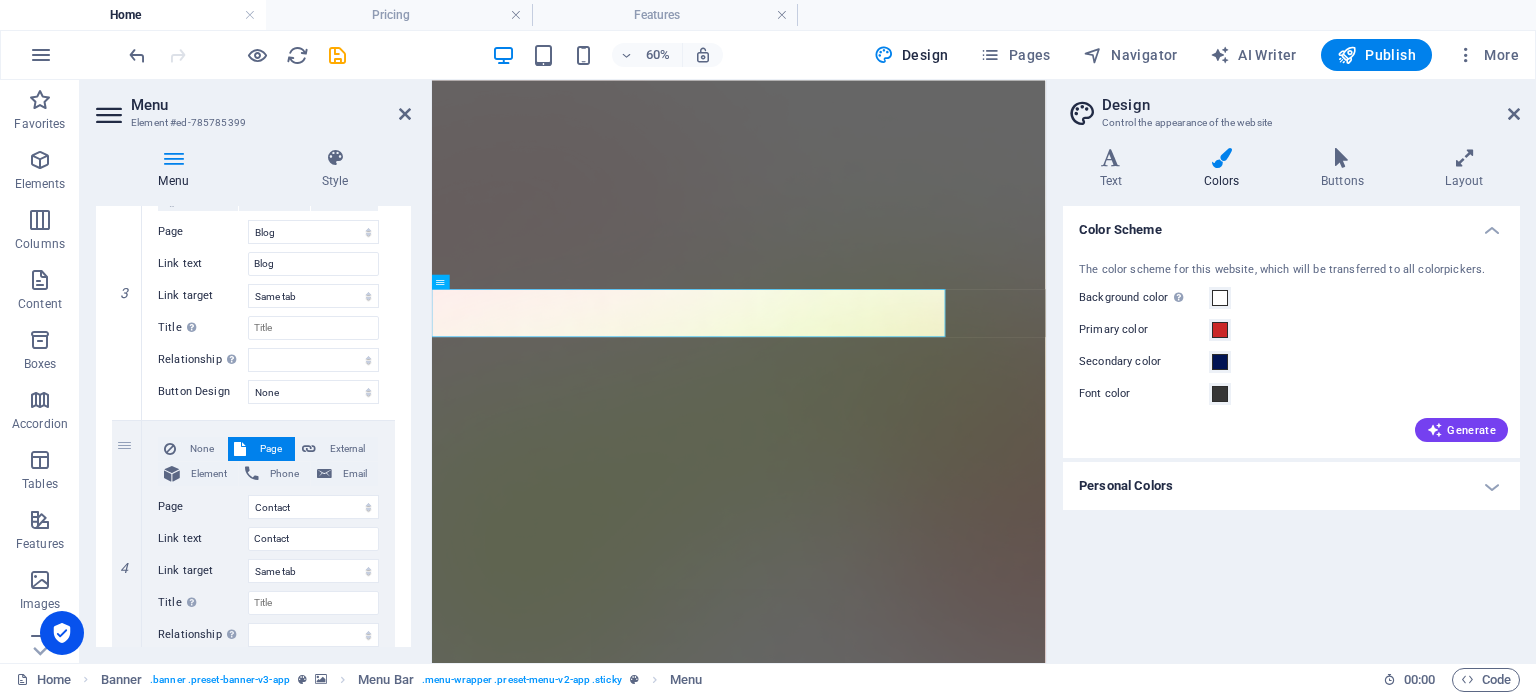 click on "Personal Colors" at bounding box center [1291, 486] 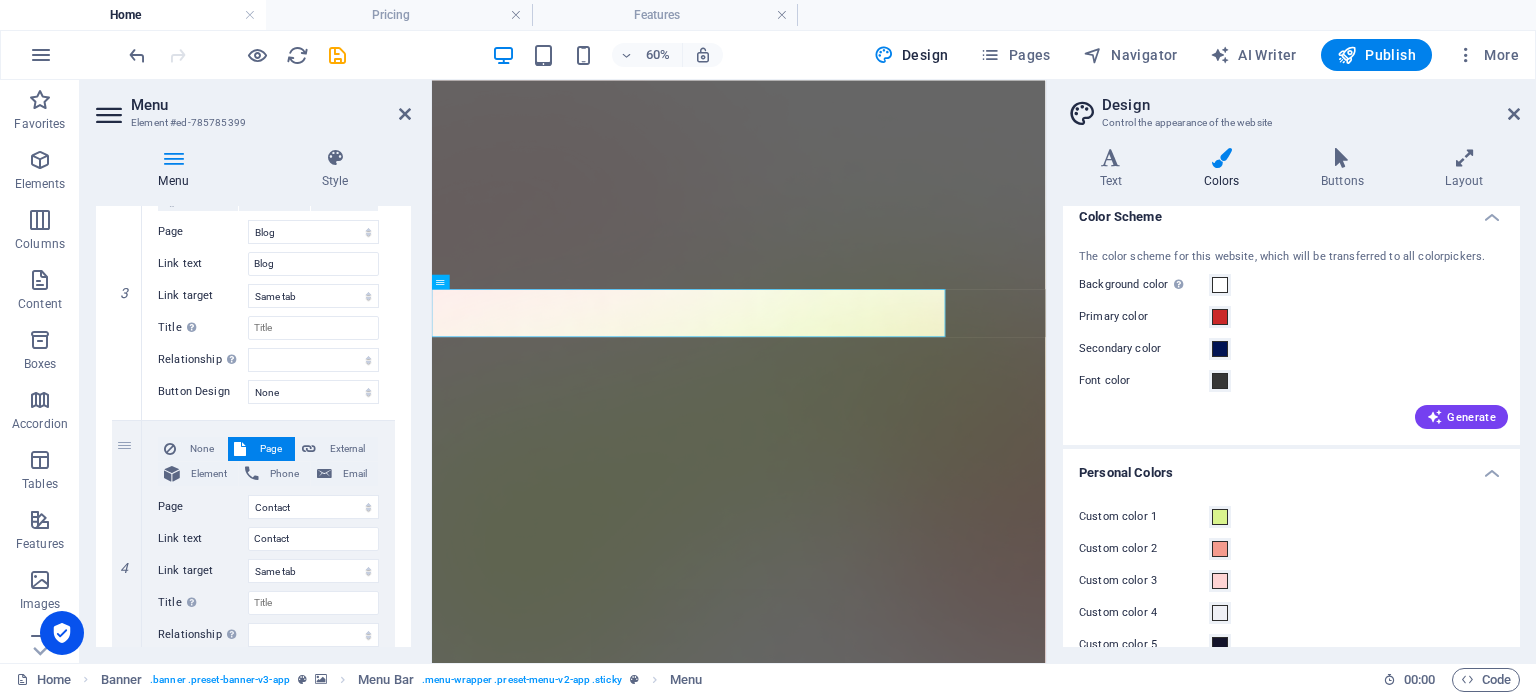 scroll, scrollTop: 0, scrollLeft: 0, axis: both 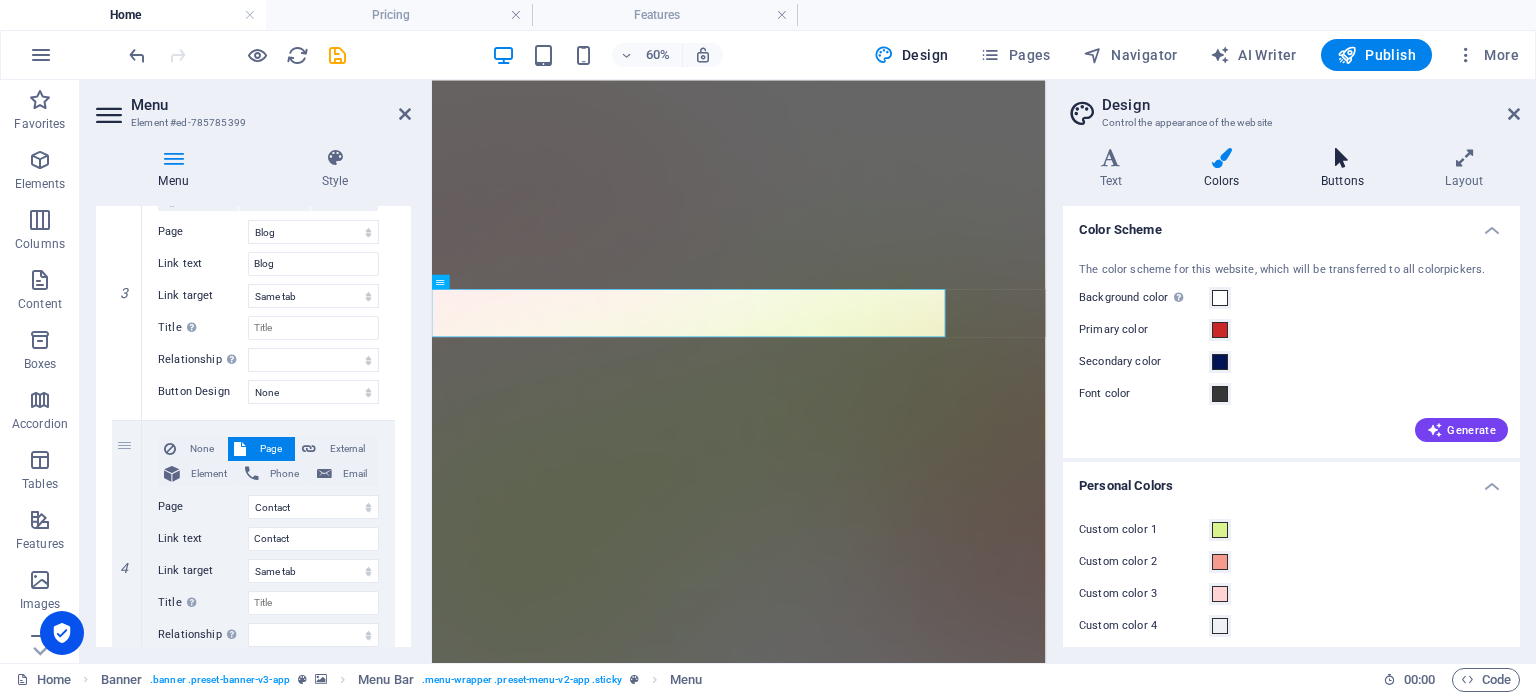 click on "Buttons" at bounding box center (1346, 169) 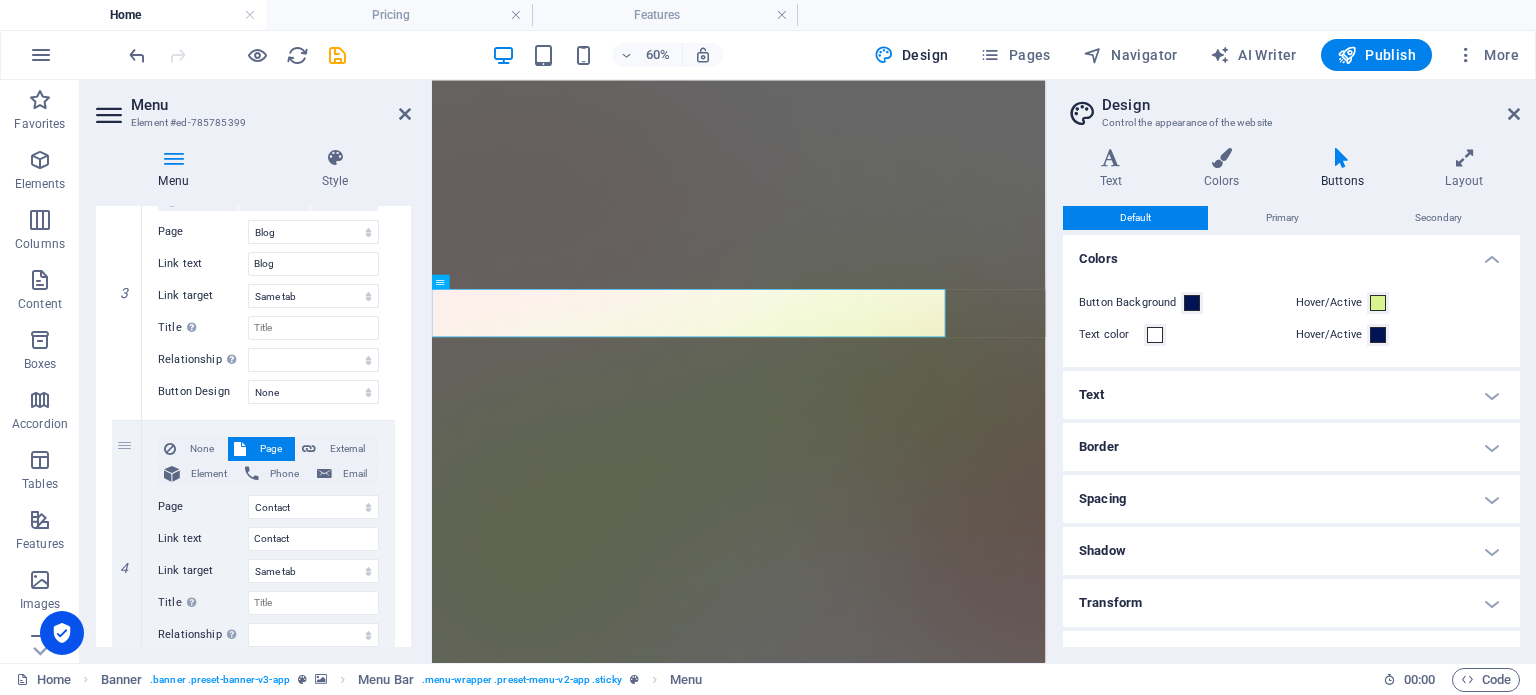 click on "Border" at bounding box center (1291, 447) 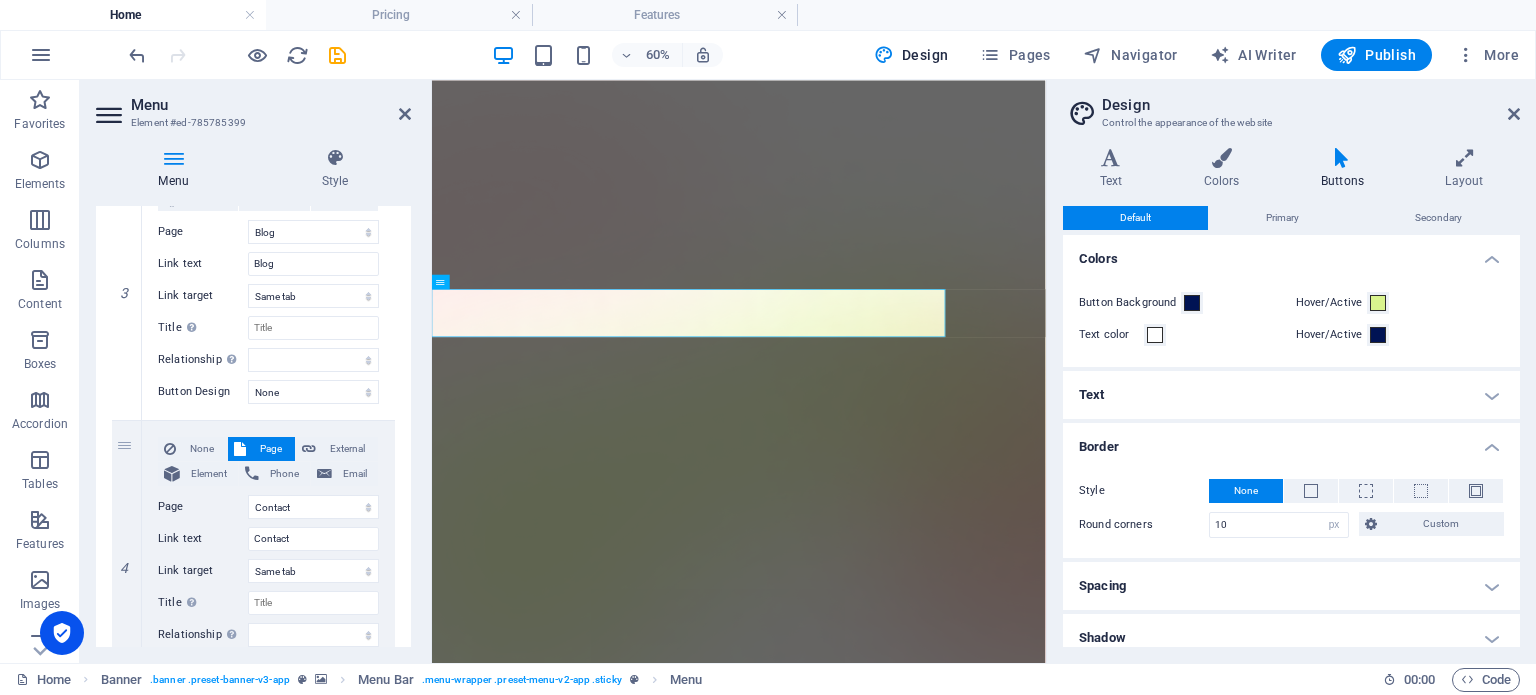 scroll, scrollTop: 118, scrollLeft: 0, axis: vertical 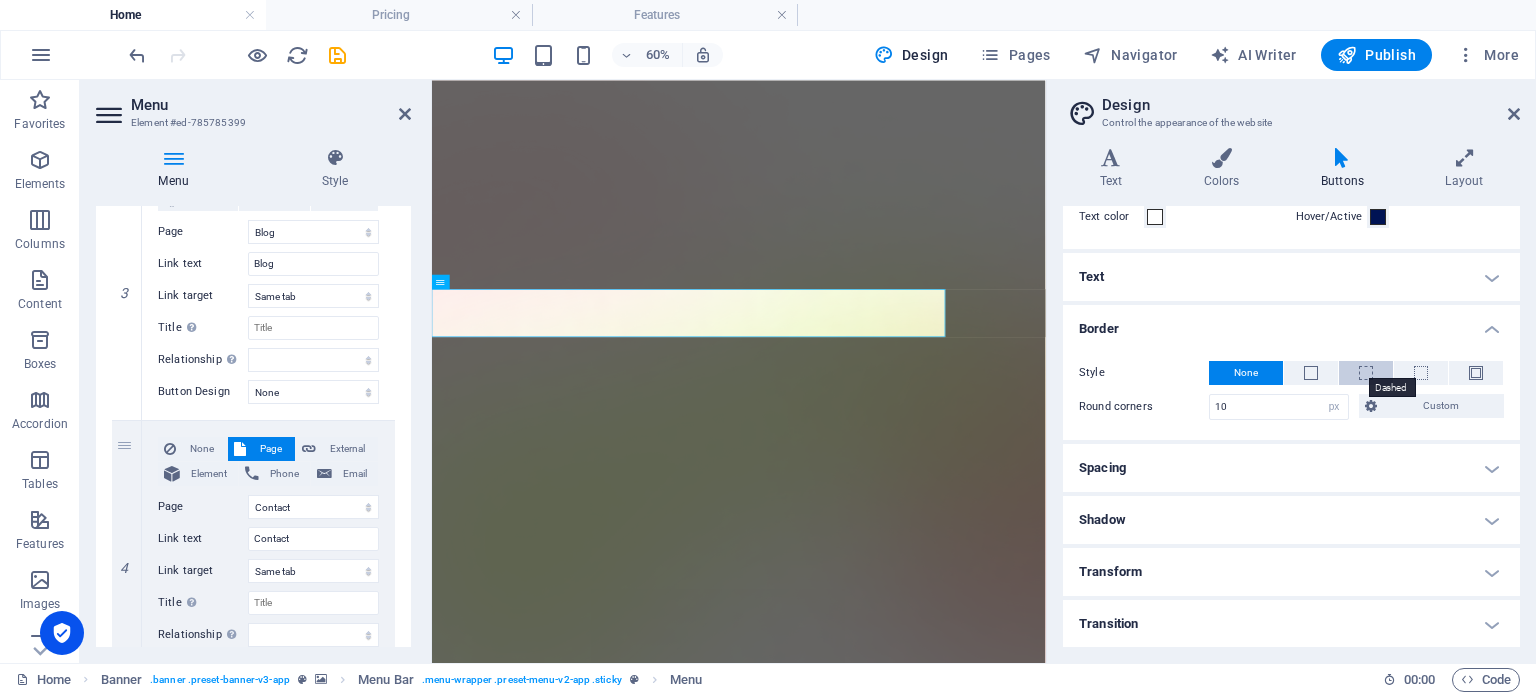 click at bounding box center [1366, 373] 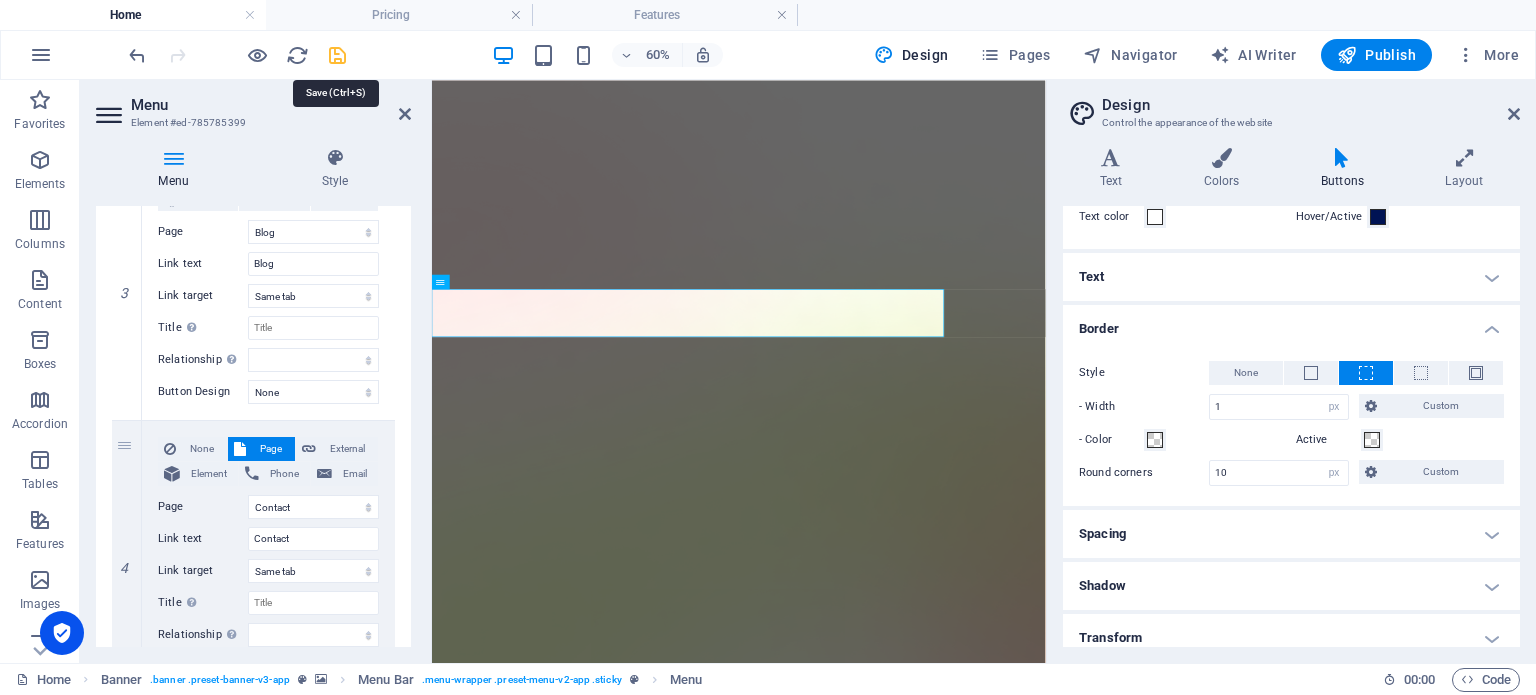 click at bounding box center (337, 55) 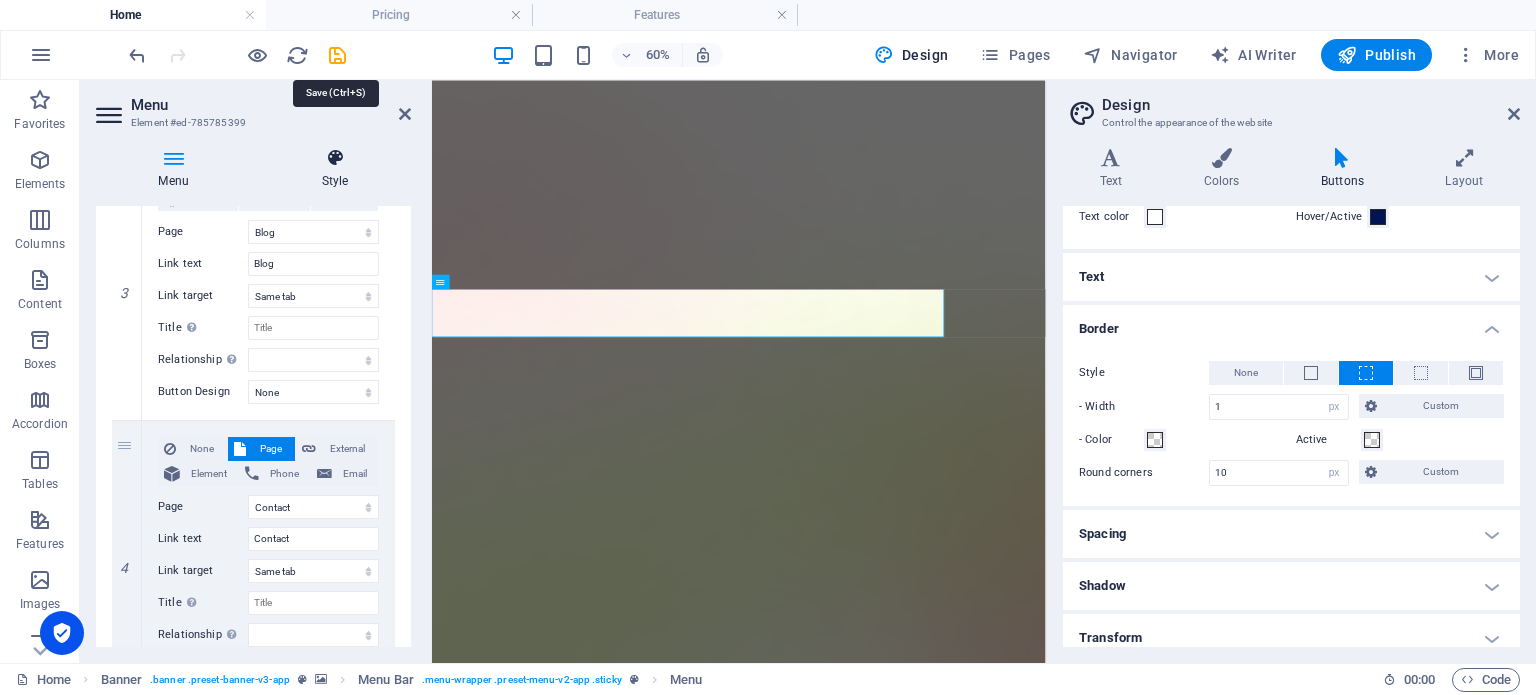 select on "1" 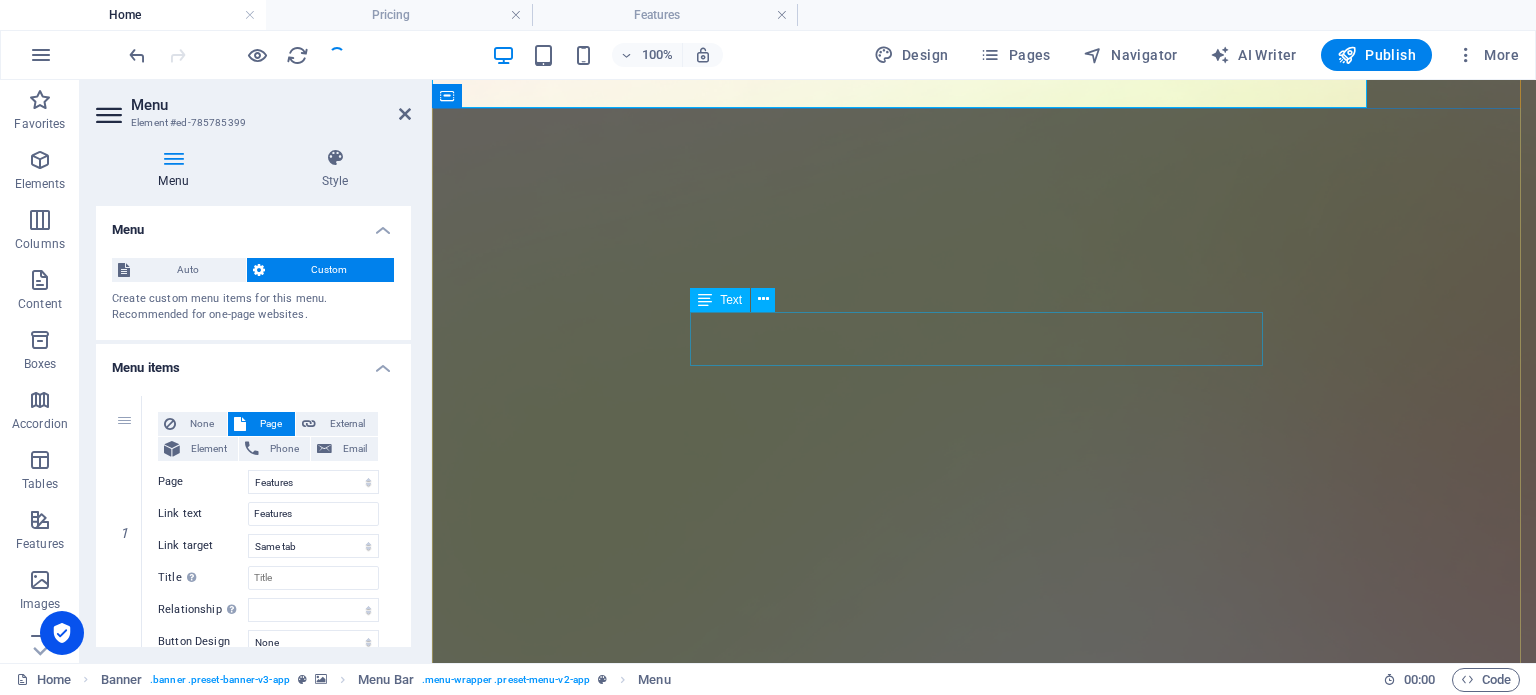 scroll, scrollTop: 600, scrollLeft: 0, axis: vertical 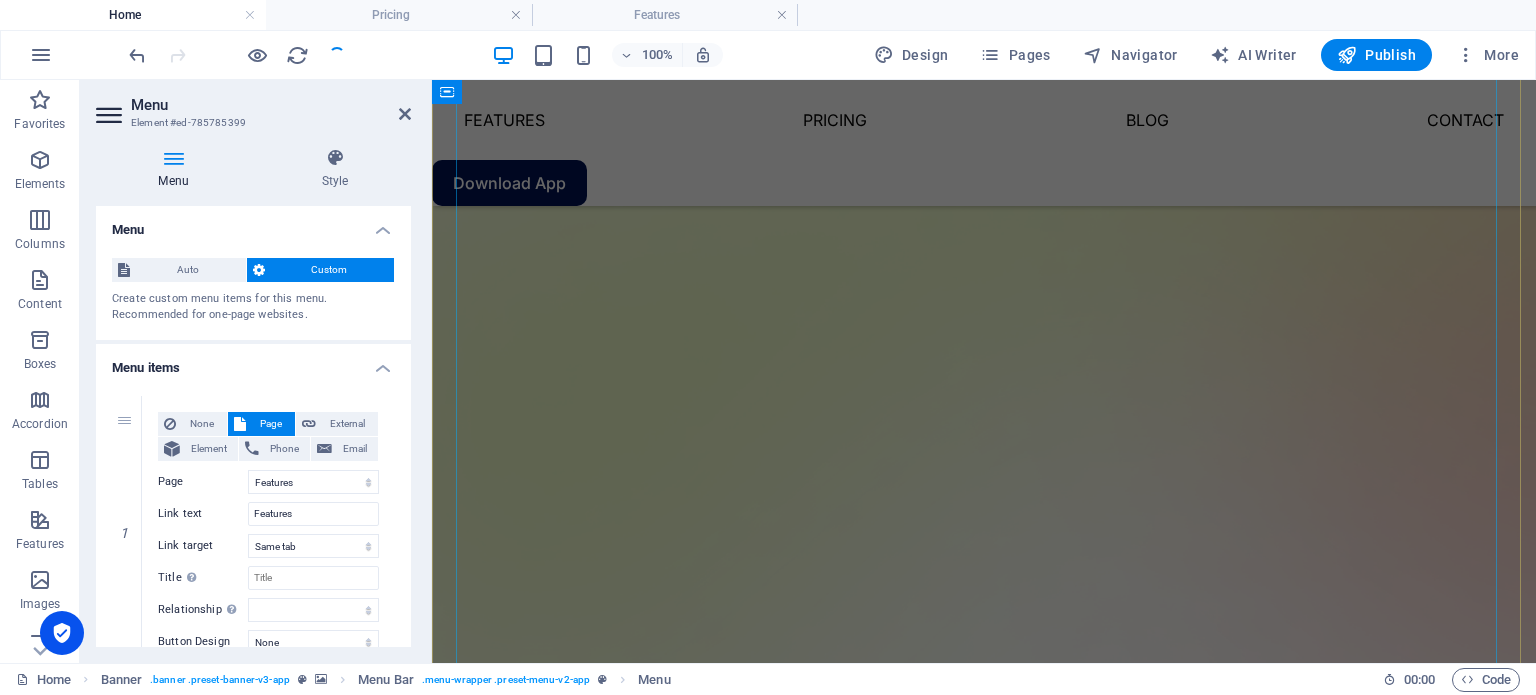 select on "1" 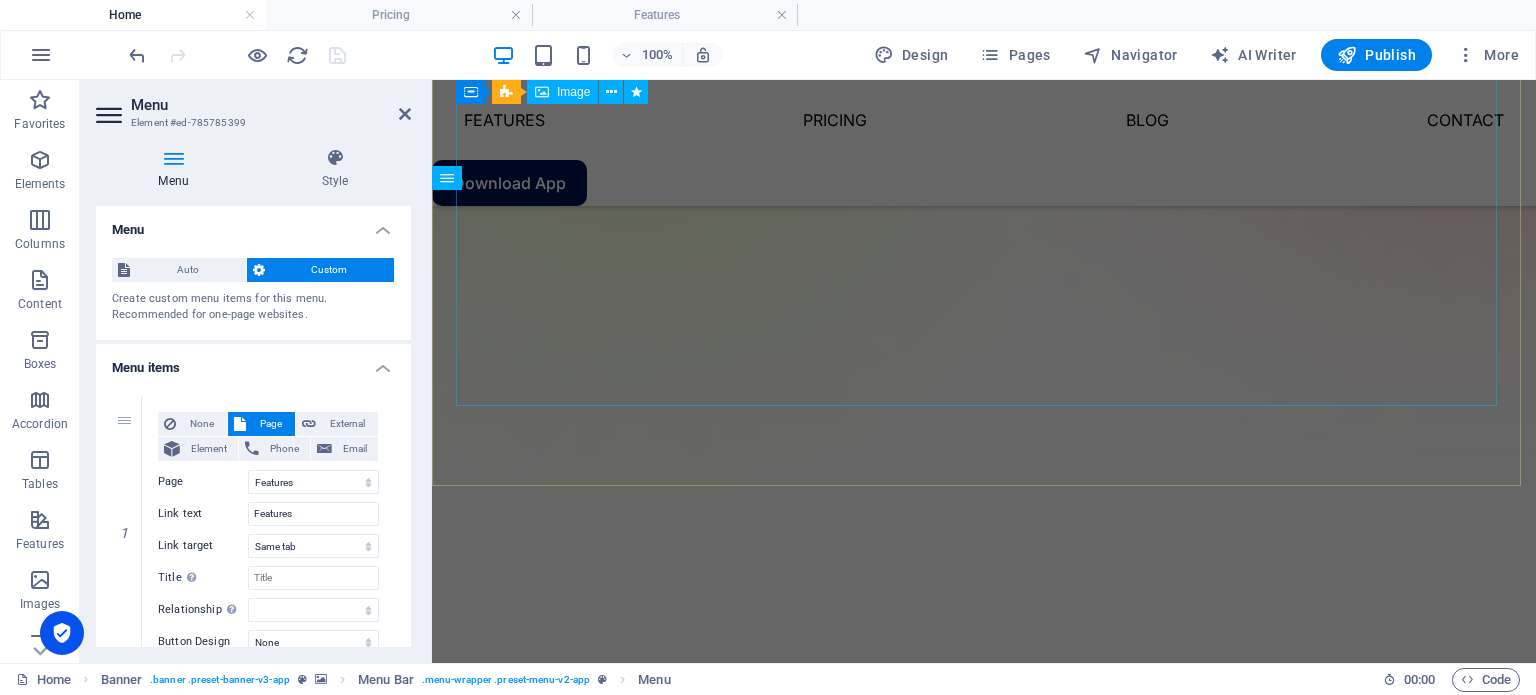 scroll, scrollTop: 800, scrollLeft: 0, axis: vertical 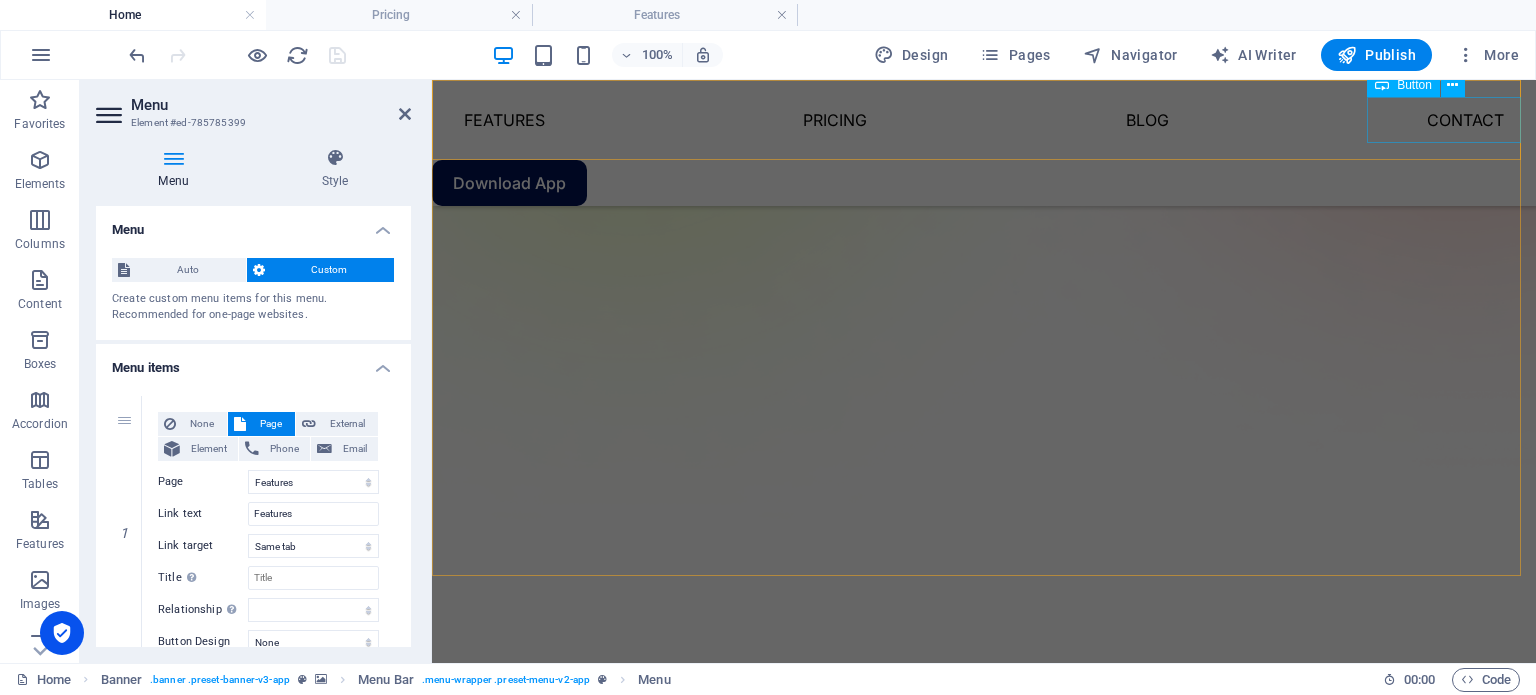 click on "Download App" at bounding box center (984, 183) 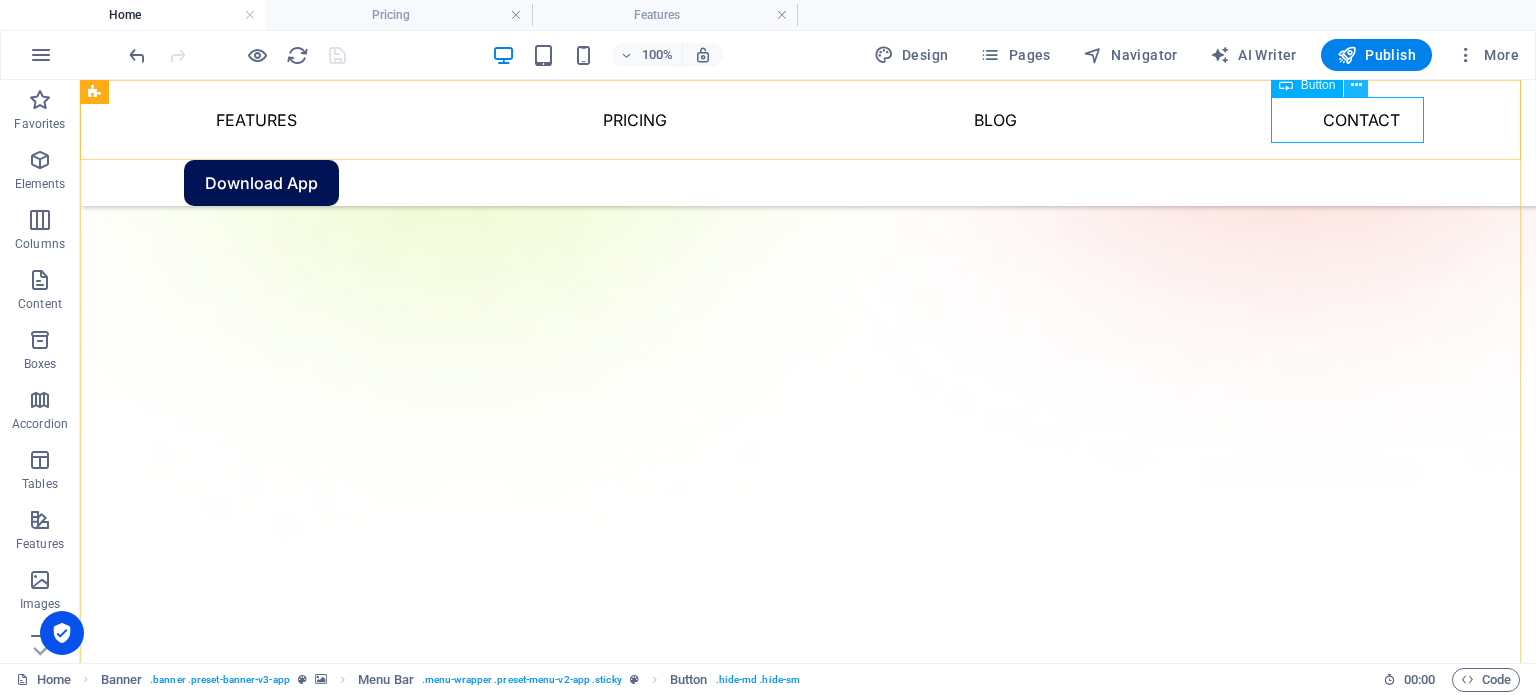 click at bounding box center (1356, 85) 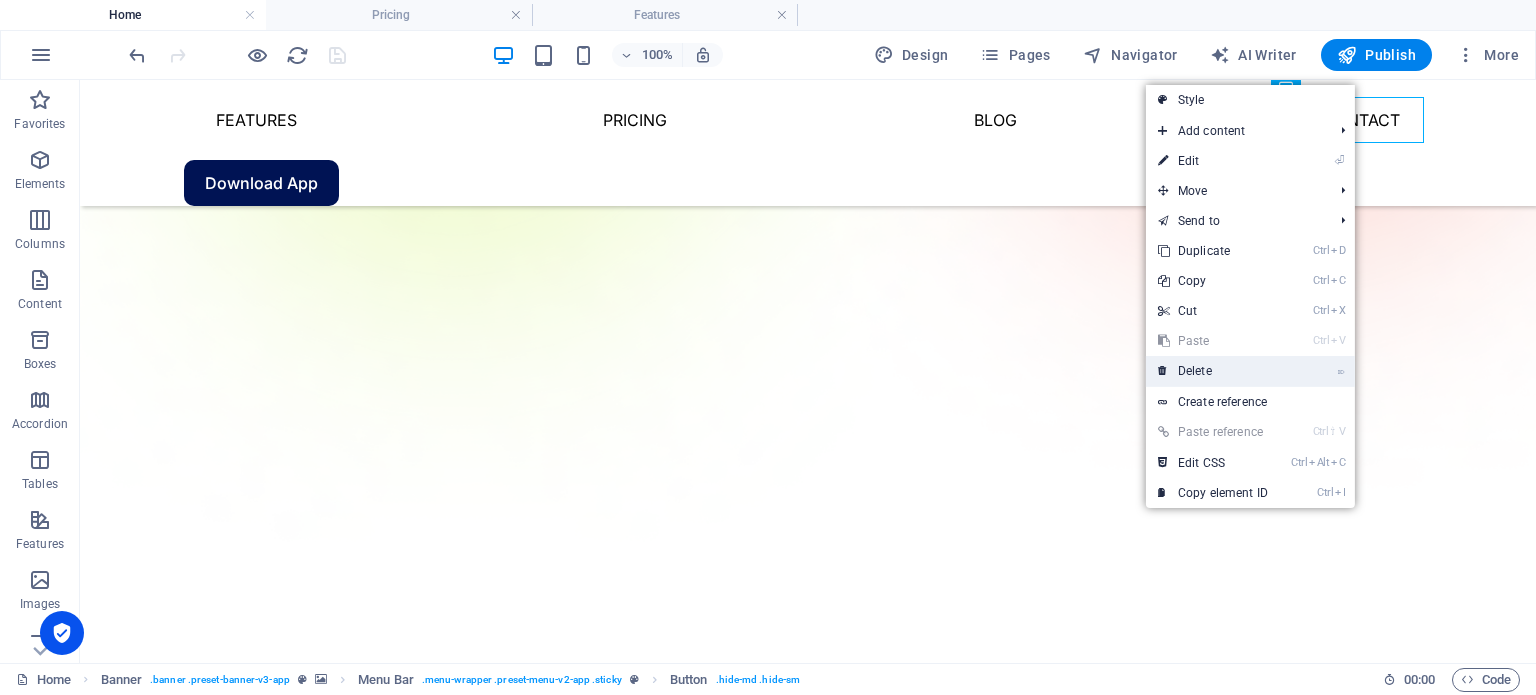 click on "⌦  Delete" at bounding box center (1213, 371) 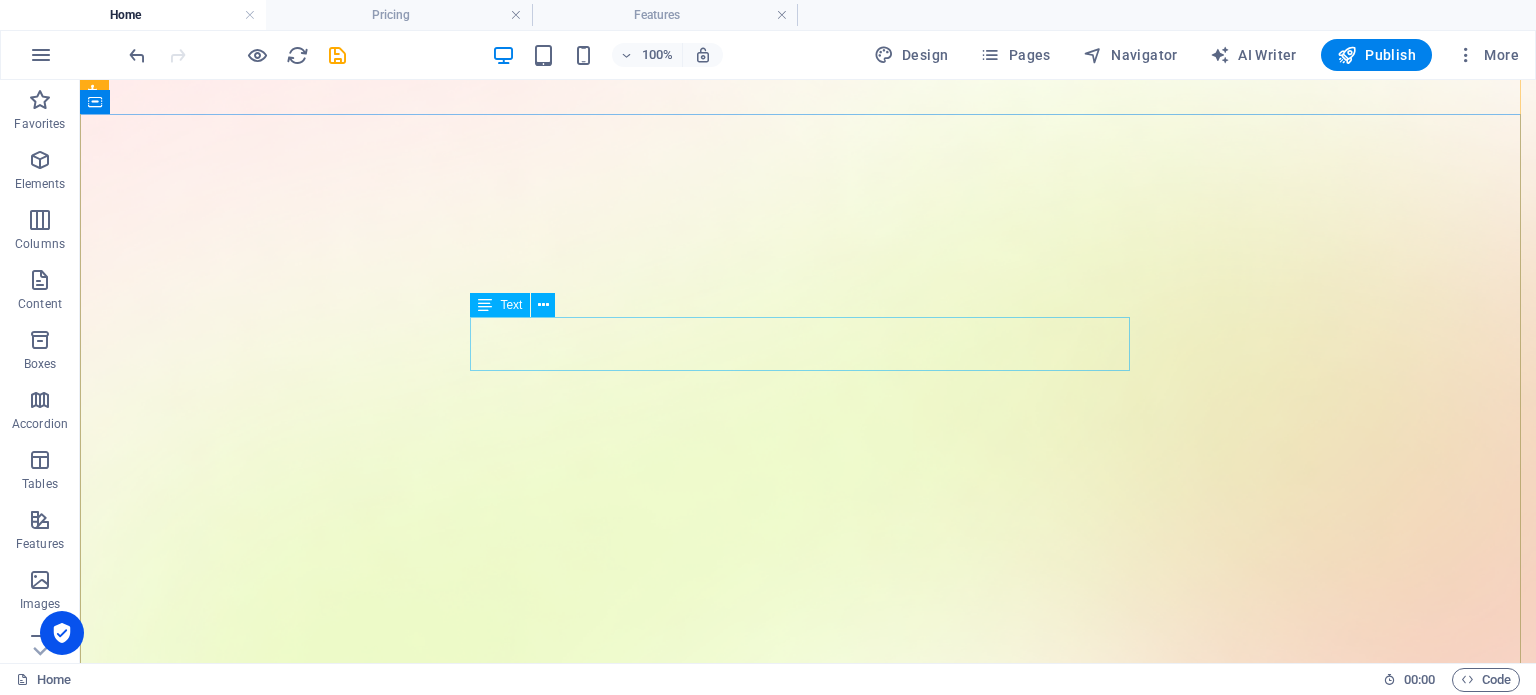 scroll, scrollTop: 400, scrollLeft: 0, axis: vertical 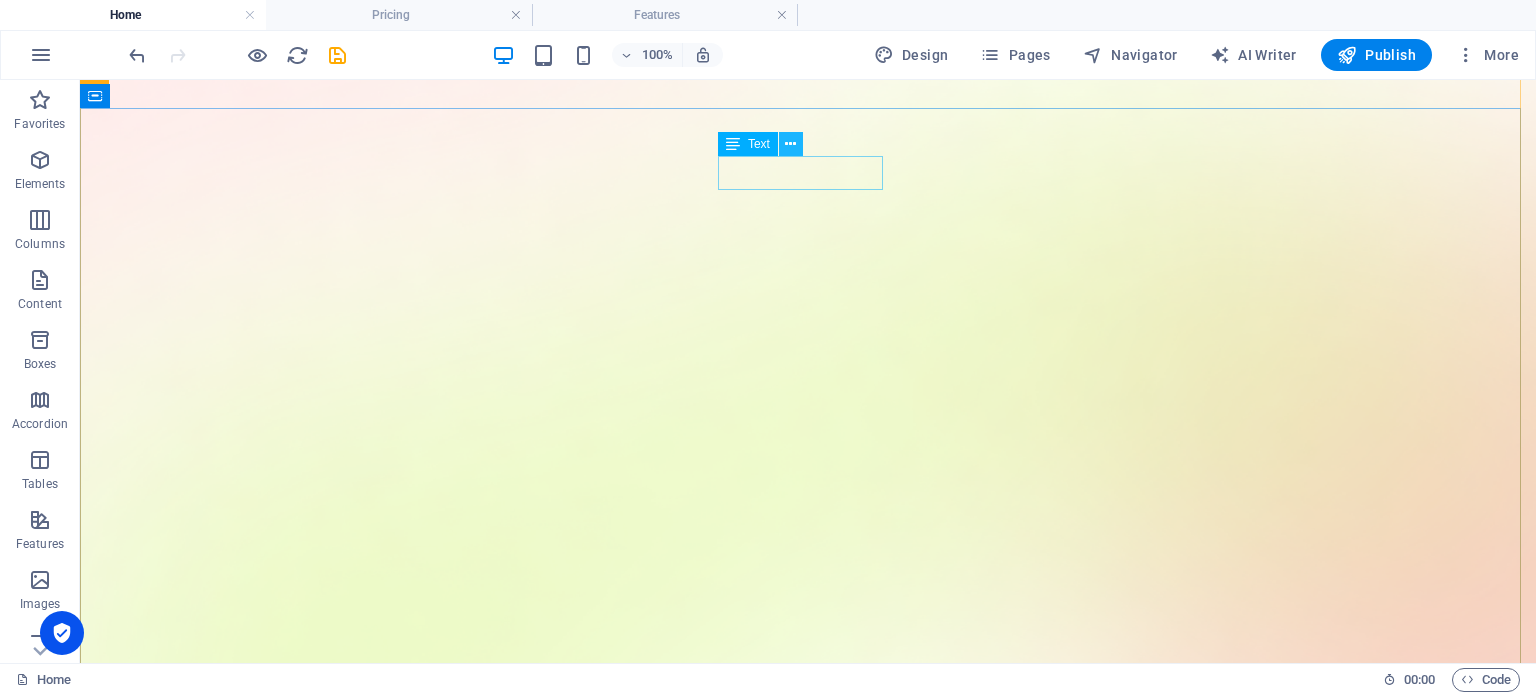 click at bounding box center (790, 144) 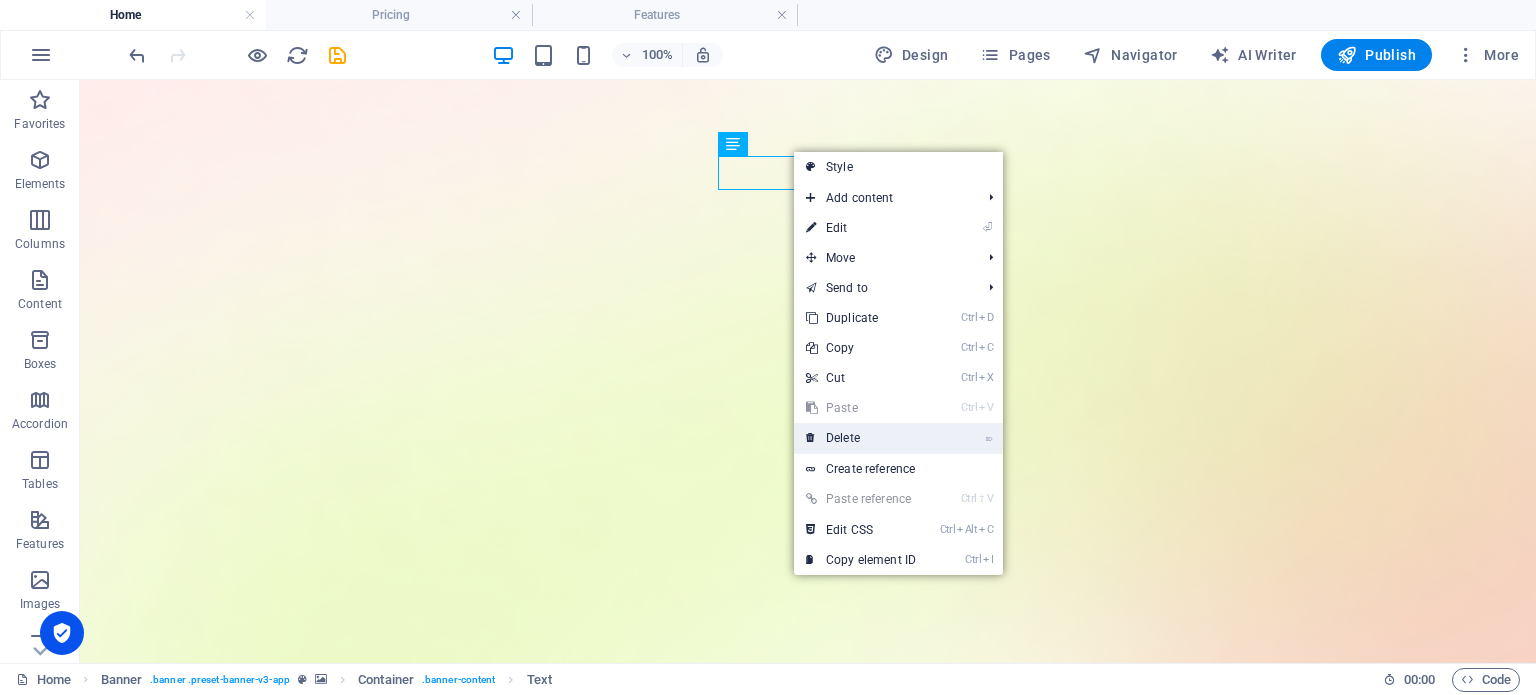 click on "⌦  Delete" at bounding box center (861, 438) 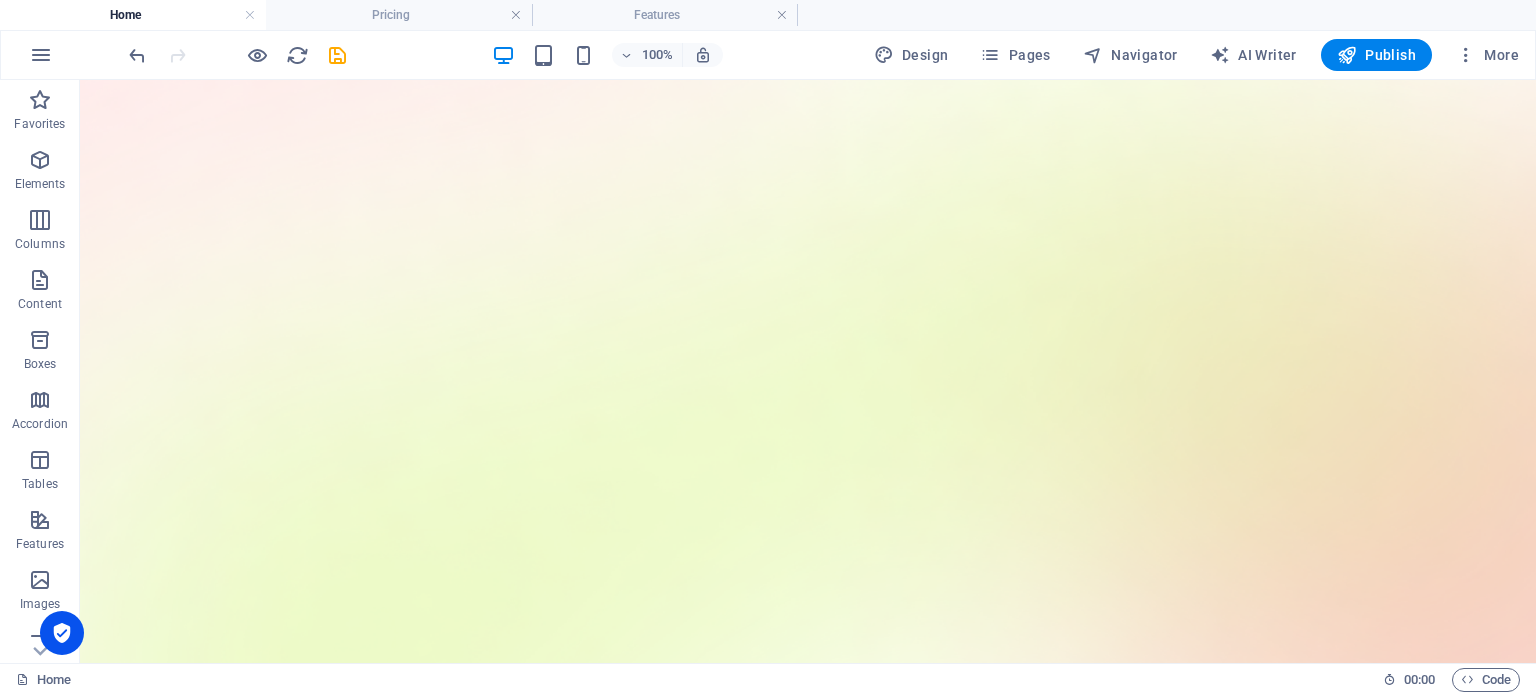 click at bounding box center [237, 55] 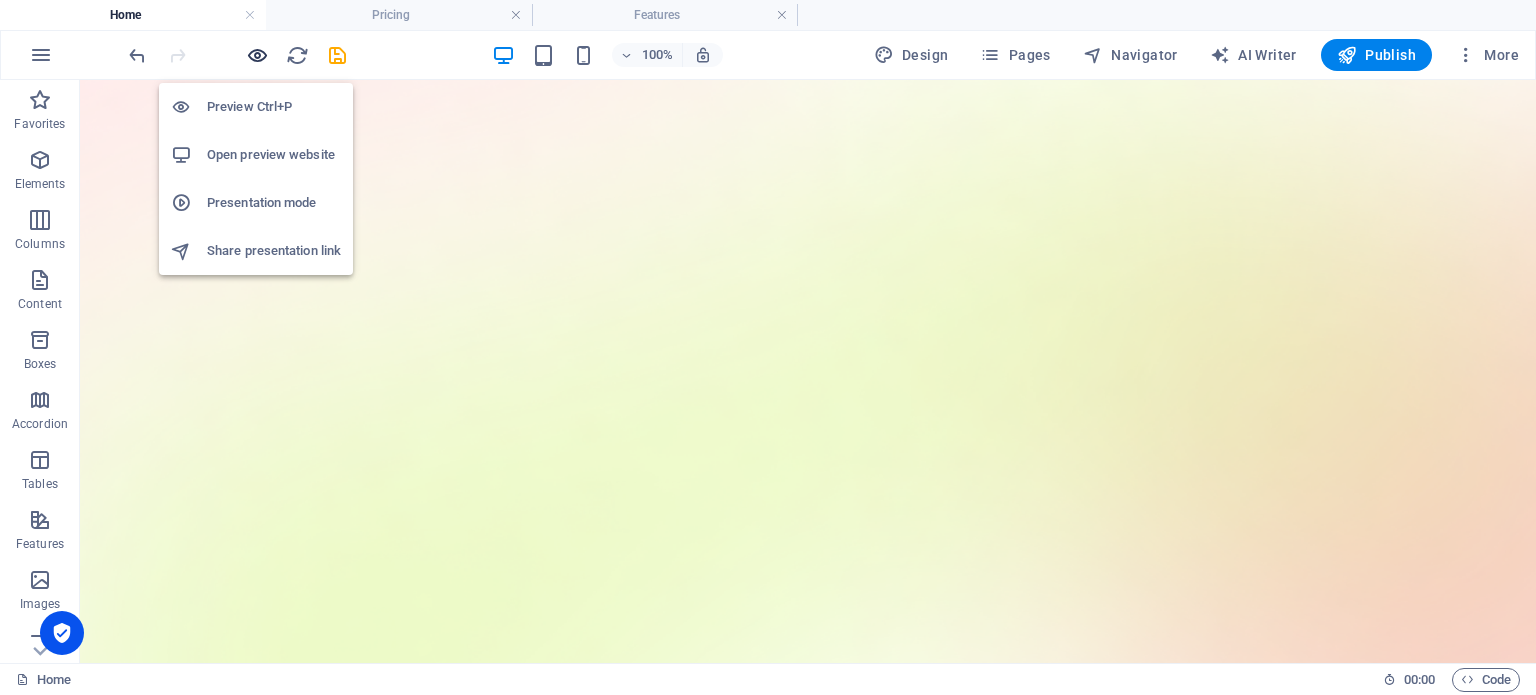 click at bounding box center [257, 55] 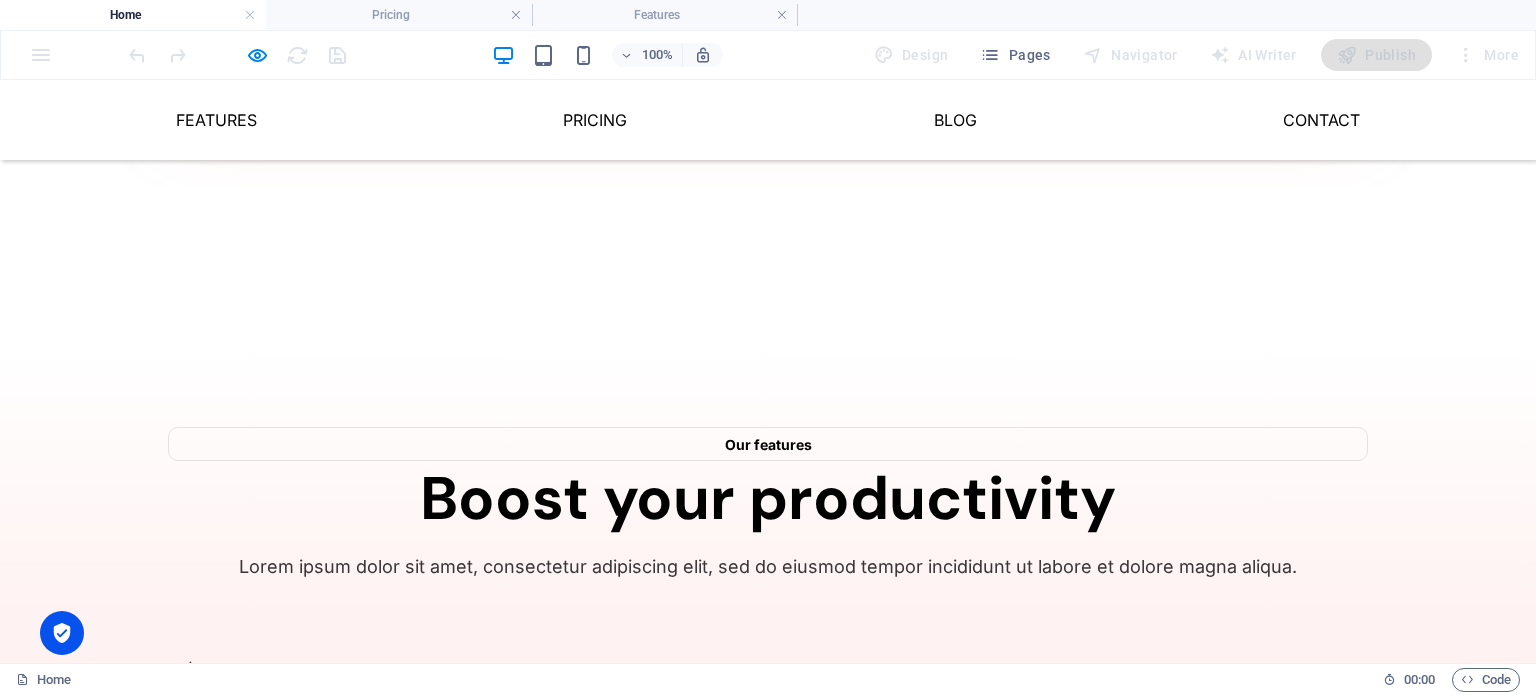 scroll, scrollTop: 2600, scrollLeft: 0, axis: vertical 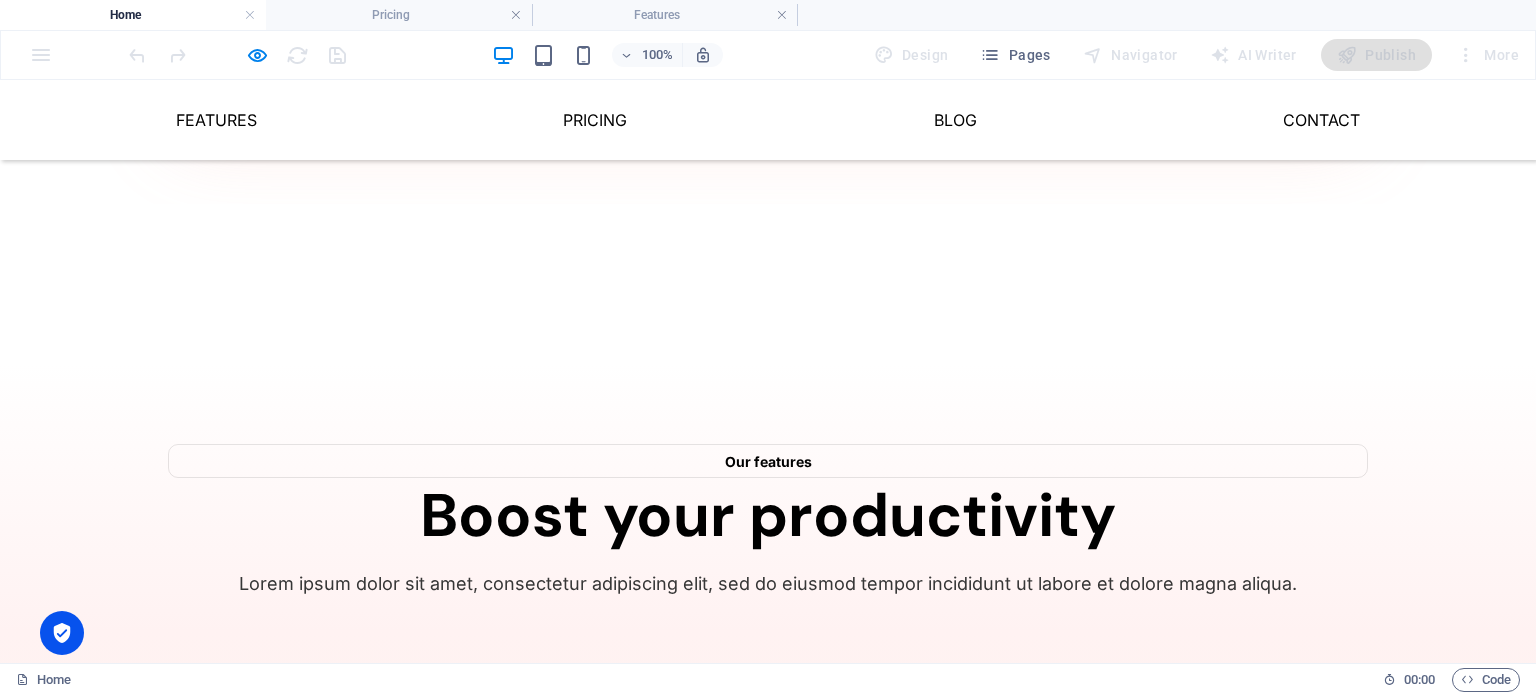 click on "Get started for free" at bounding box center [768, 3520] 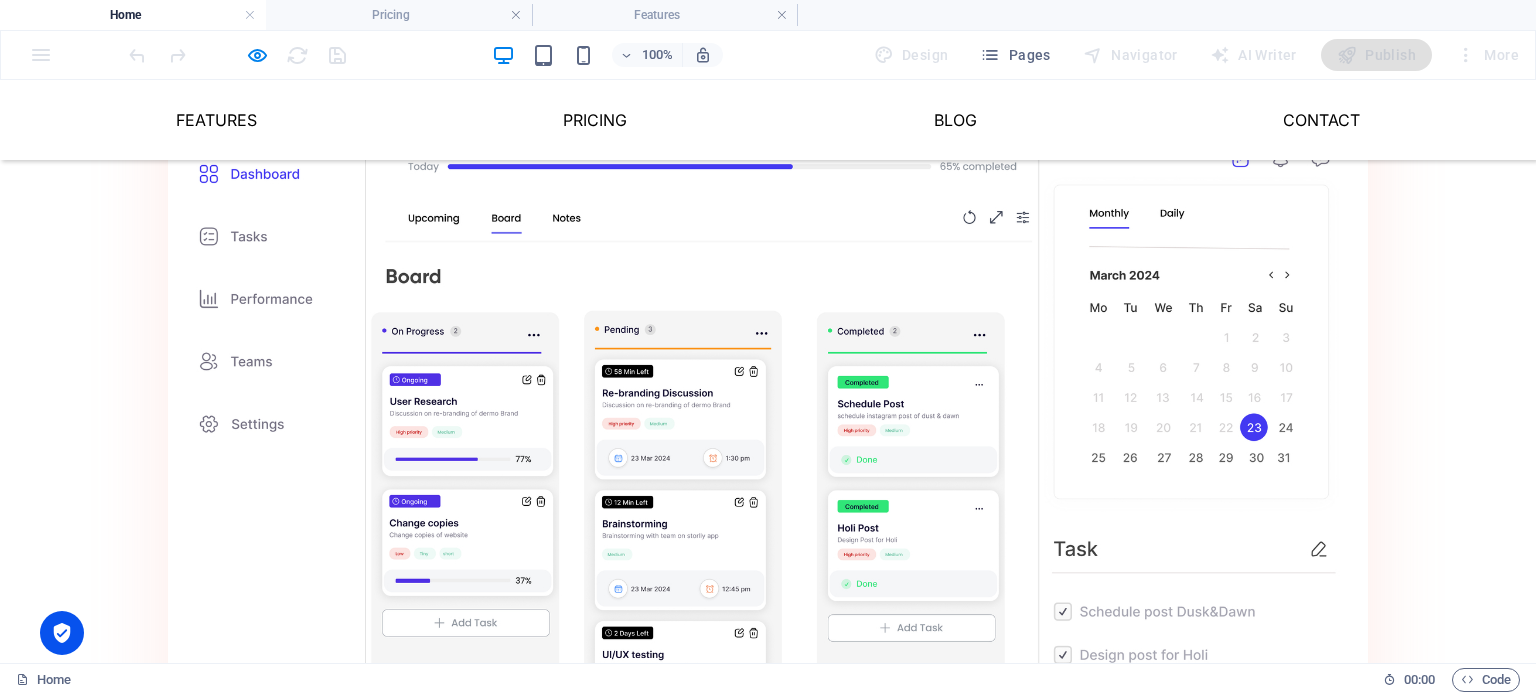 scroll, scrollTop: 1800, scrollLeft: 0, axis: vertical 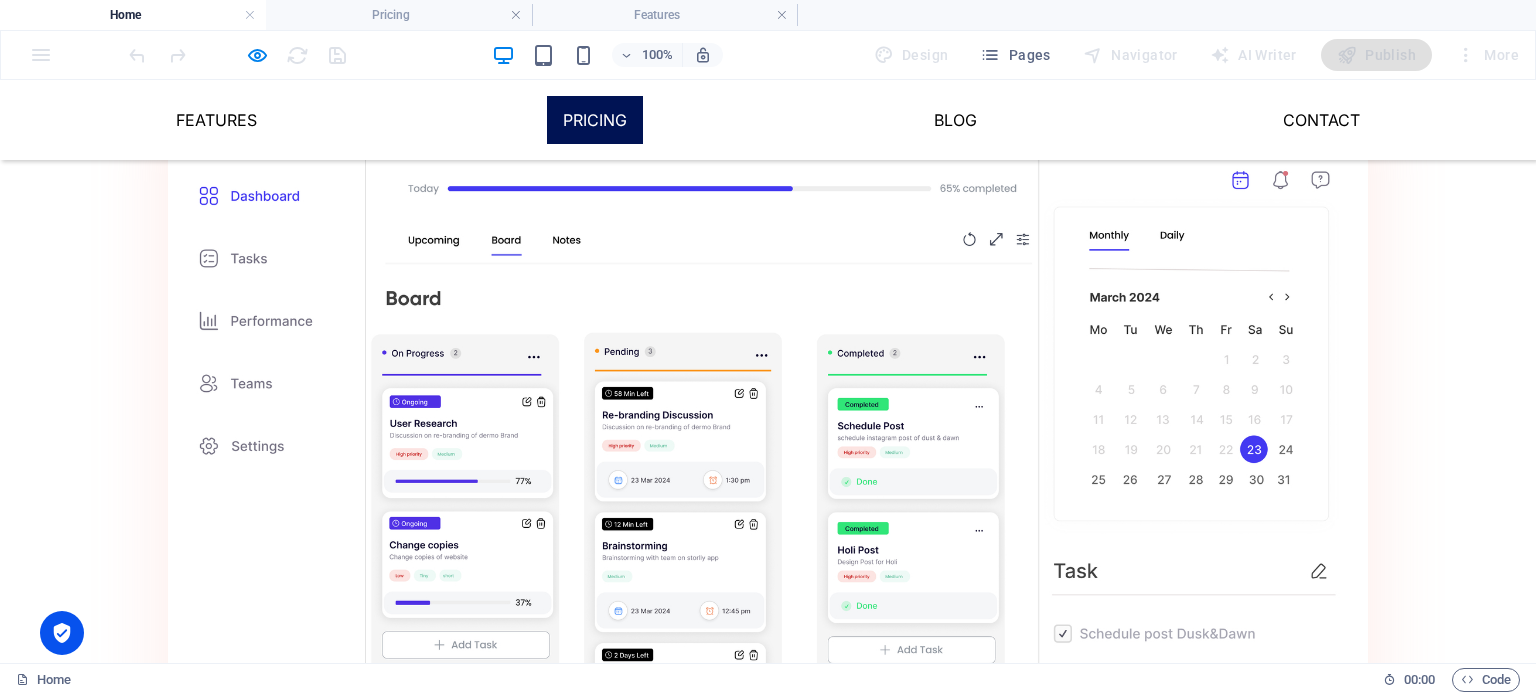 click on "Pricing" at bounding box center [595, 120] 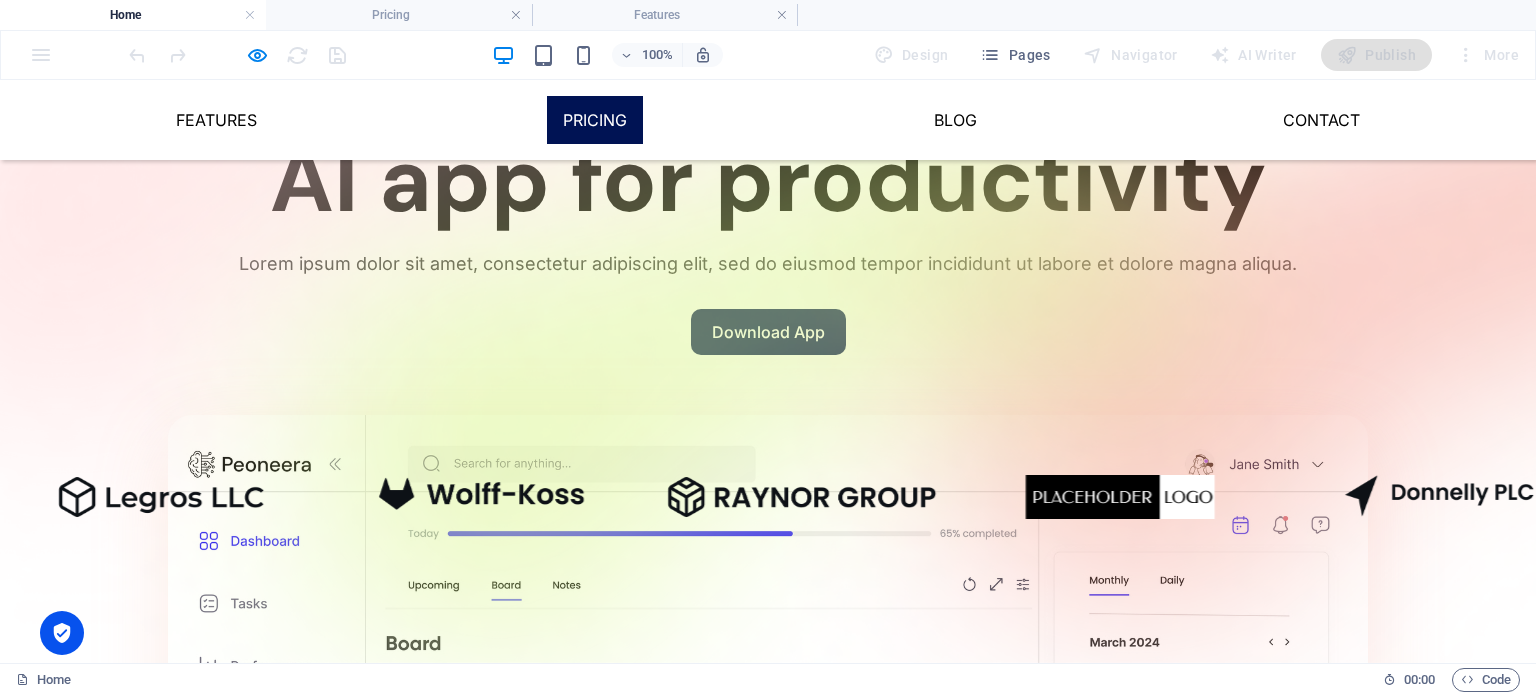 scroll, scrollTop: 625, scrollLeft: 0, axis: vertical 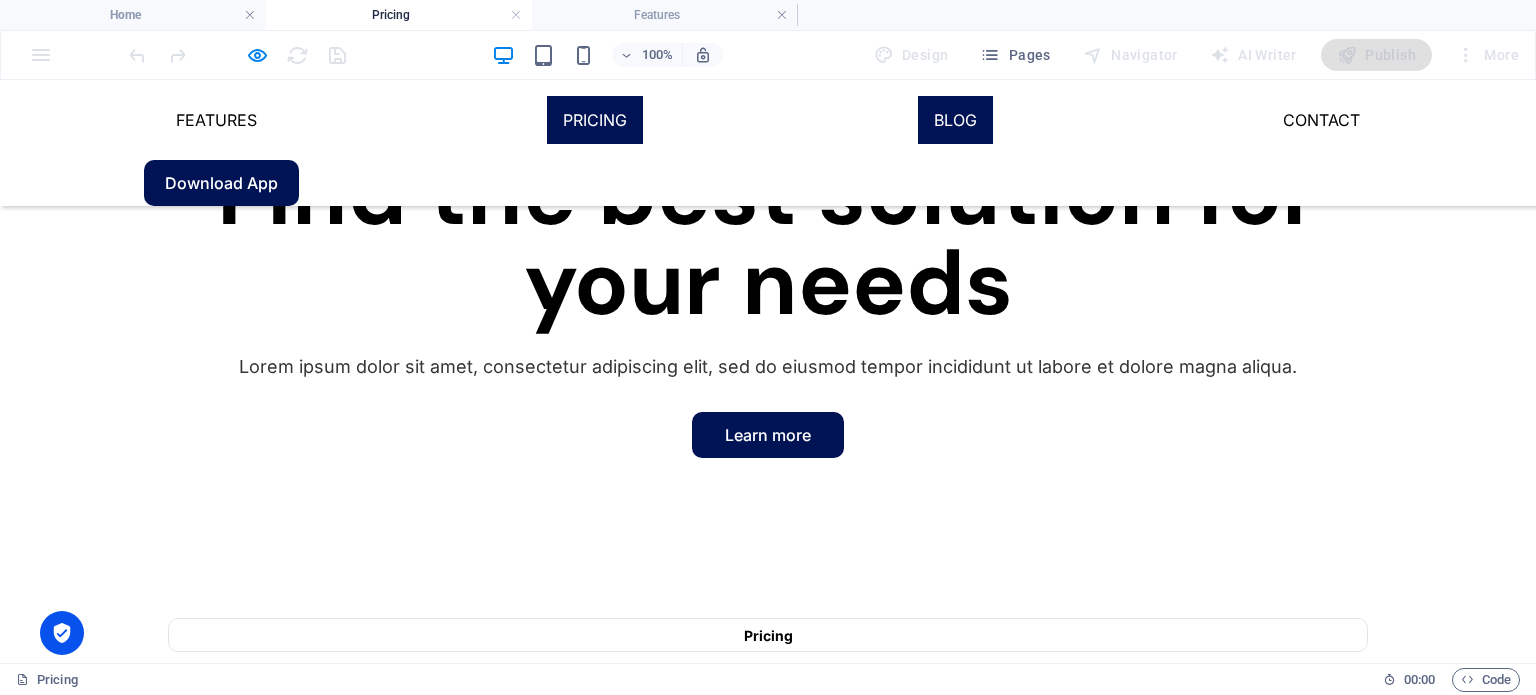 click on "Blog" at bounding box center (955, 120) 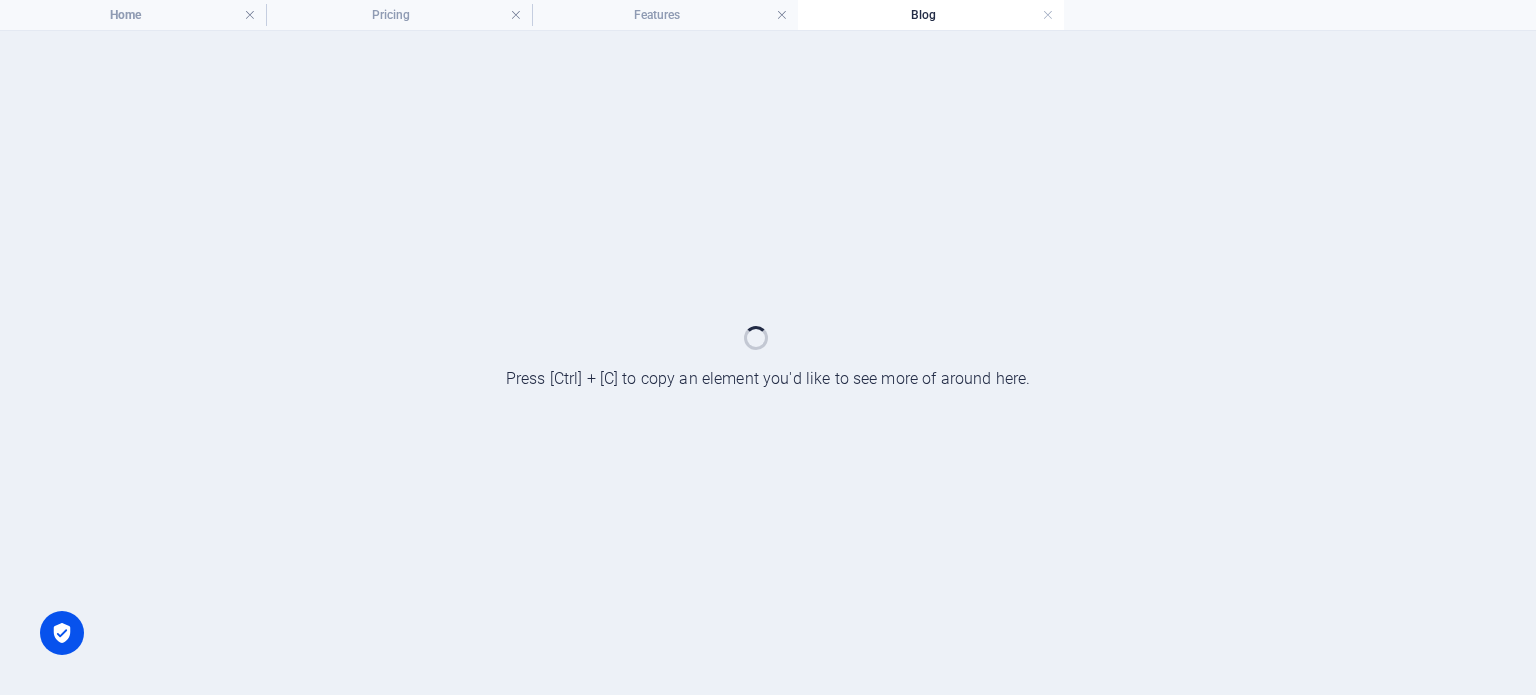 scroll, scrollTop: 0, scrollLeft: 0, axis: both 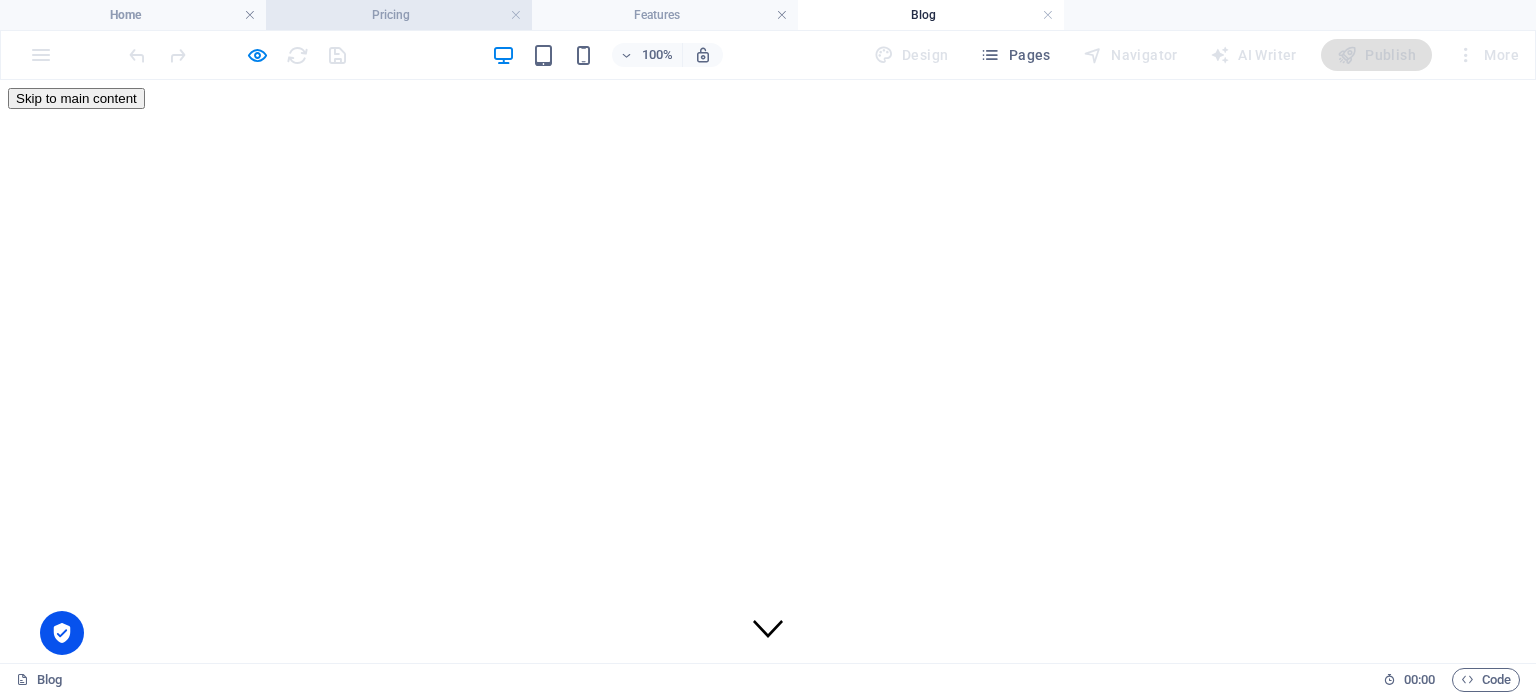 click on "Pricing" at bounding box center (399, 15) 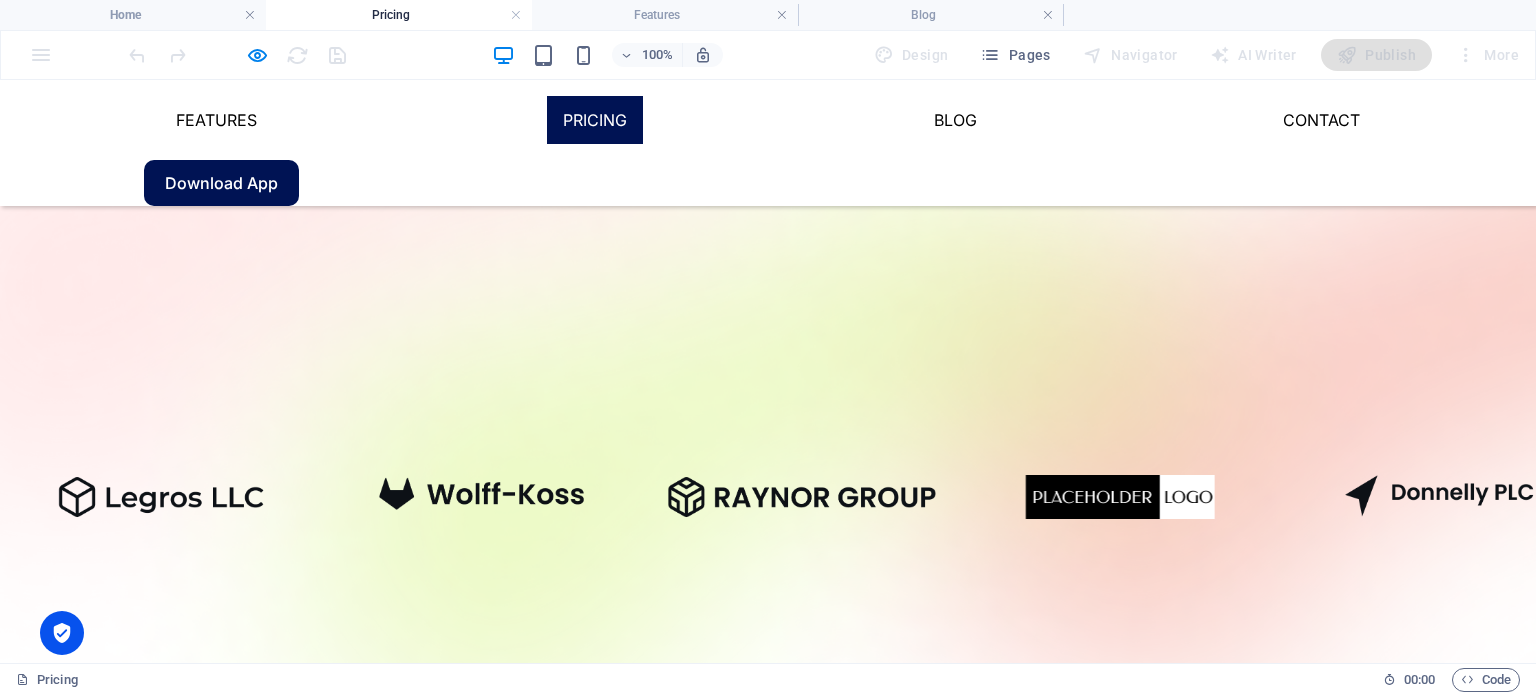 scroll, scrollTop: 625, scrollLeft: 0, axis: vertical 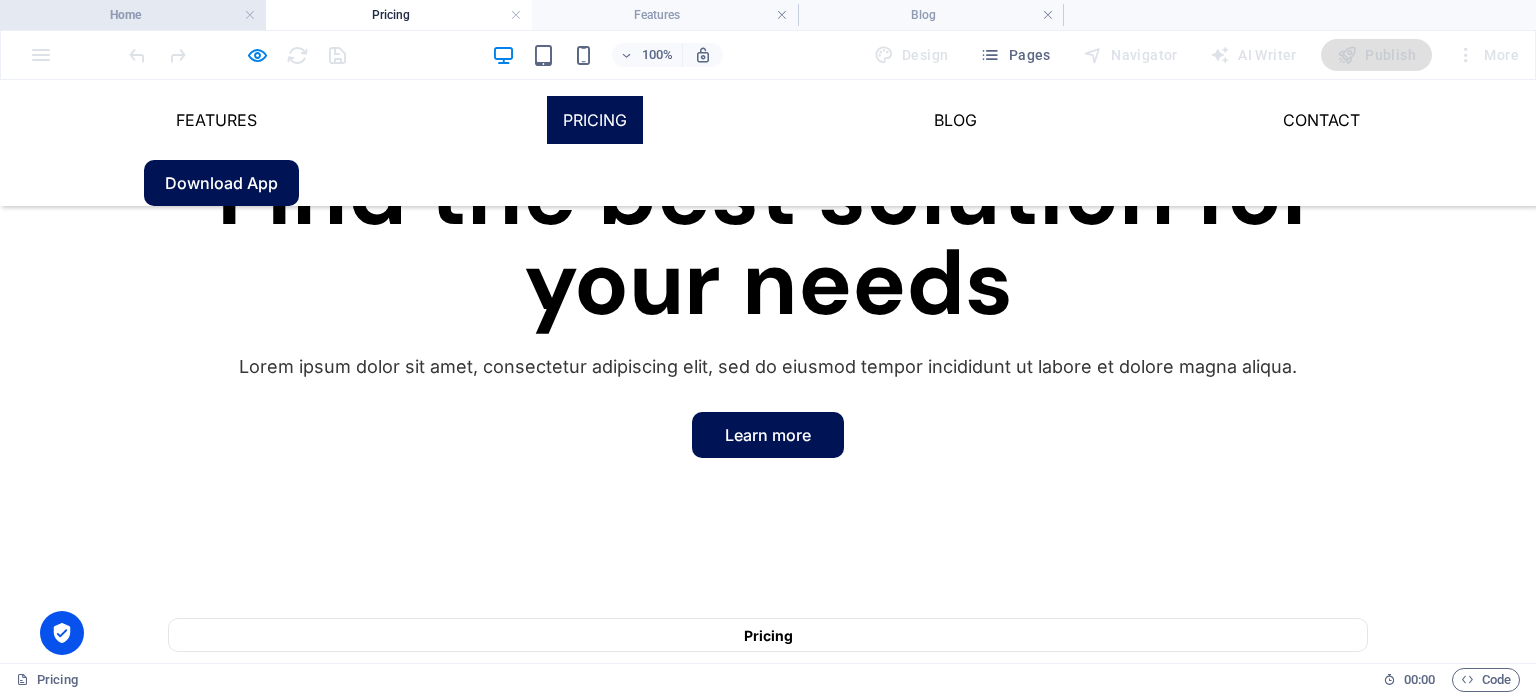 click on "Home" at bounding box center [133, 15] 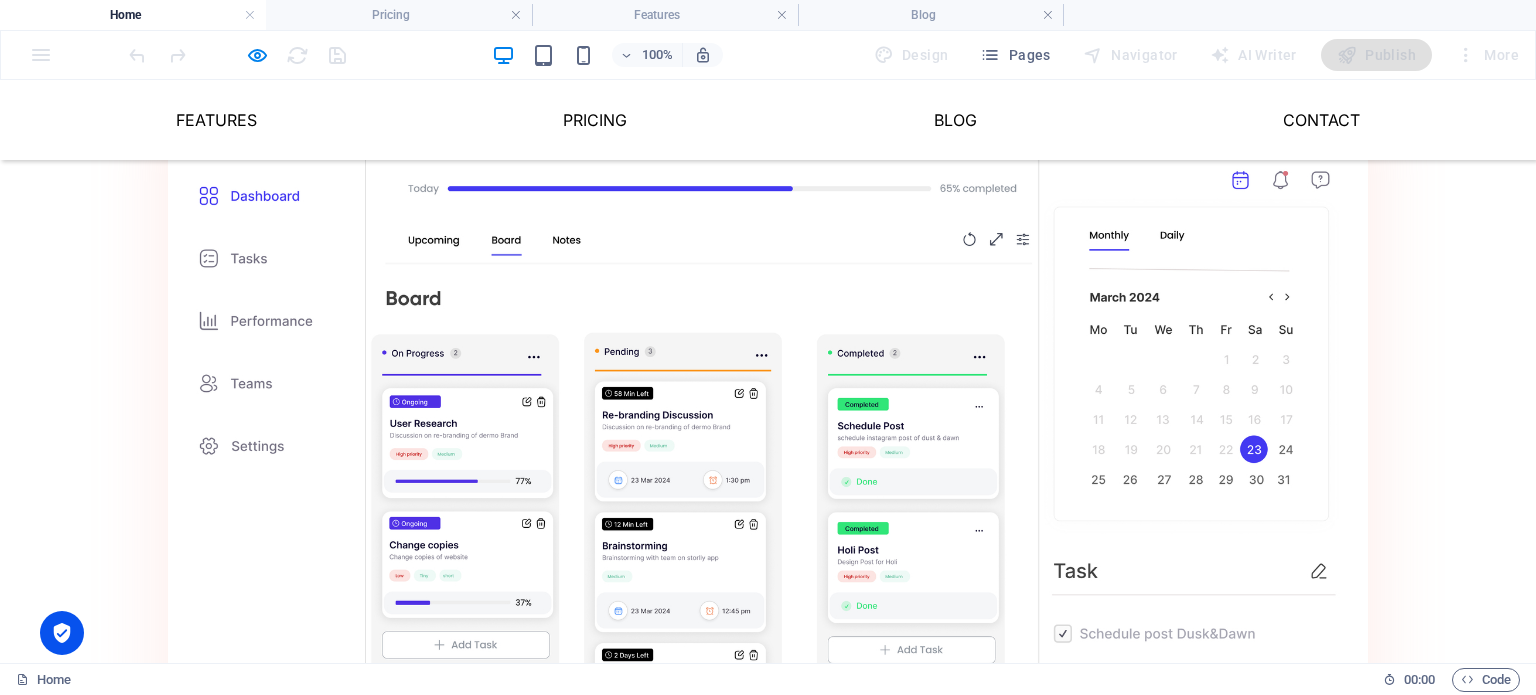 click on "100% Design Pages Navigator AI Writer Publish More" at bounding box center [768, 55] 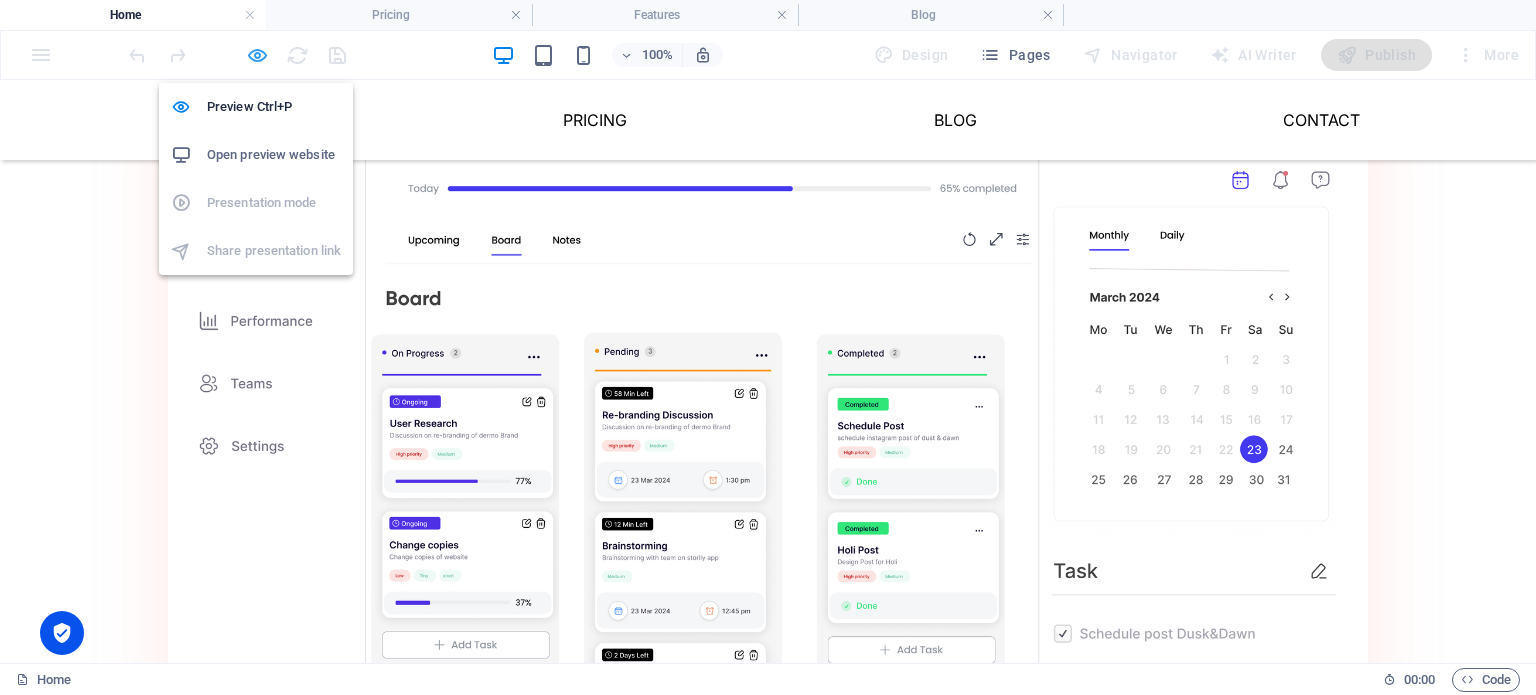 click at bounding box center (257, 55) 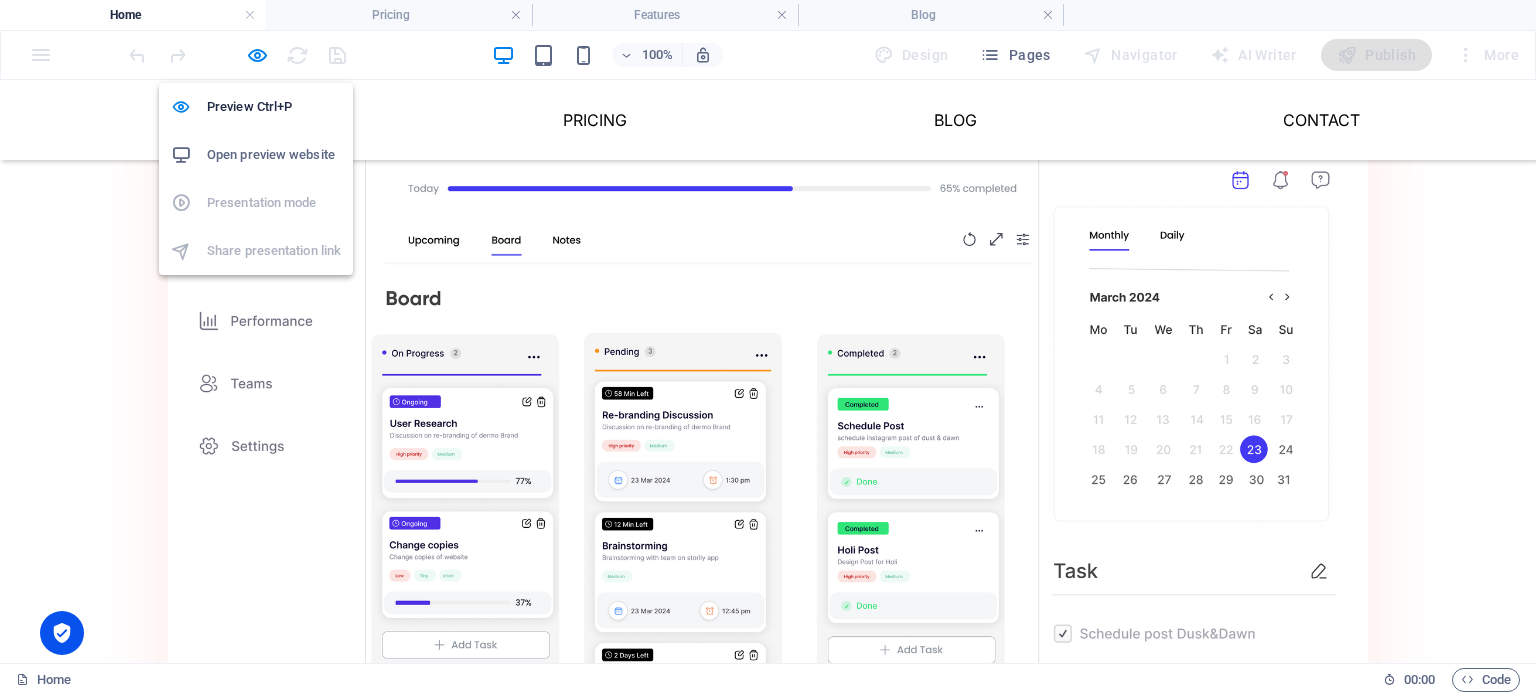 scroll, scrollTop: 2140, scrollLeft: 0, axis: vertical 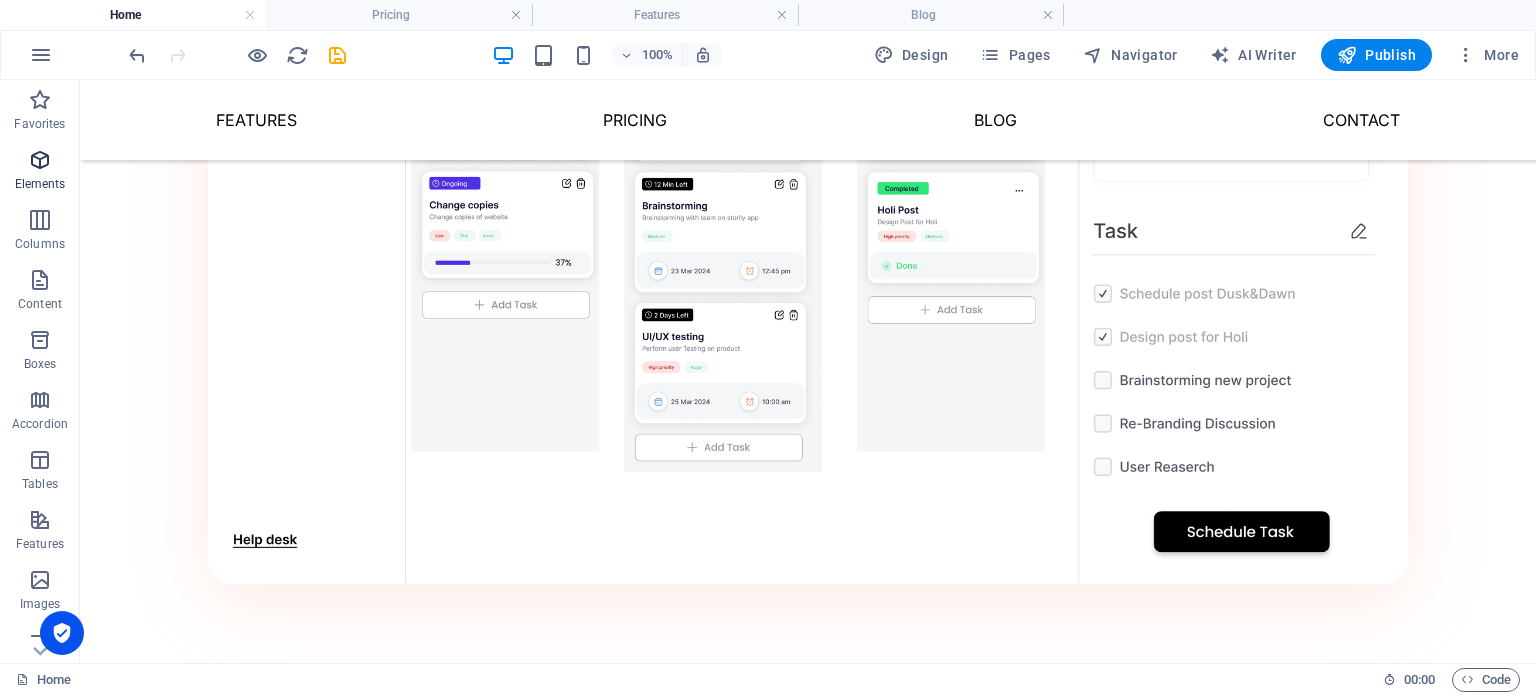 click on "Elements" at bounding box center (40, 172) 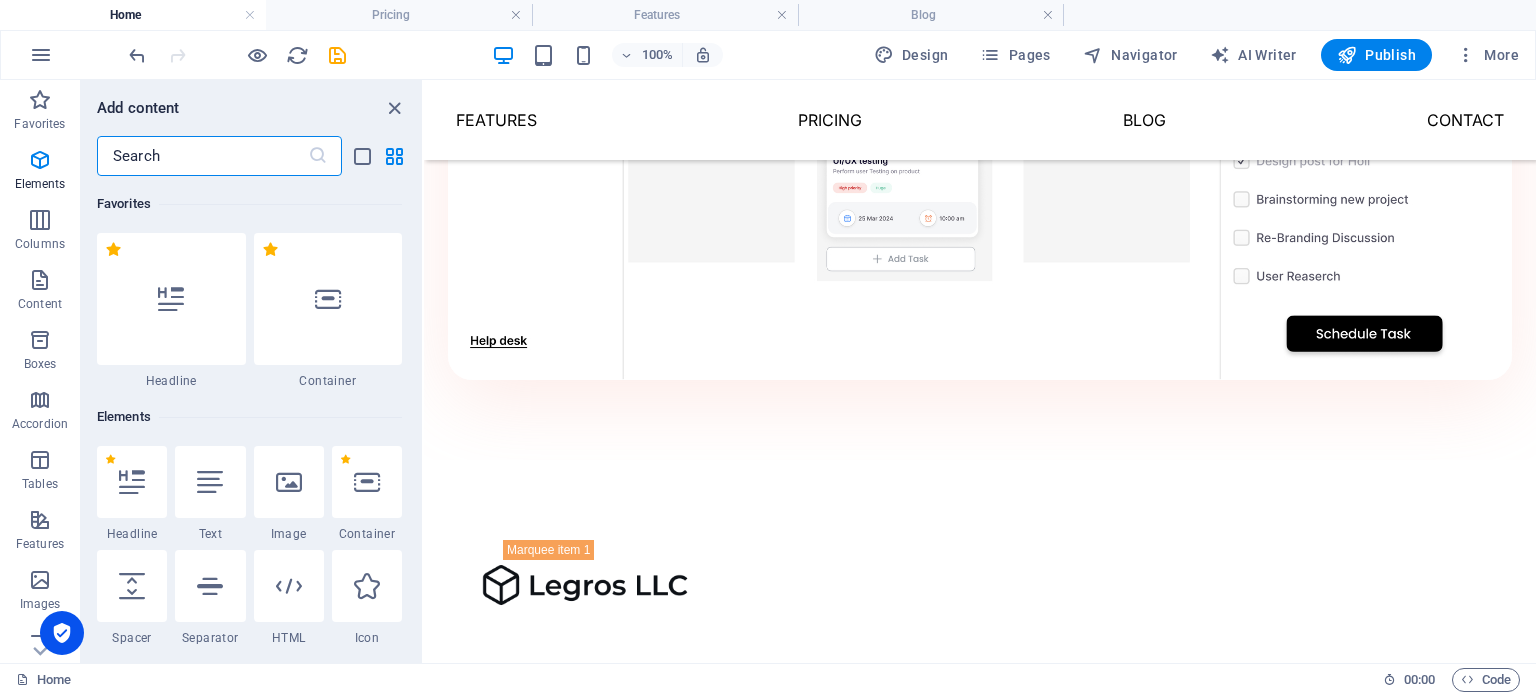 scroll, scrollTop: 2308, scrollLeft: 0, axis: vertical 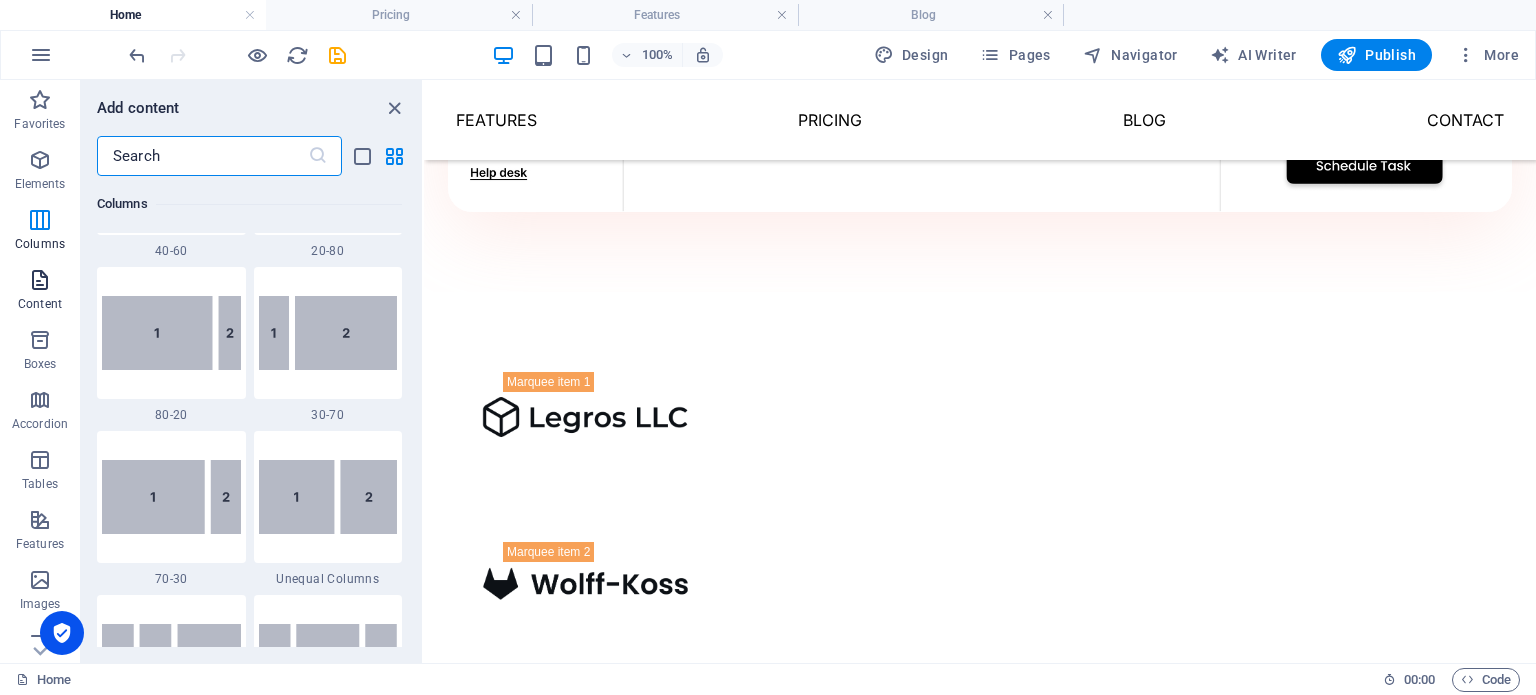 click on "Content" at bounding box center (40, 292) 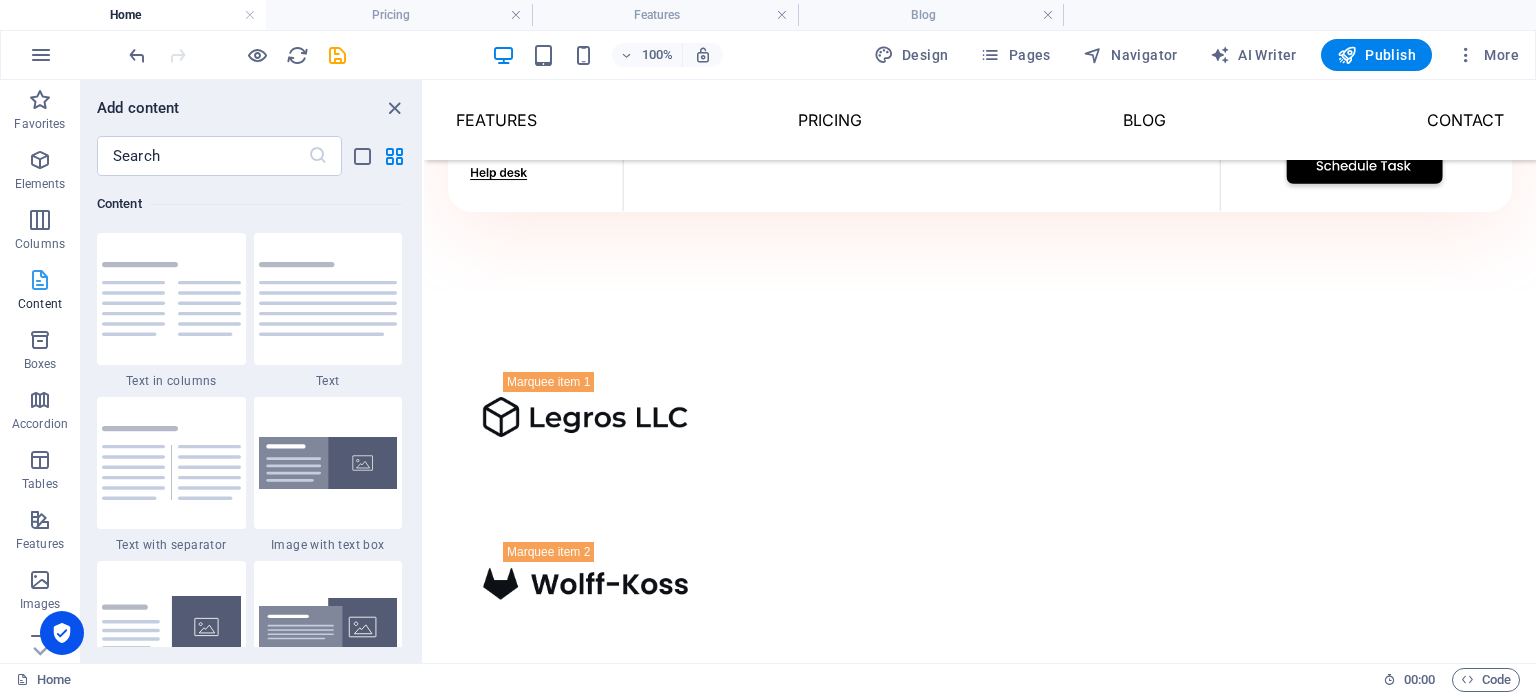 scroll, scrollTop: 3499, scrollLeft: 0, axis: vertical 